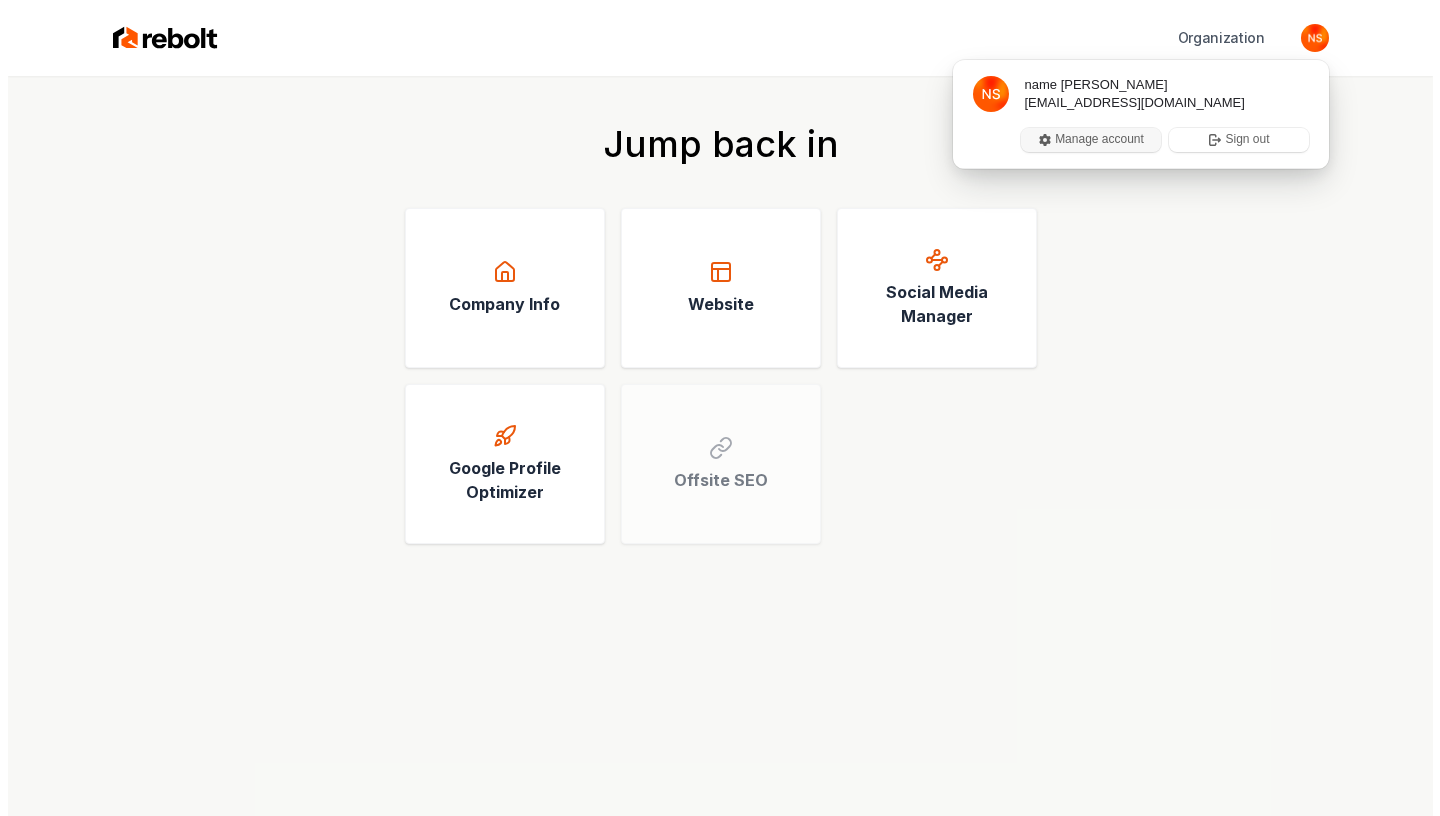 scroll, scrollTop: 0, scrollLeft: 0, axis: both 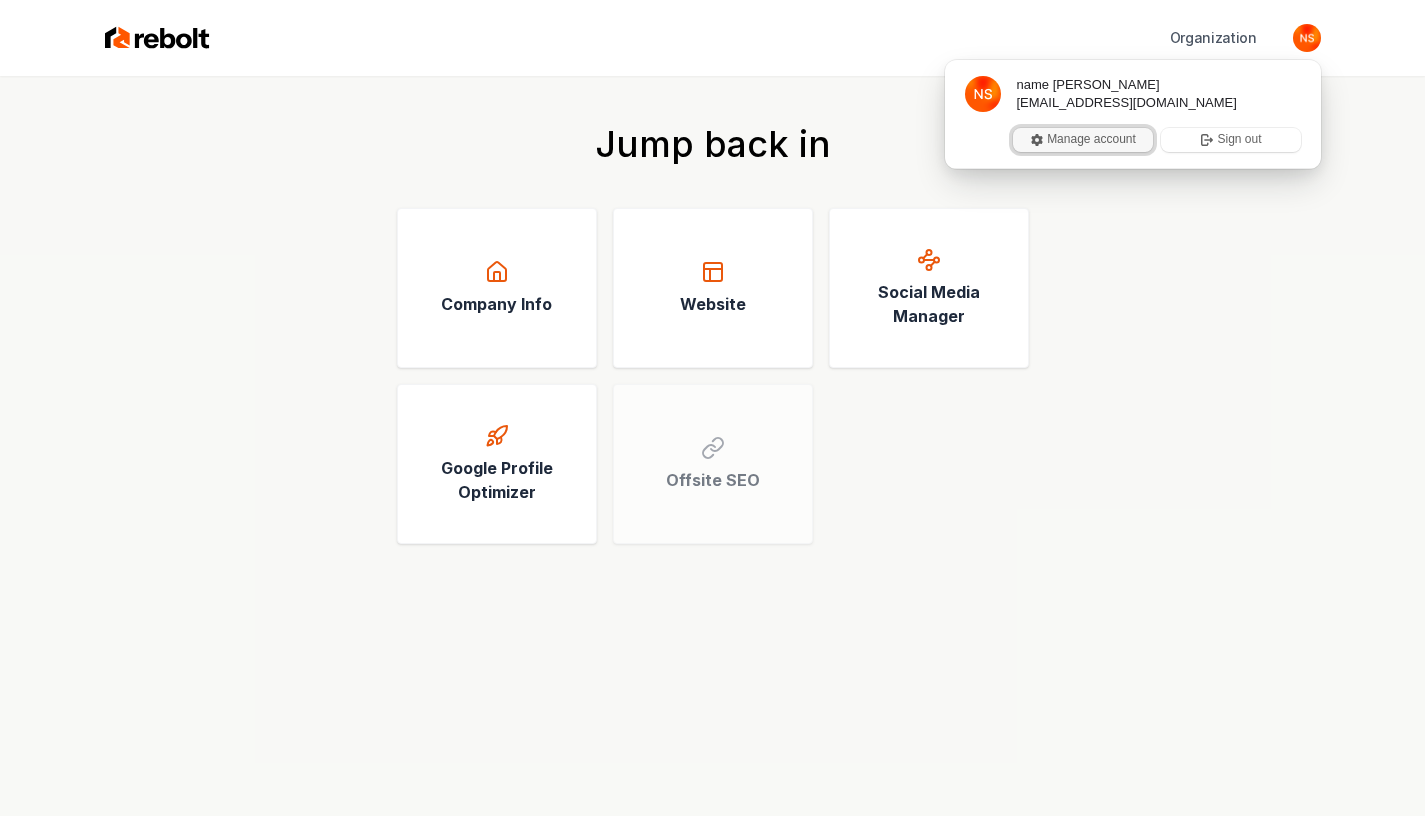 click on "Manage account" at bounding box center [1083, 140] 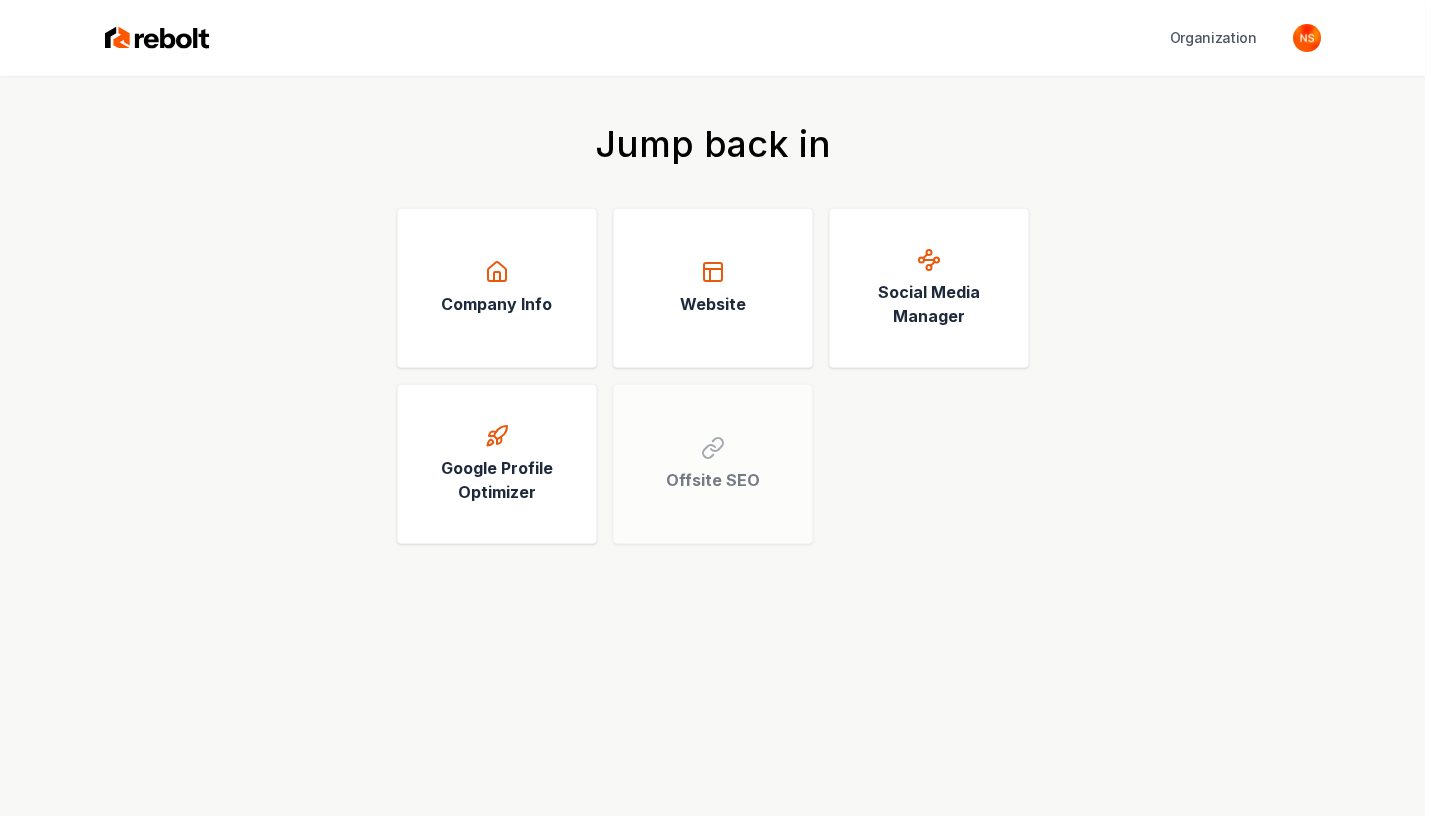 click 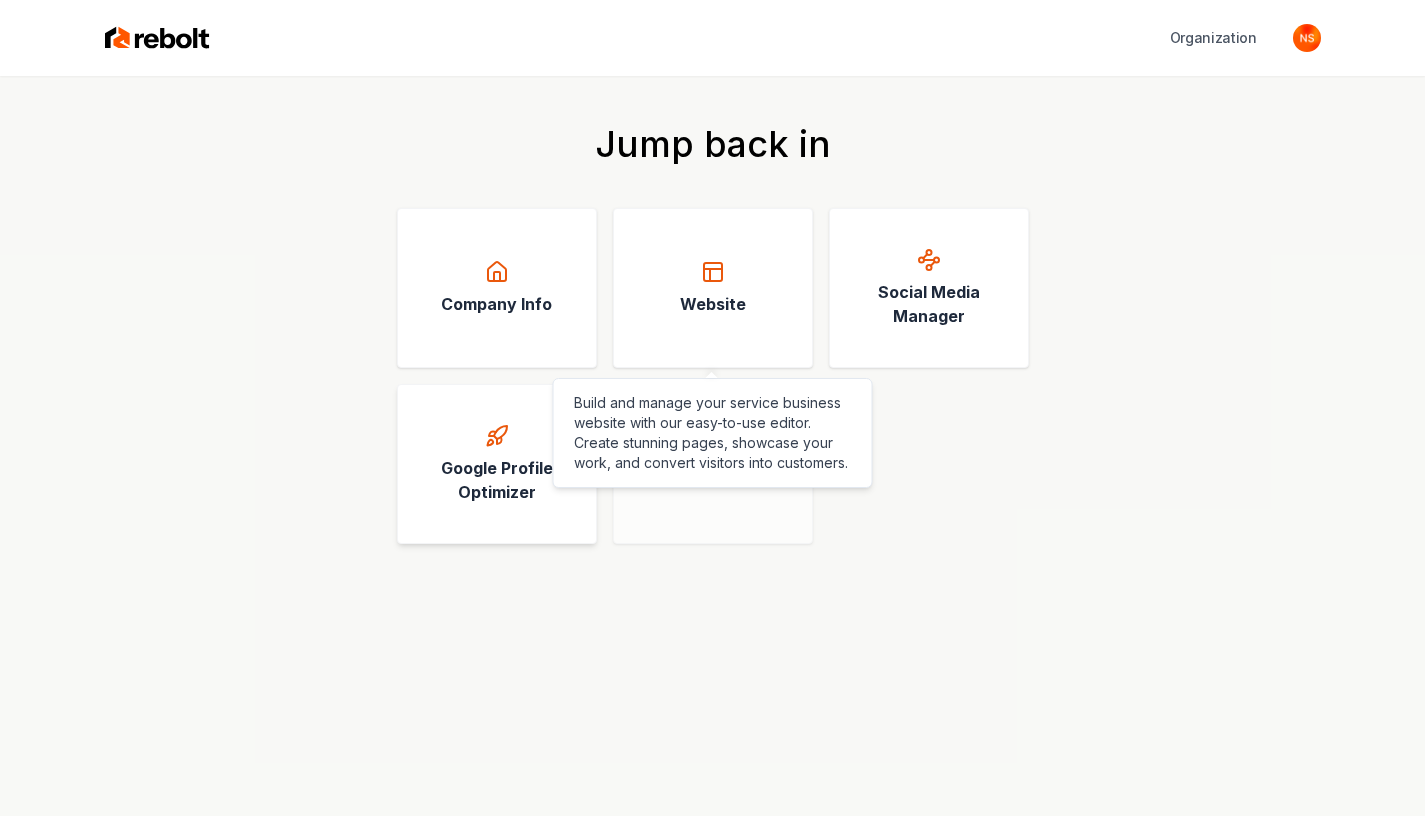 click on "Google Profile Optimizer" at bounding box center (497, 464) 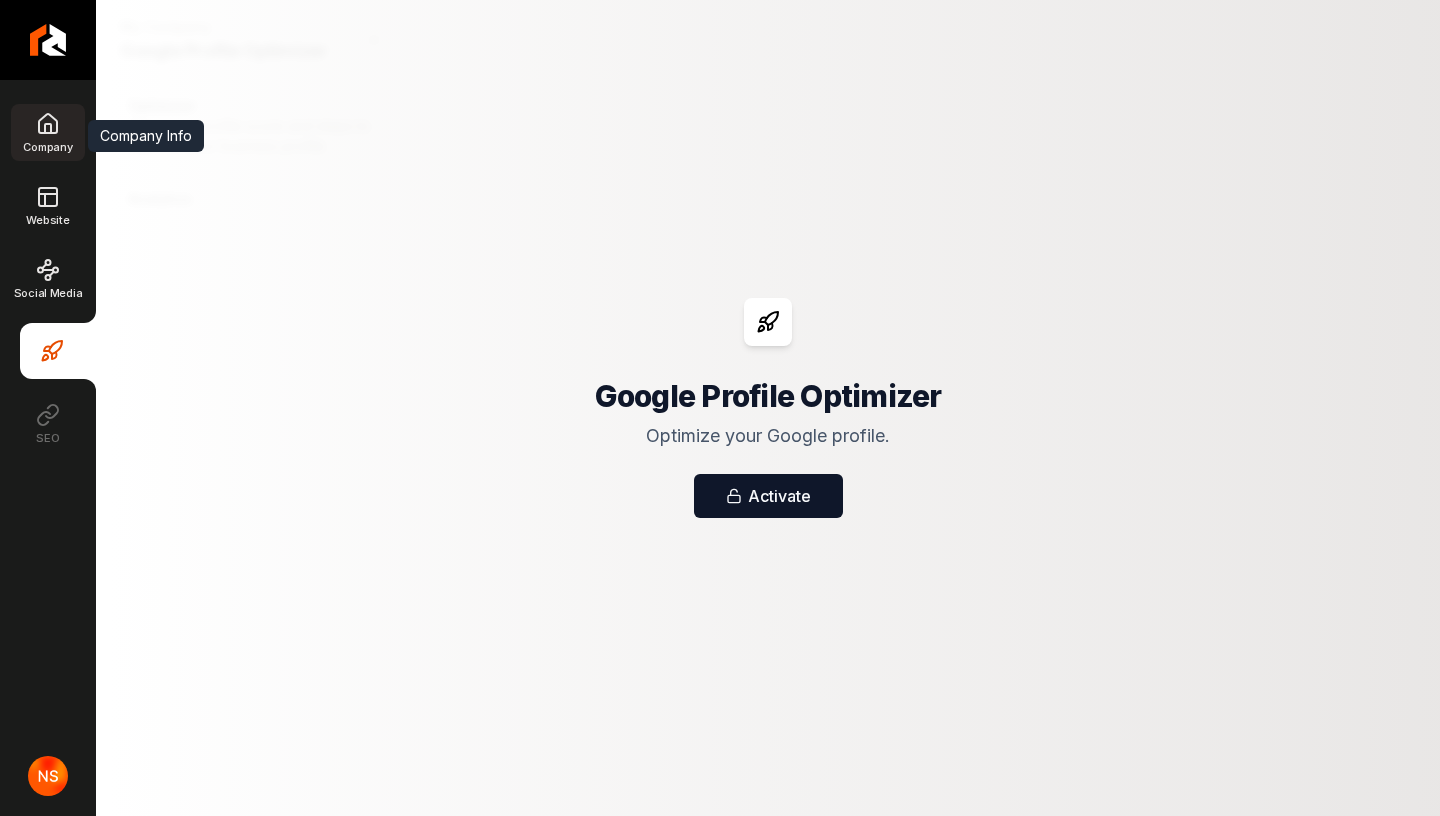 click 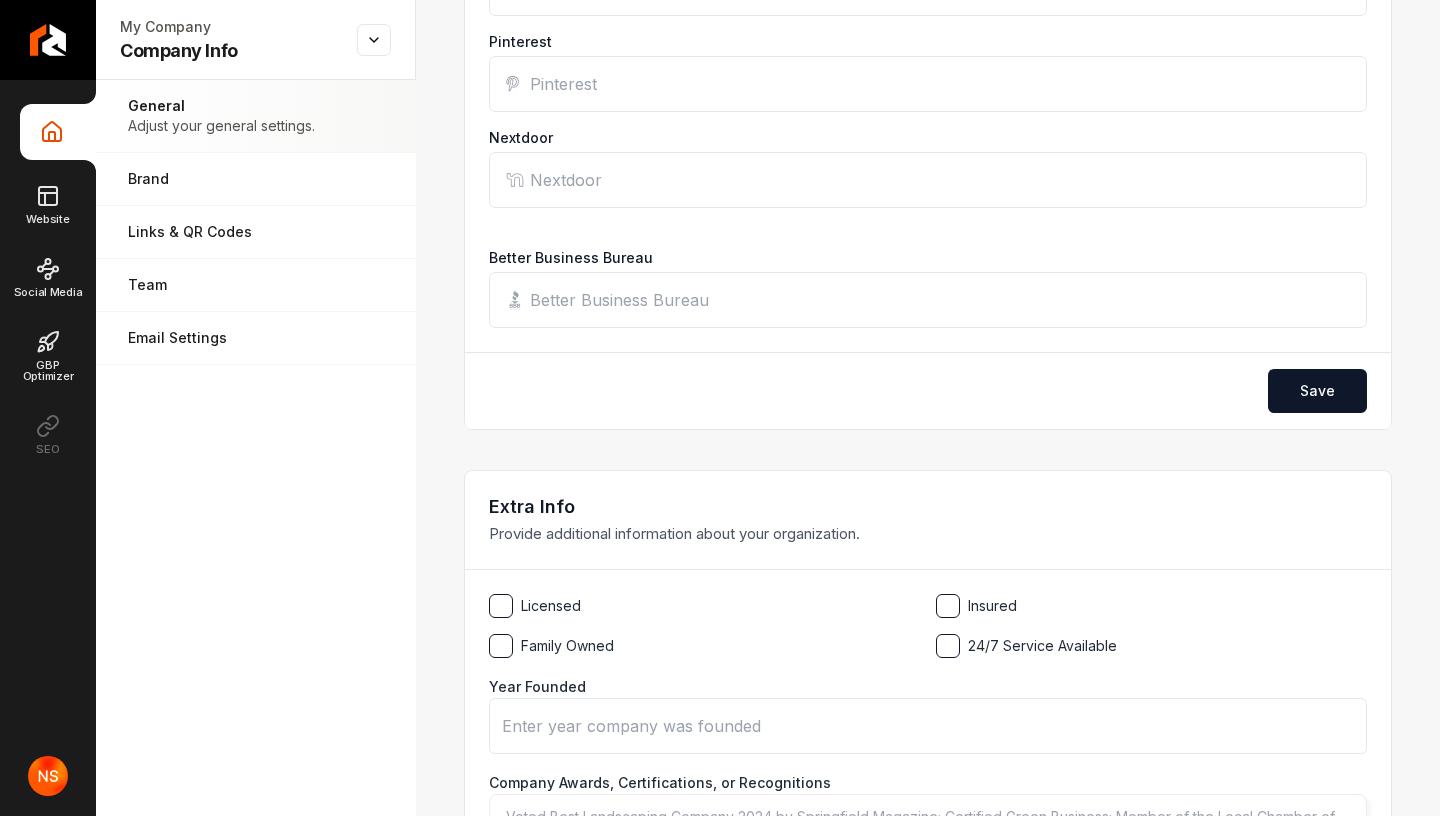 scroll, scrollTop: 2458, scrollLeft: 0, axis: vertical 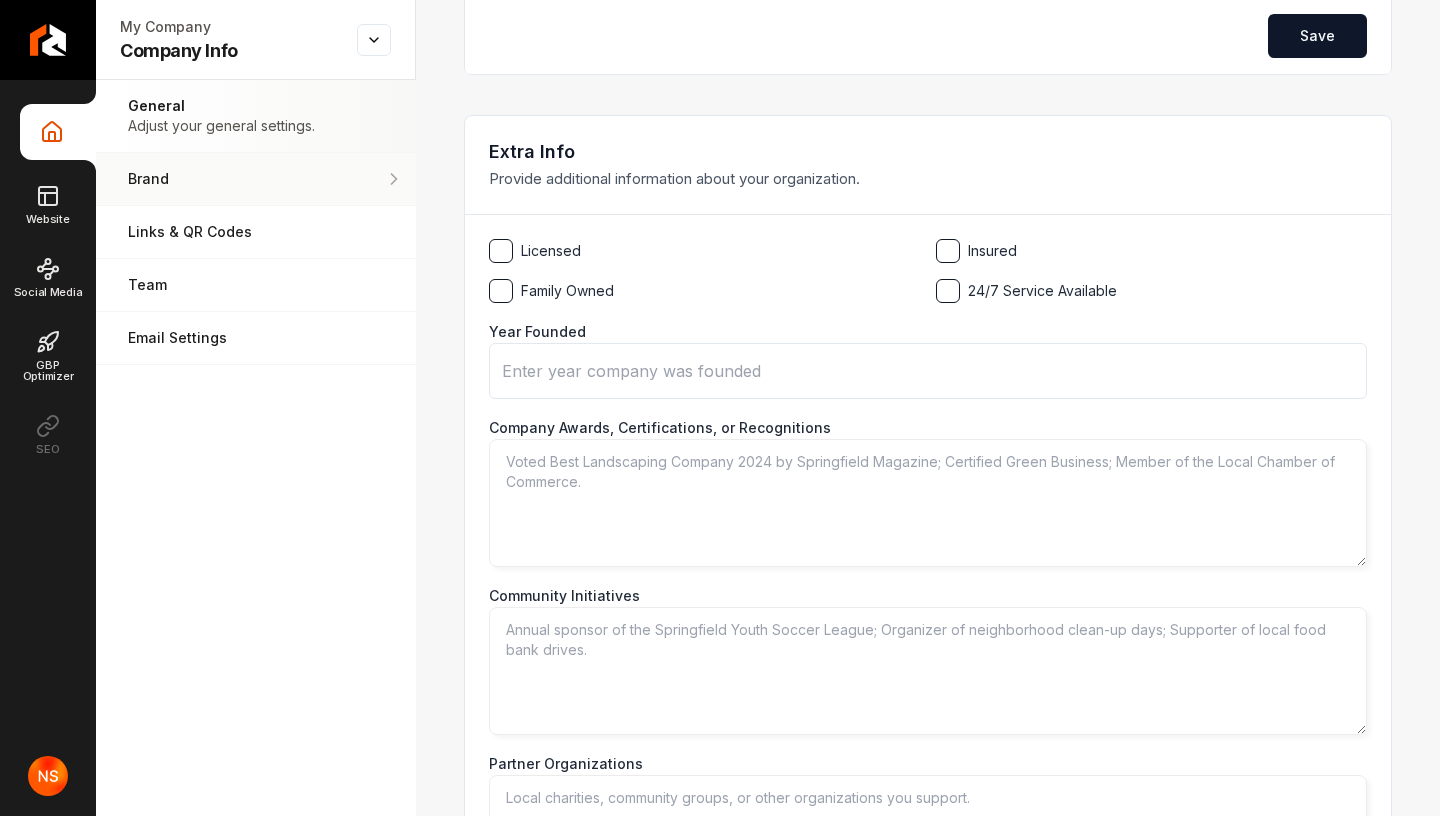 click on "Brand" at bounding box center [256, 179] 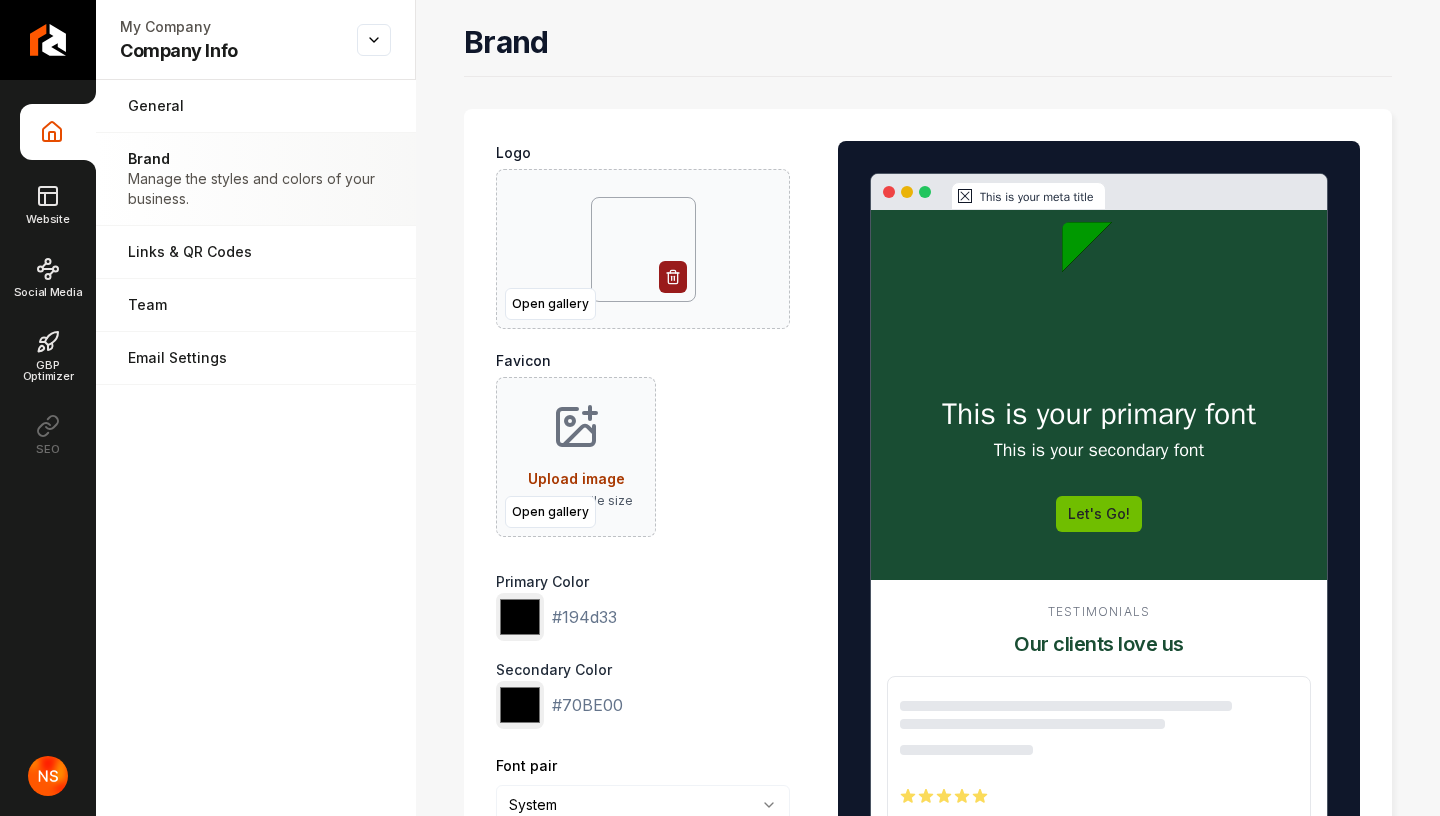 scroll, scrollTop: 0, scrollLeft: 0, axis: both 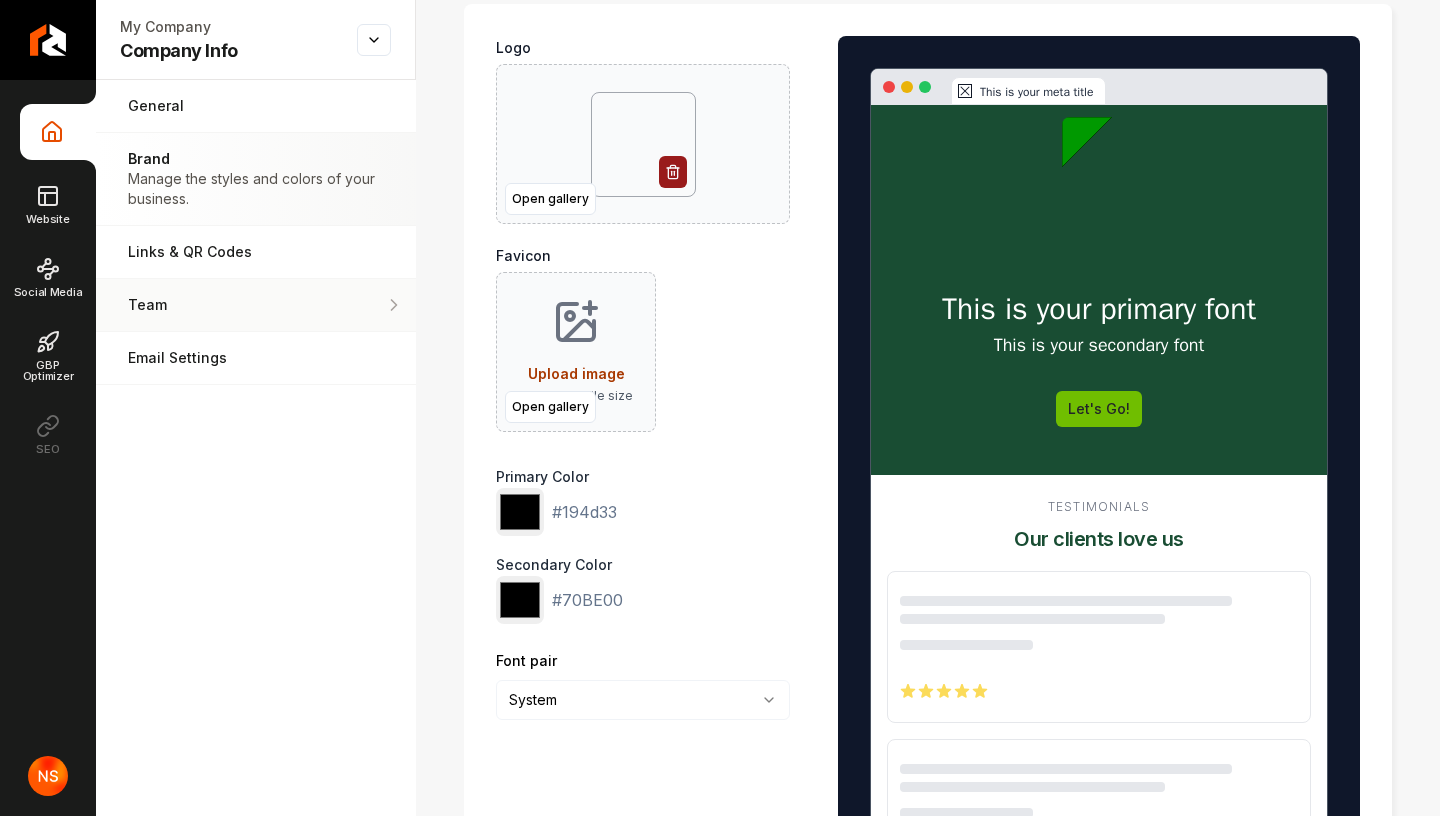 click on "Team" at bounding box center [224, 305] 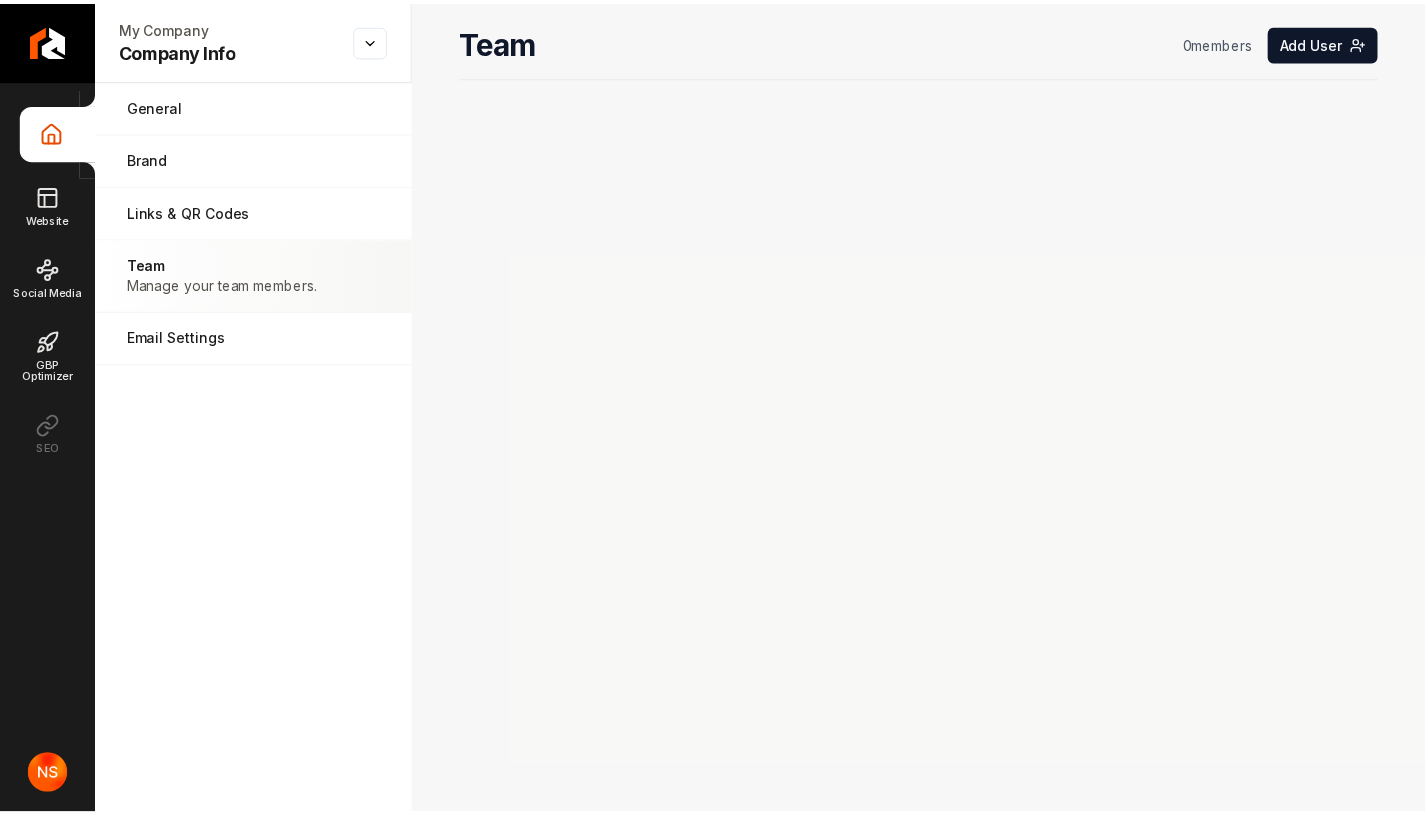 scroll, scrollTop: 0, scrollLeft: 0, axis: both 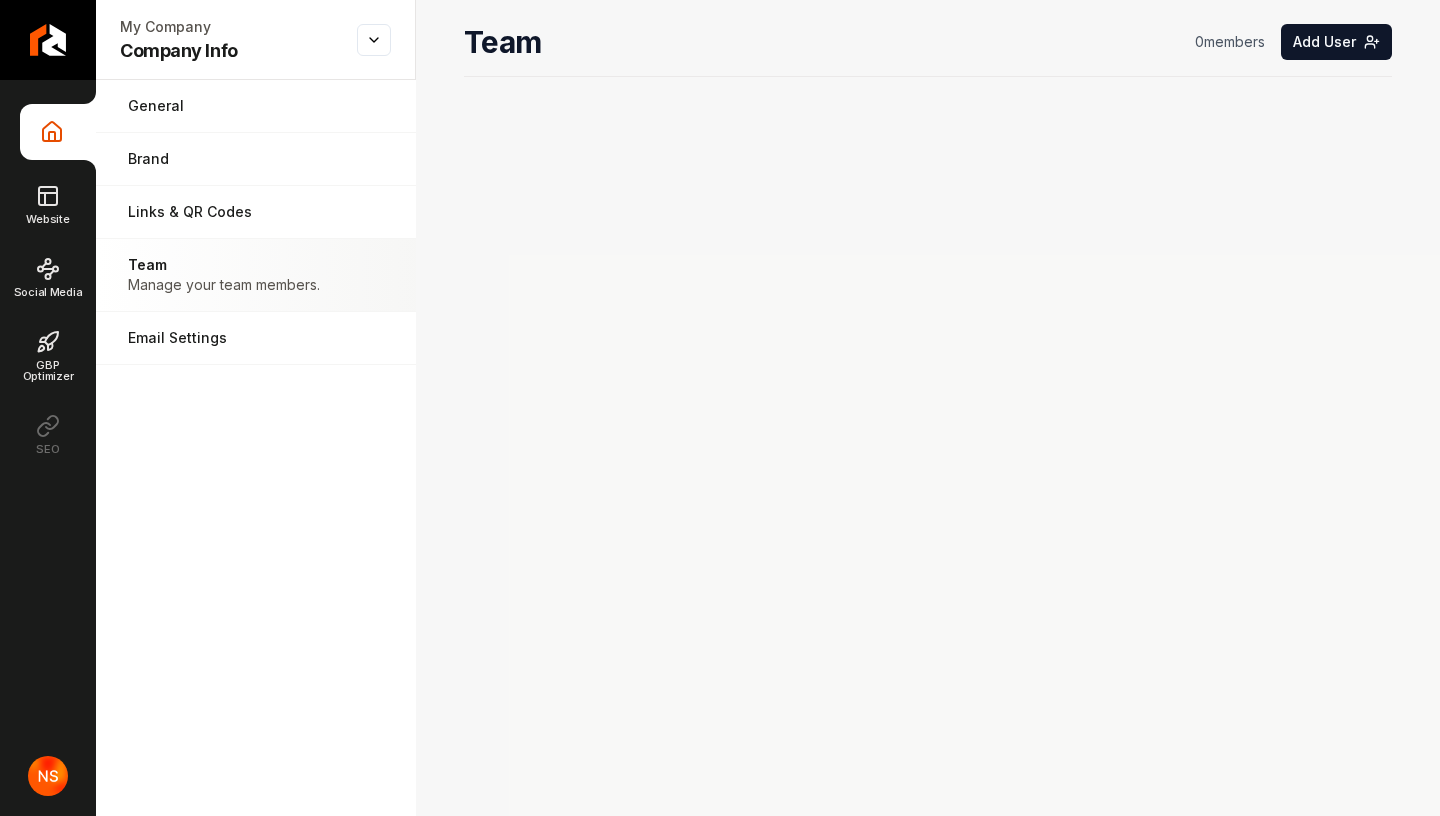click on "Team Manage your team members." at bounding box center [256, 275] 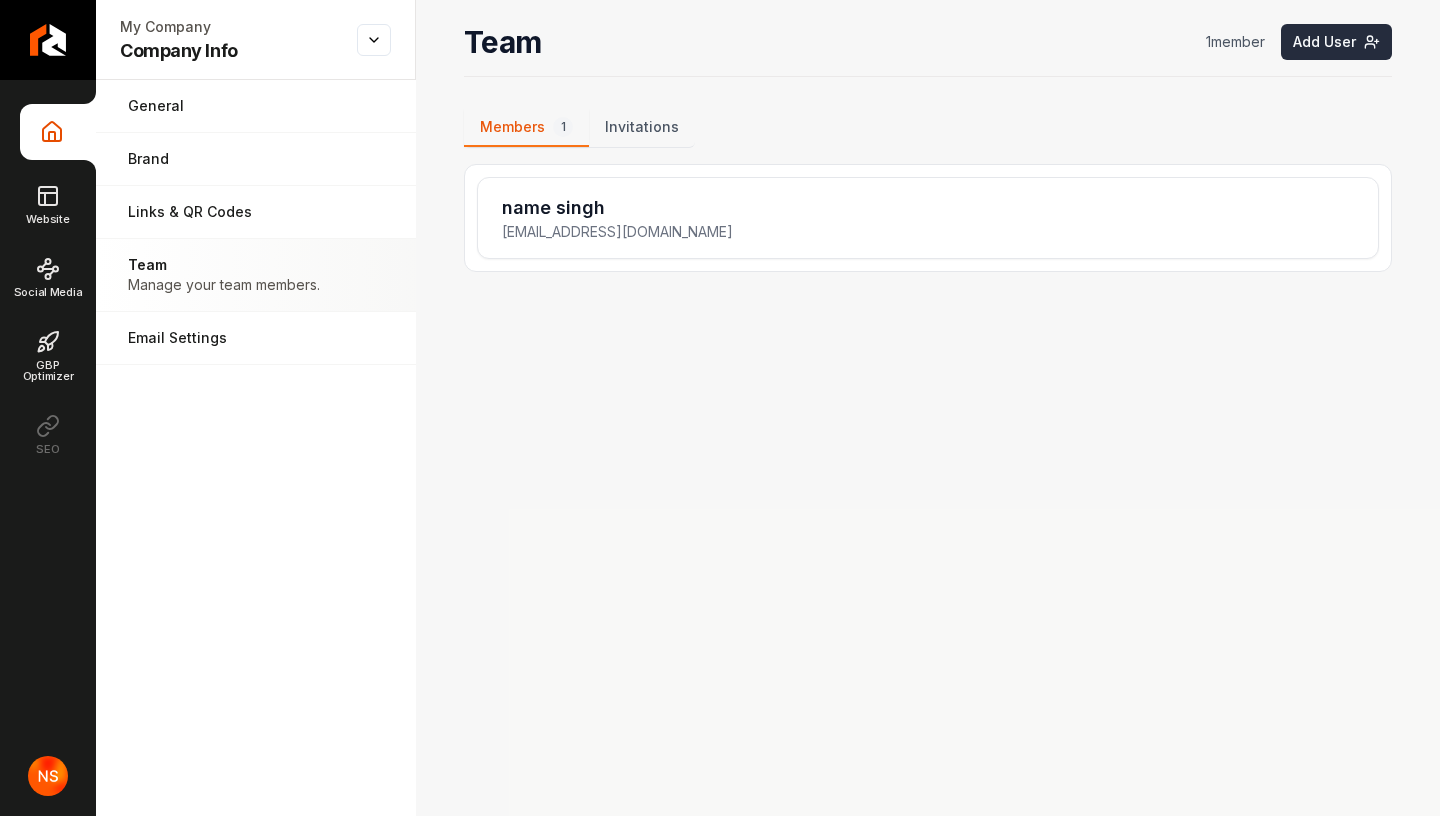 click on "Add User" at bounding box center (1336, 42) 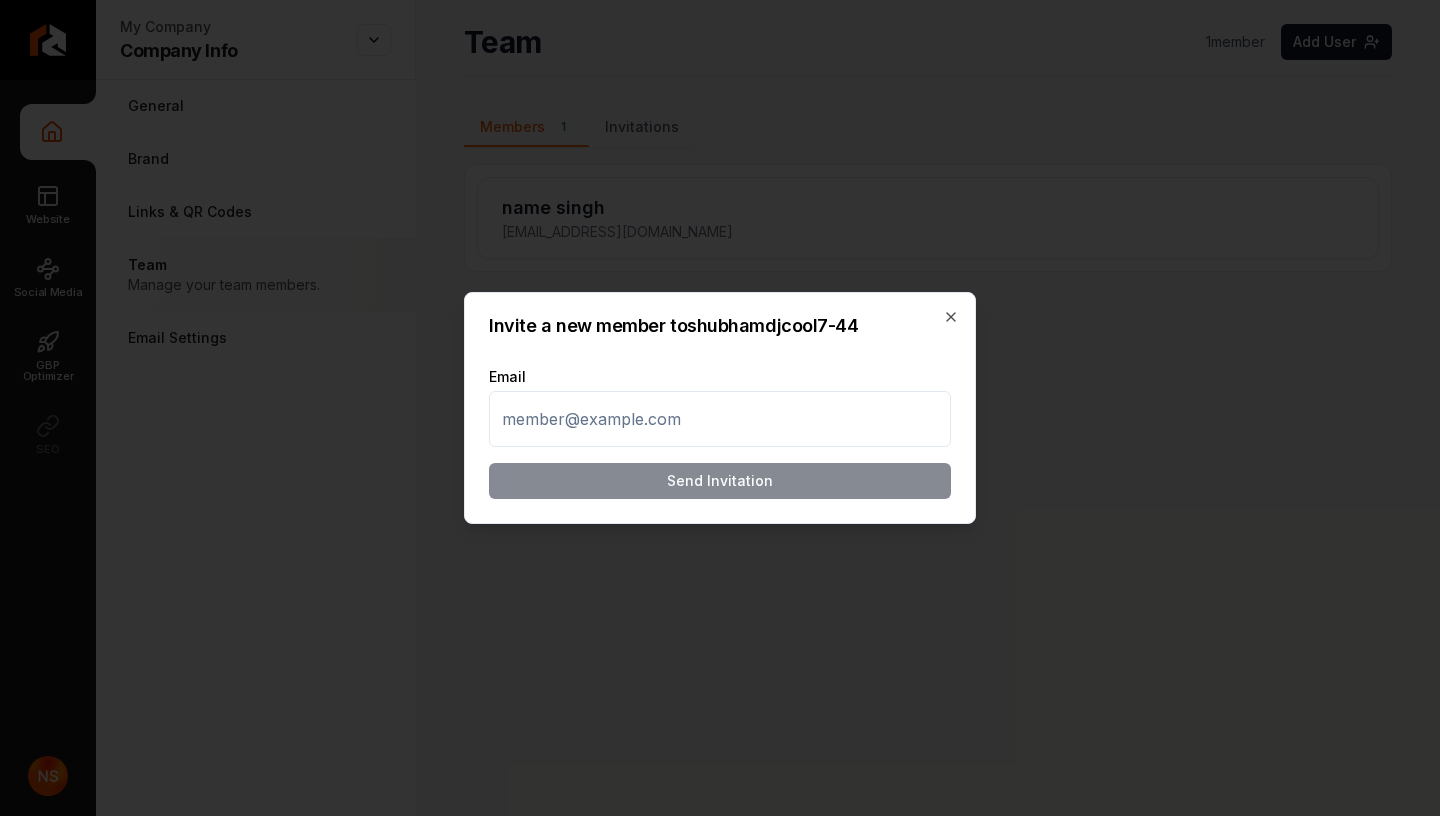 click at bounding box center [720, 419] 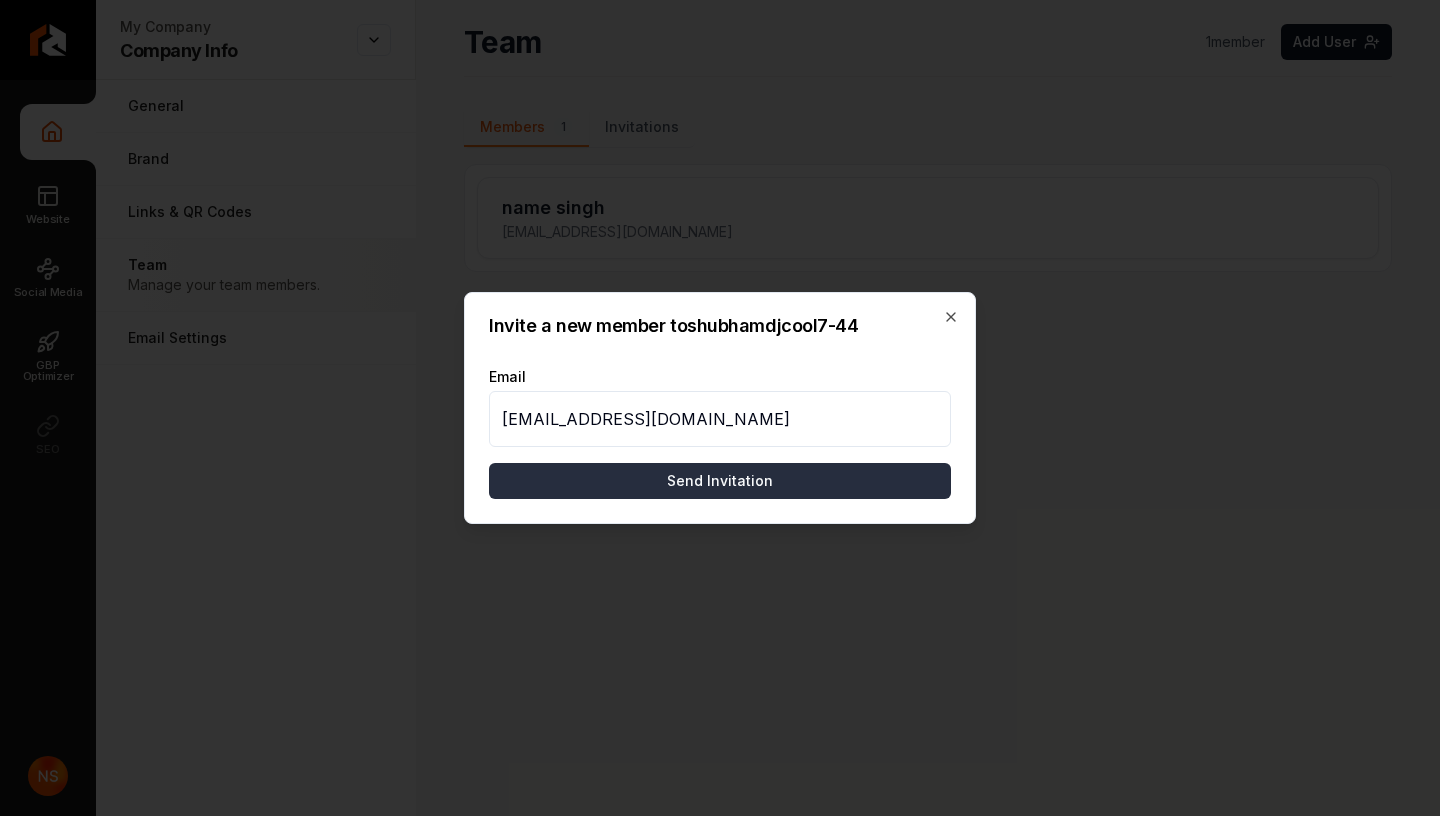 type on "hackbar7350@gmail.com" 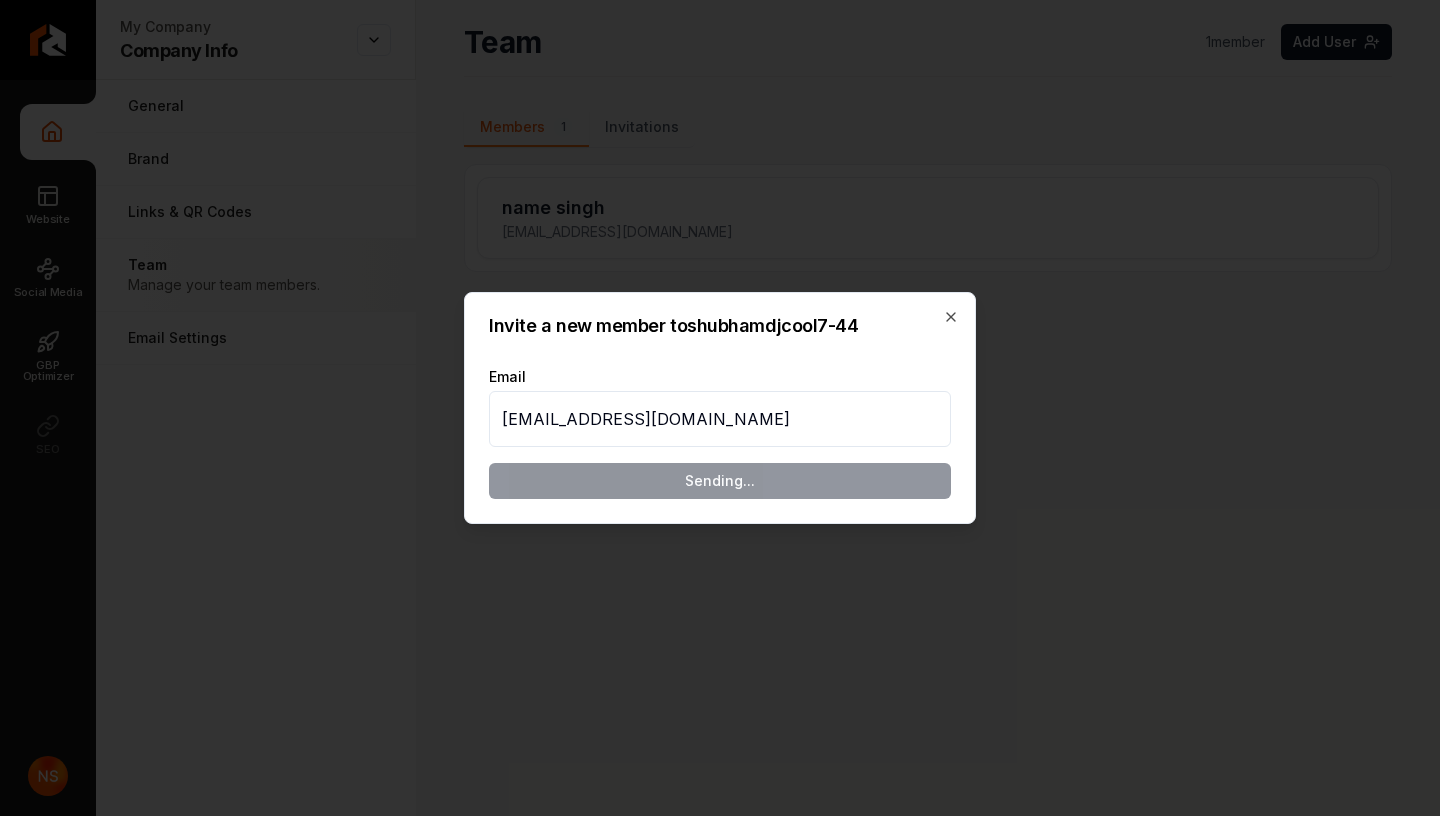 type 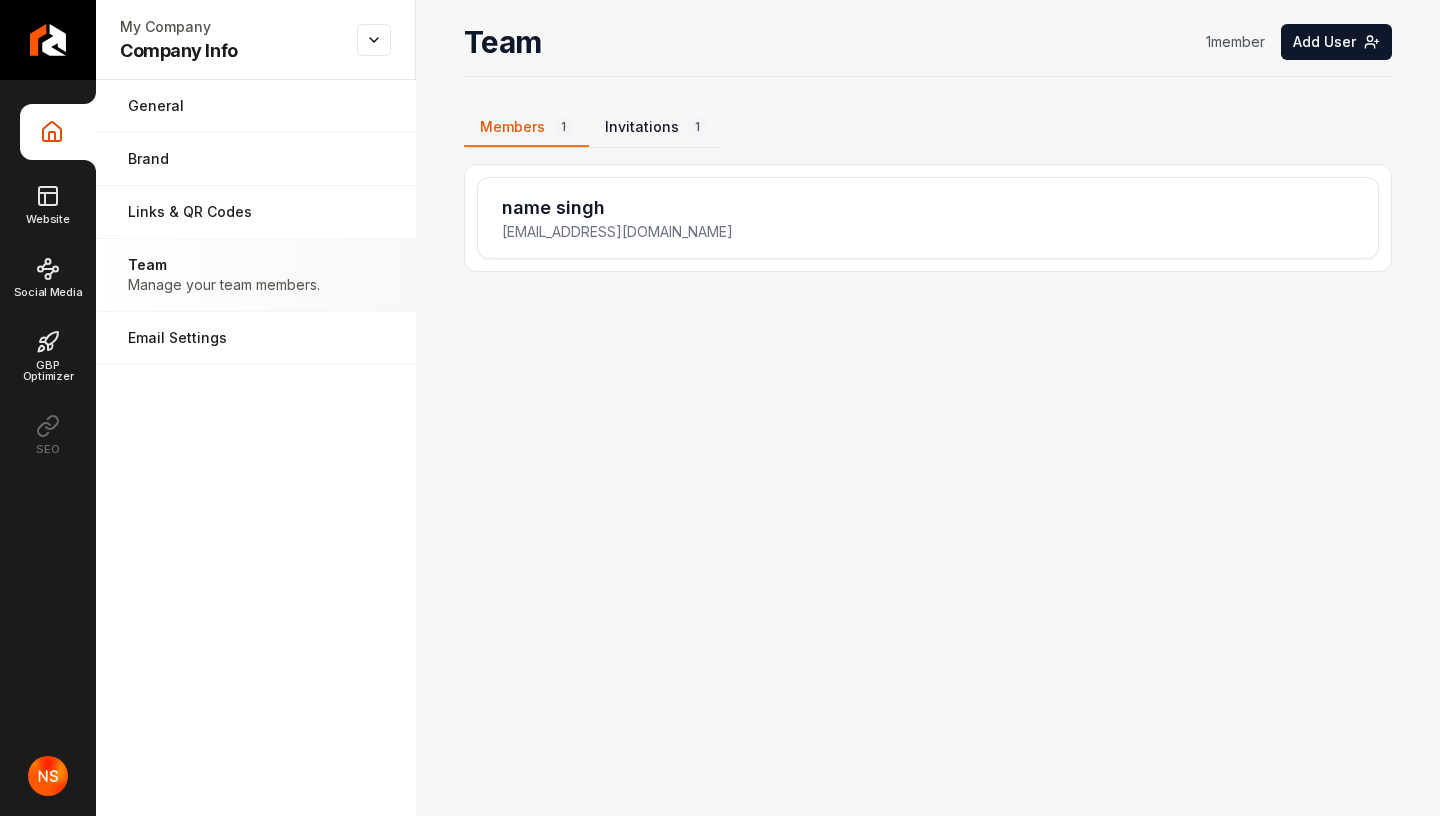 click on "Invitations 1" at bounding box center [656, 128] 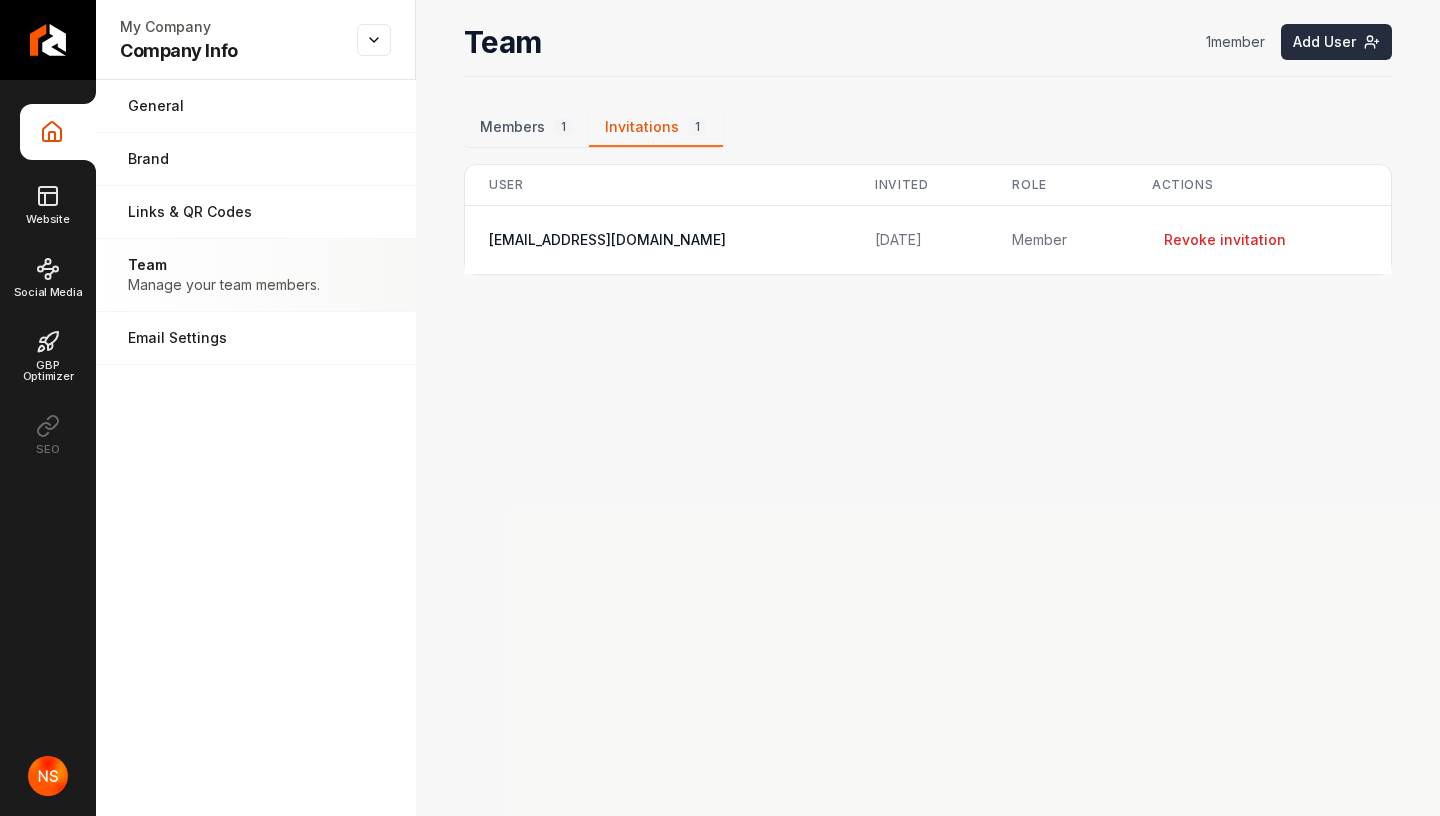 click on "Add User" at bounding box center [1336, 42] 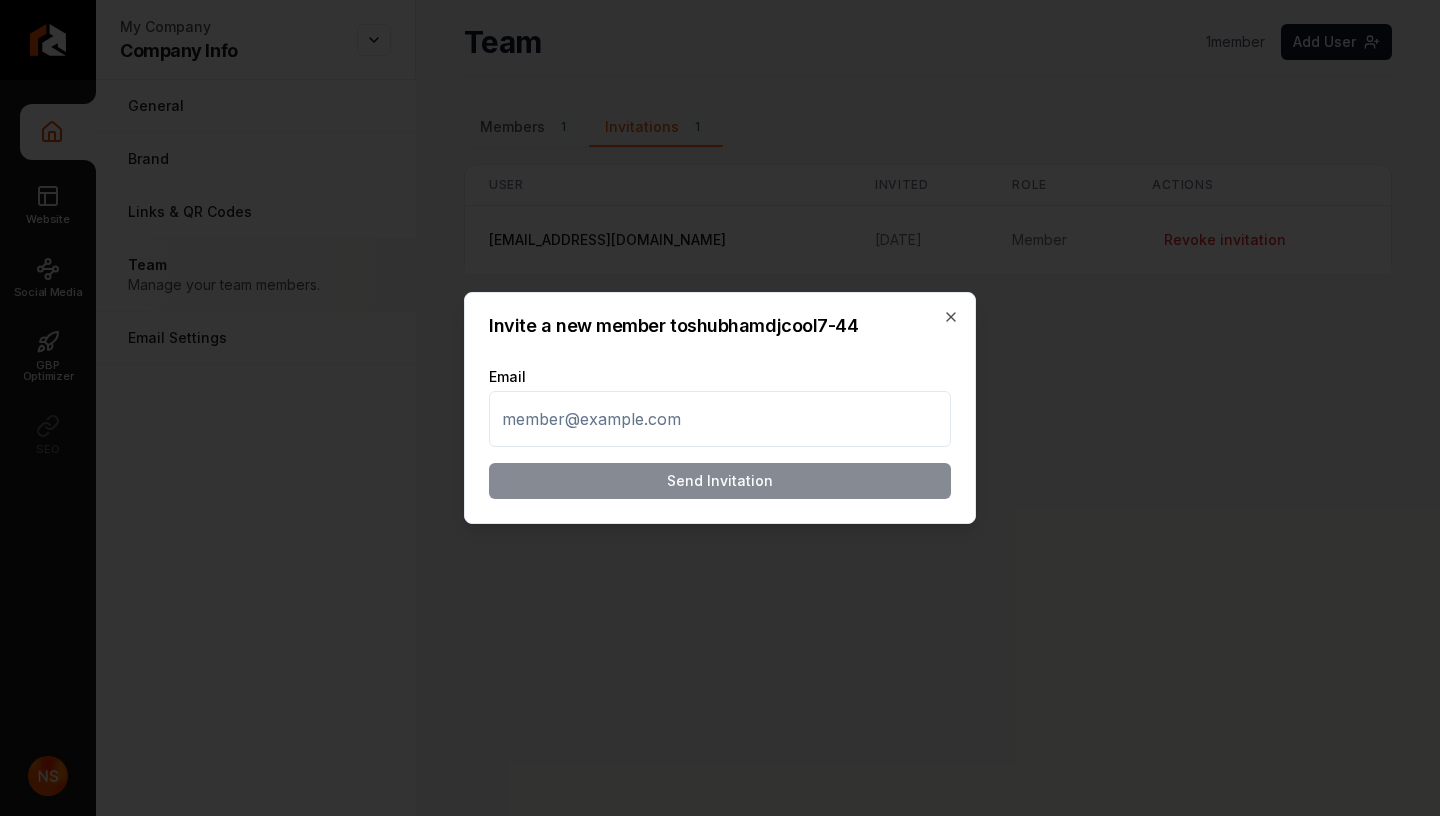 drag, startPoint x: 575, startPoint y: 443, endPoint x: 764, endPoint y: 321, distance: 224.95555 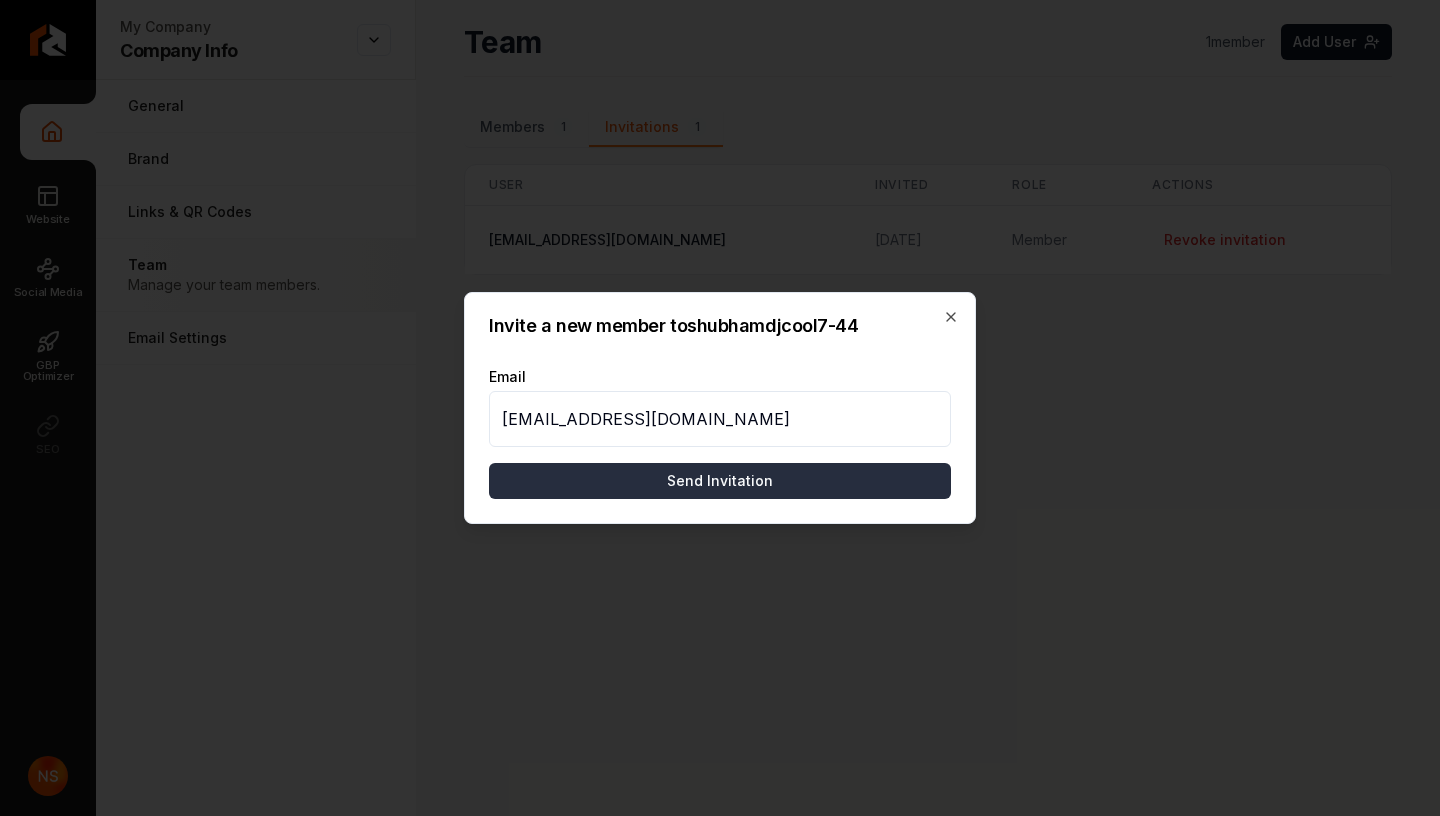 type on "hackbar7350@gmail.com" 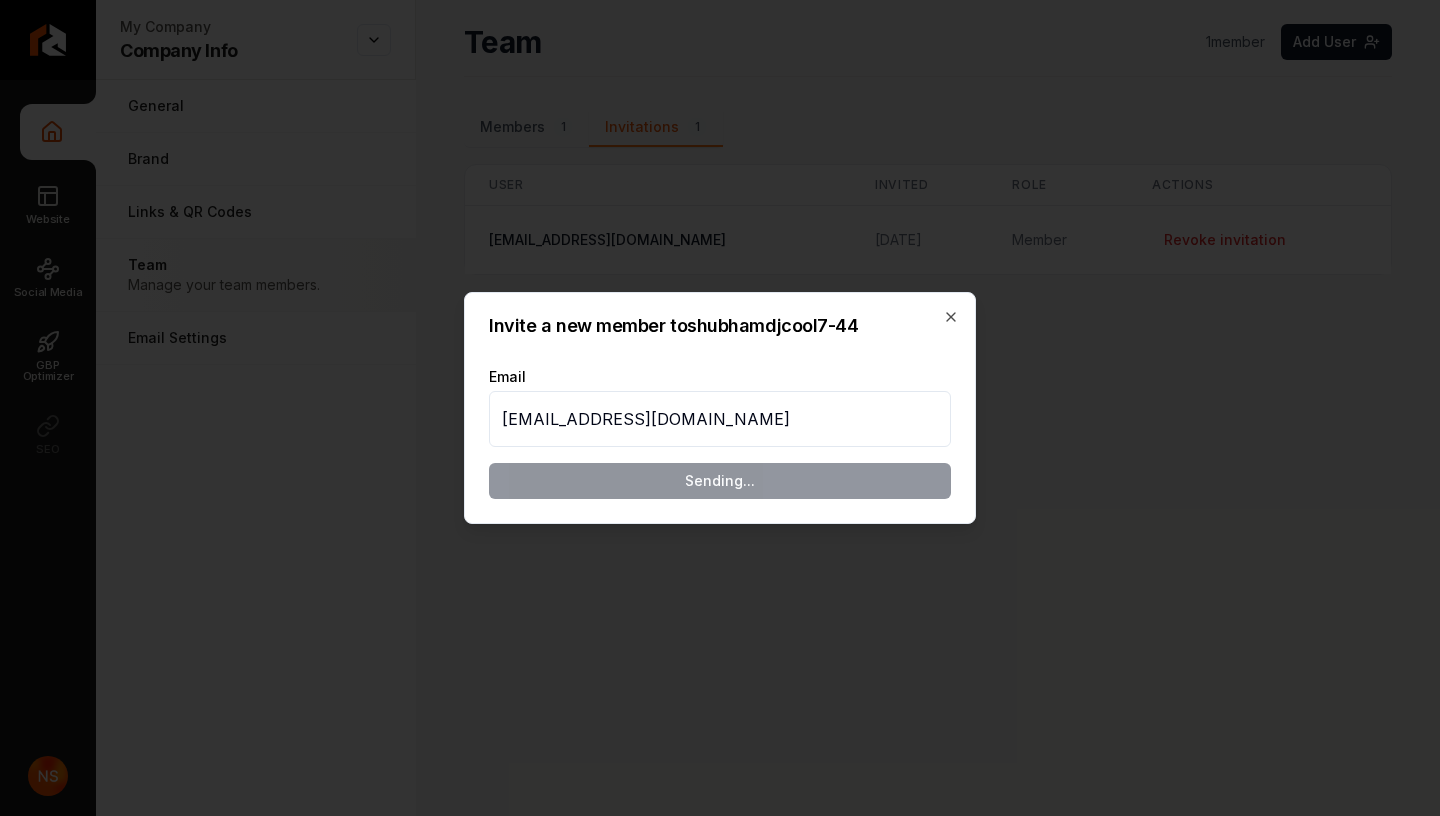 type 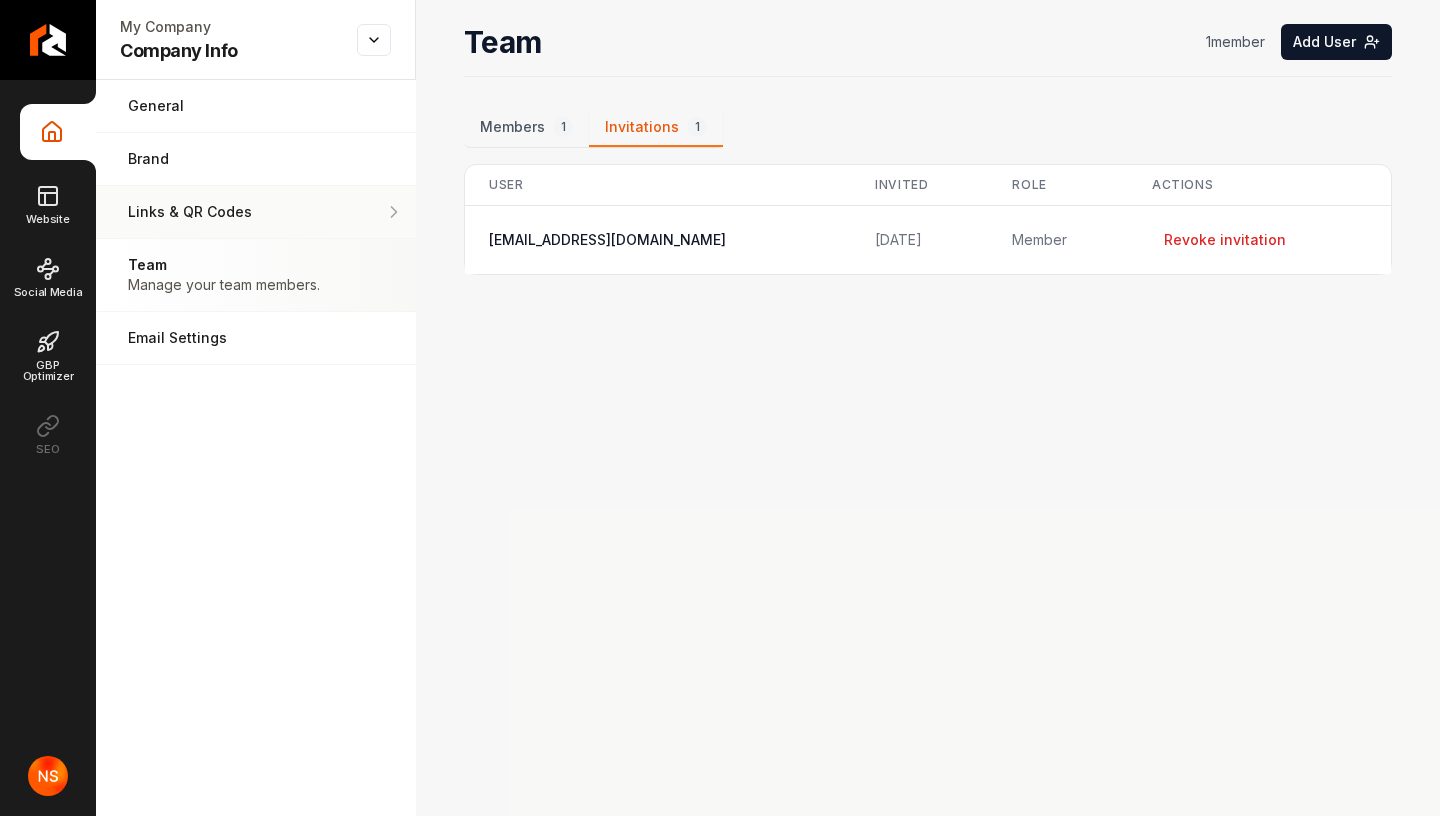 click on "Links & QR Codes" at bounding box center (256, 212) 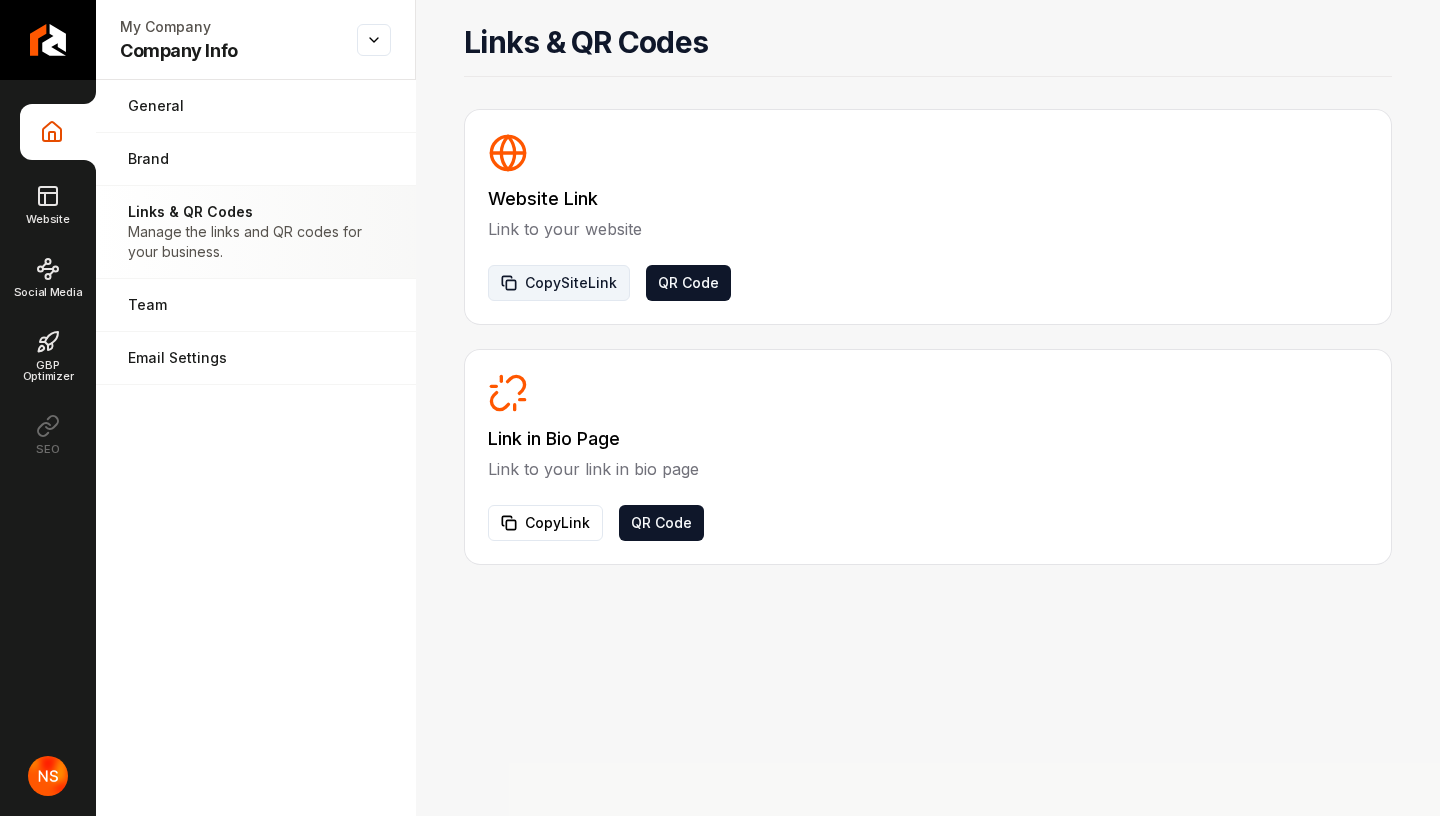 click on "Copy  Site  Link" at bounding box center (559, 283) 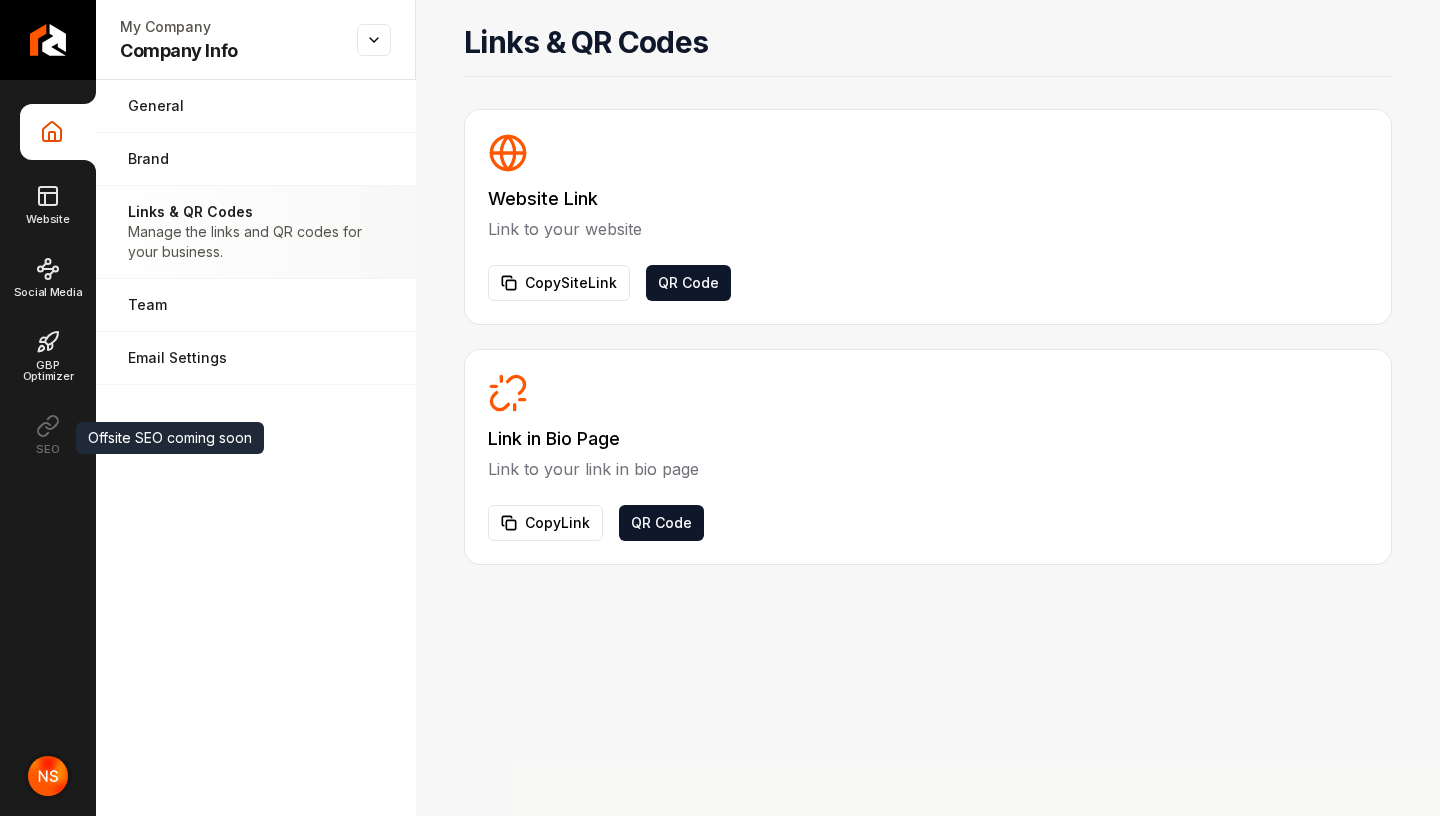 click at bounding box center [48, 776] 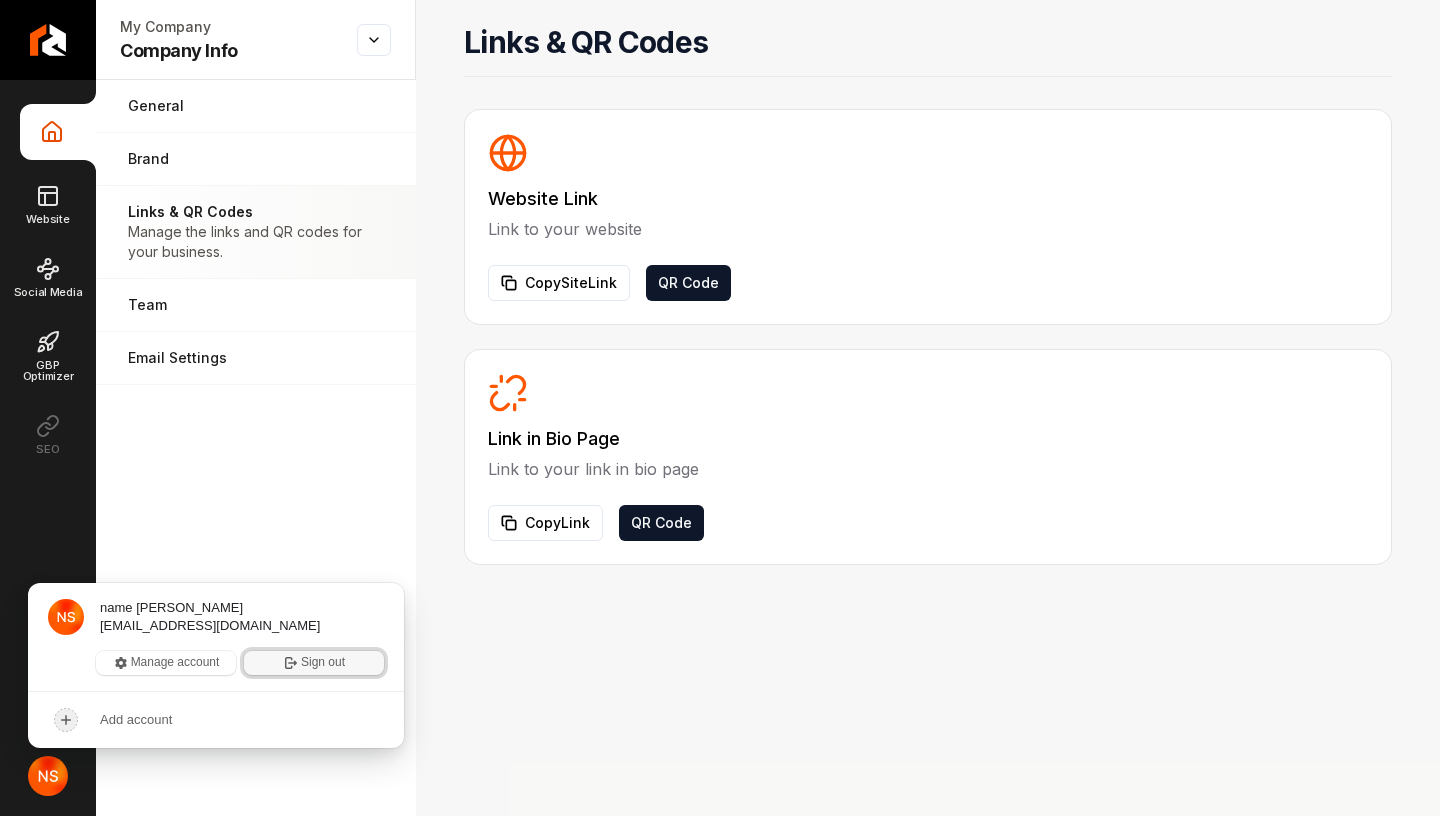 click on "Sign out" at bounding box center (314, 663) 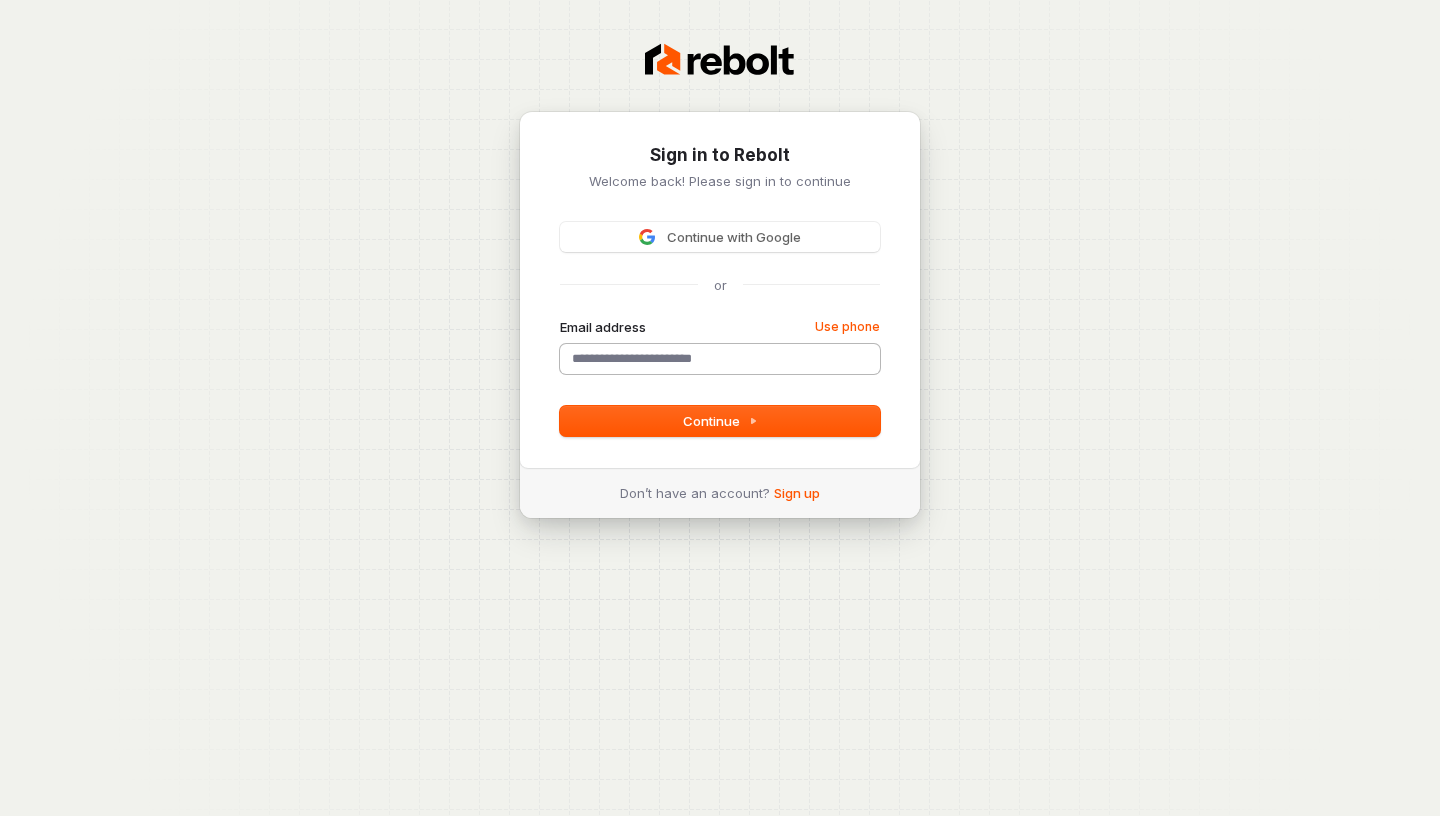scroll, scrollTop: 0, scrollLeft: 0, axis: both 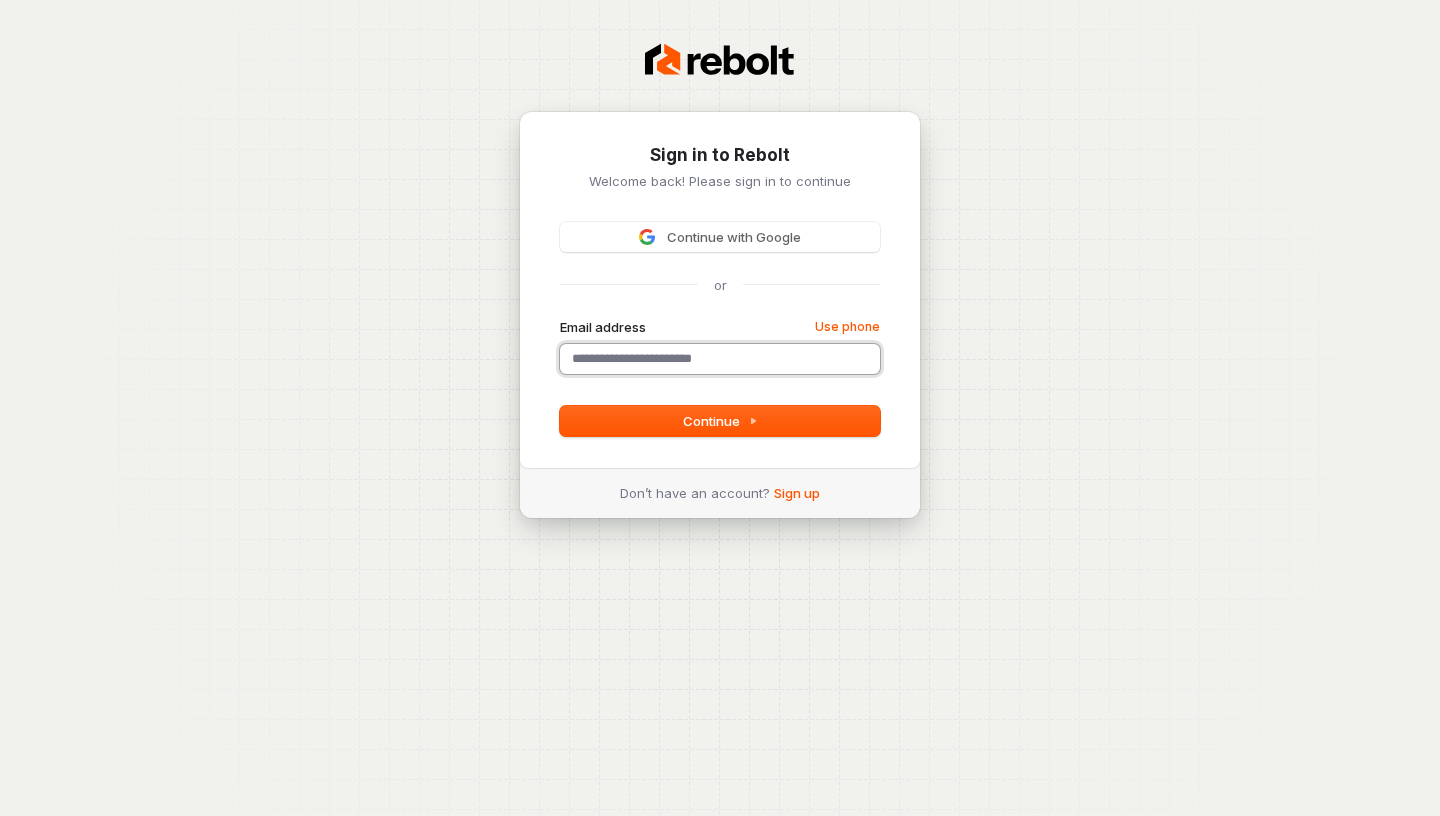 click on "Email address" at bounding box center [720, 359] 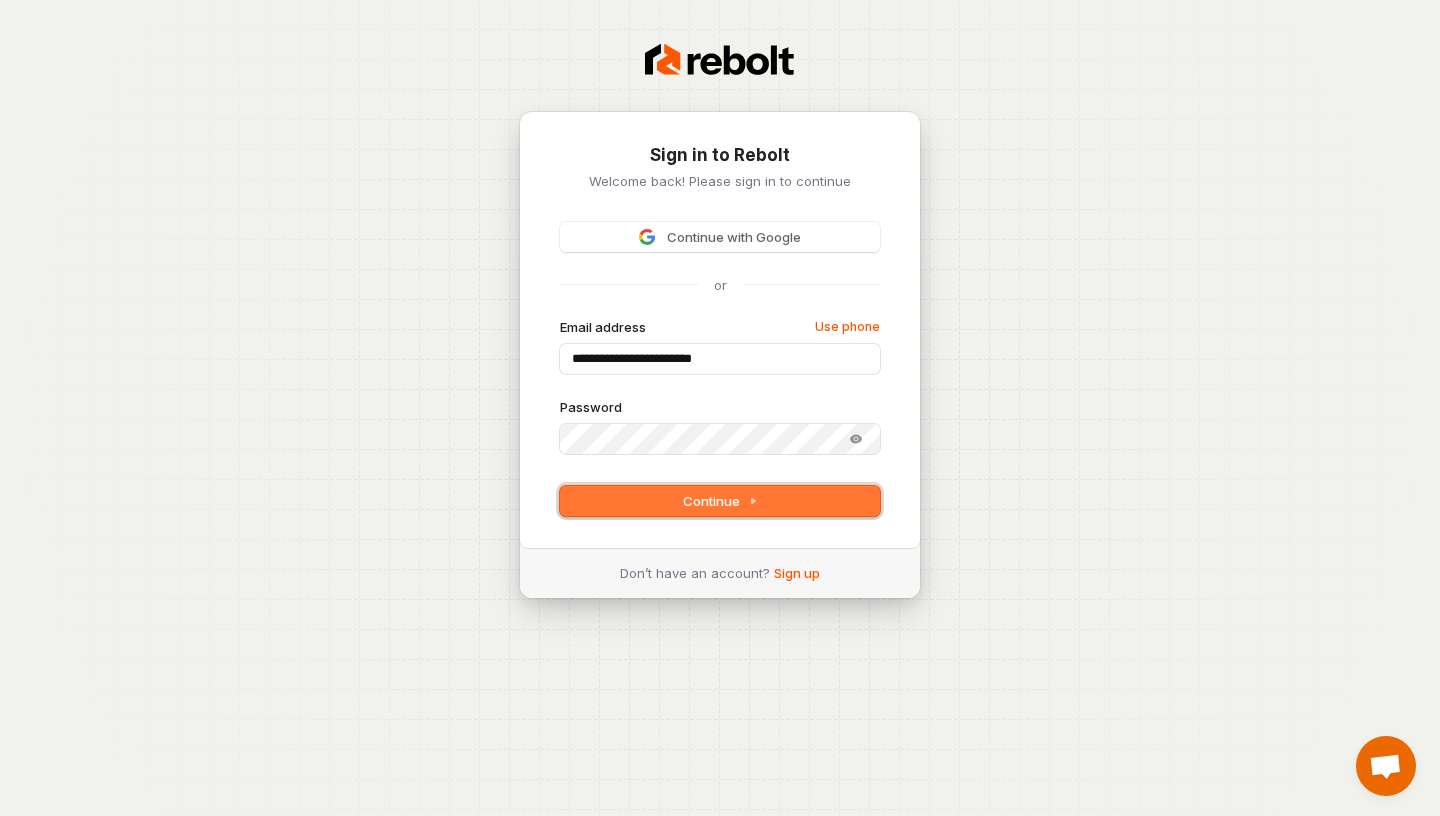 click on "Continue" at bounding box center [720, 501] 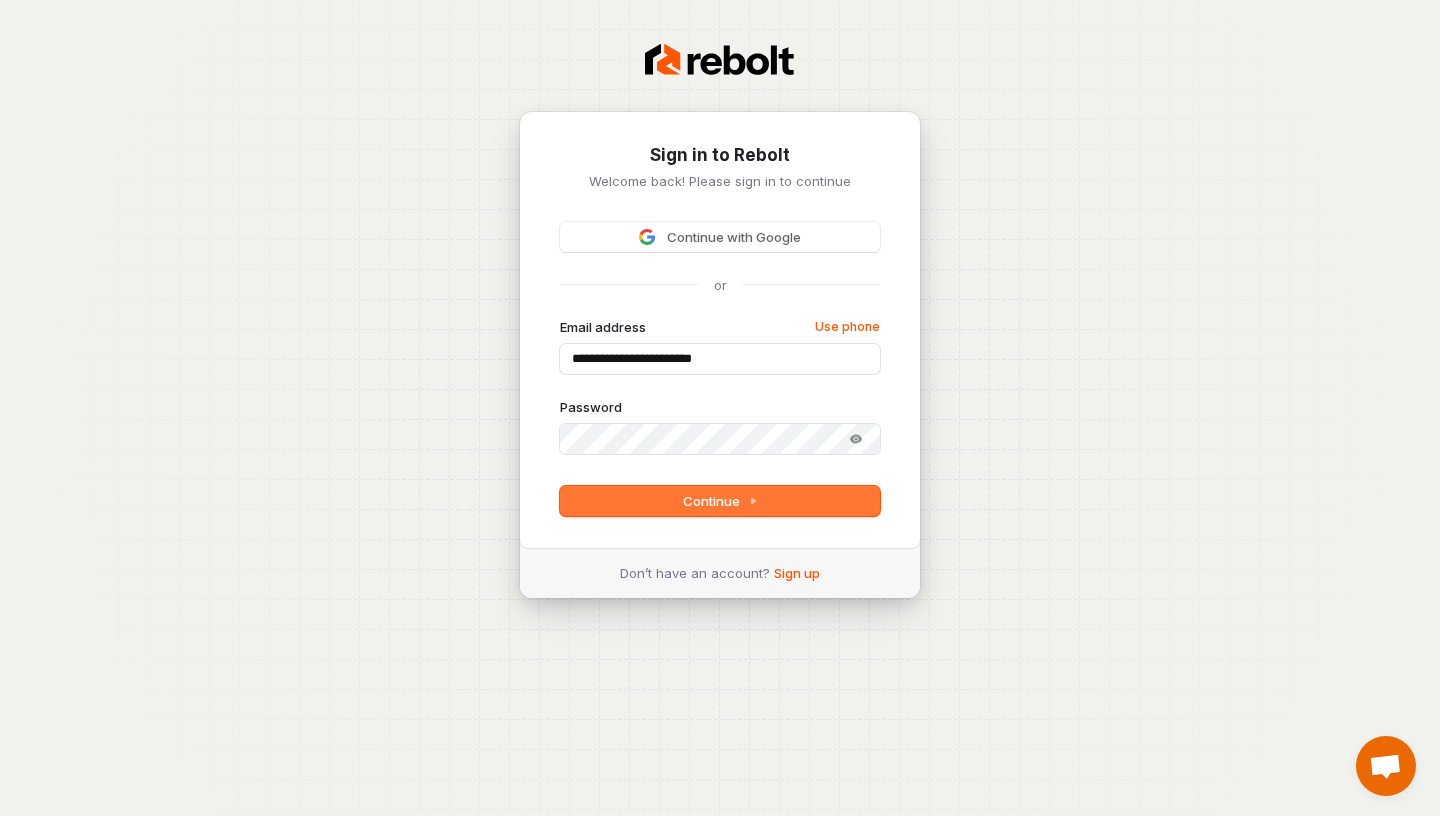 type on "**********" 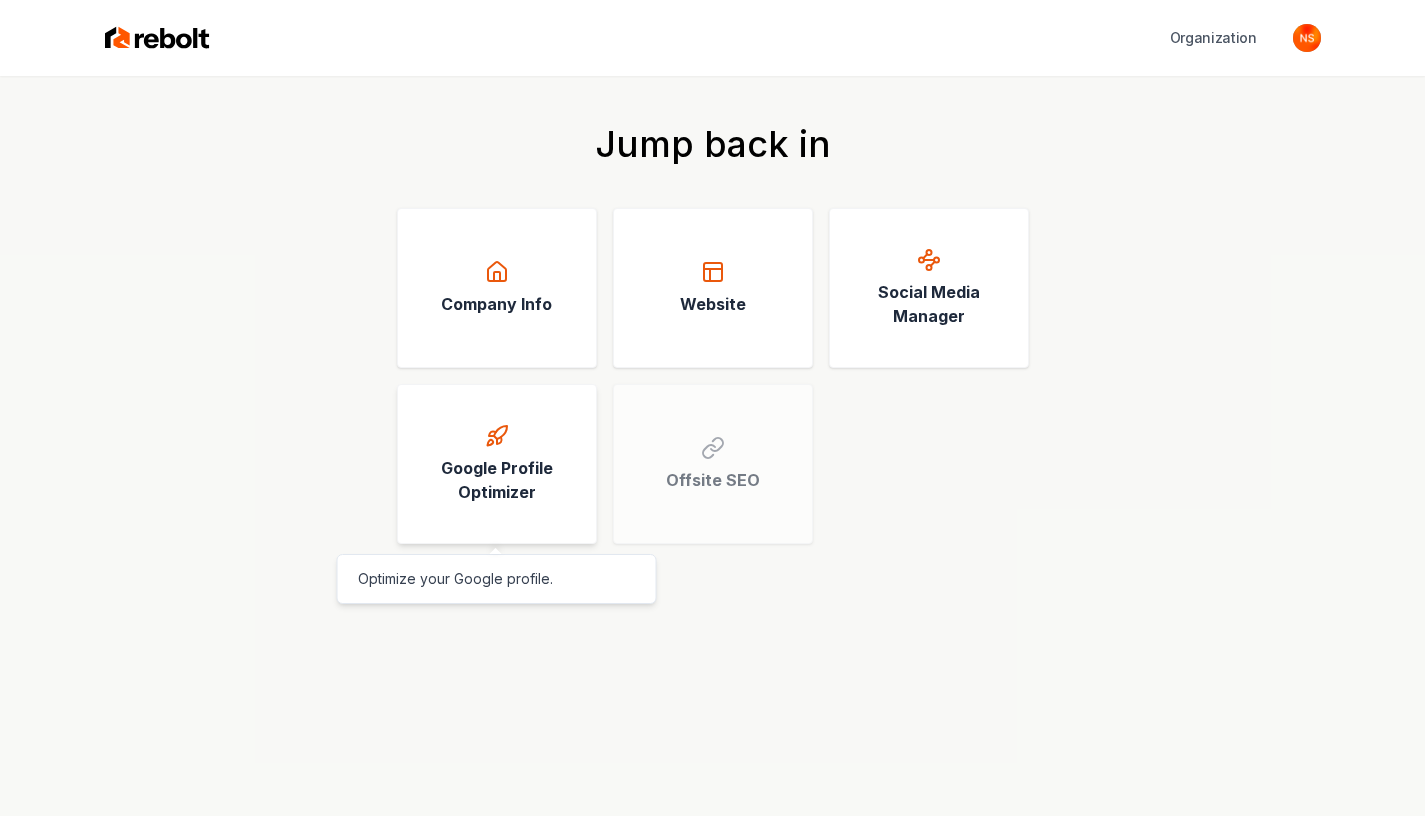 click on "Google Profile Optimizer" at bounding box center [497, 480] 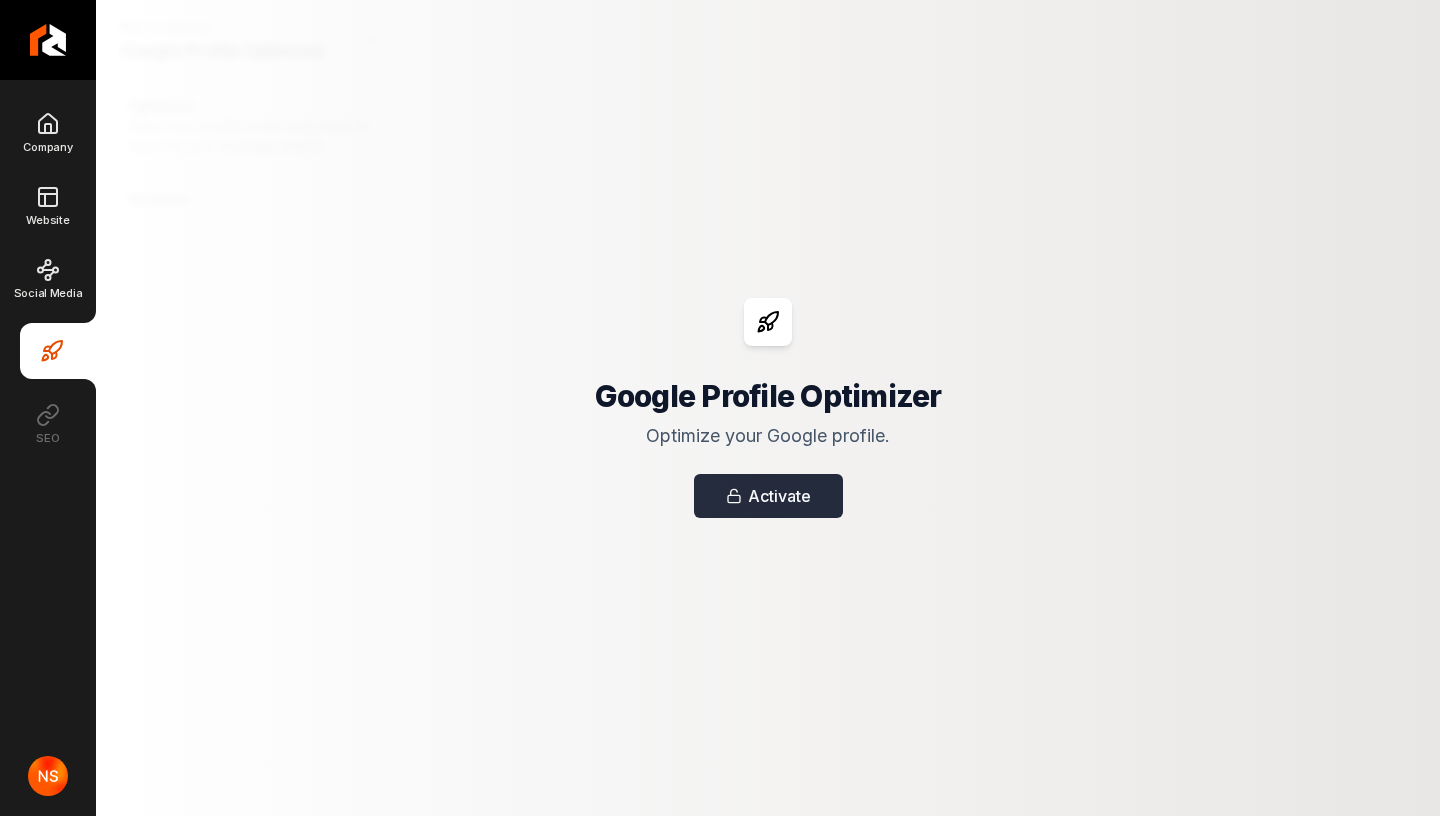 click on "Activate" at bounding box center (768, 496) 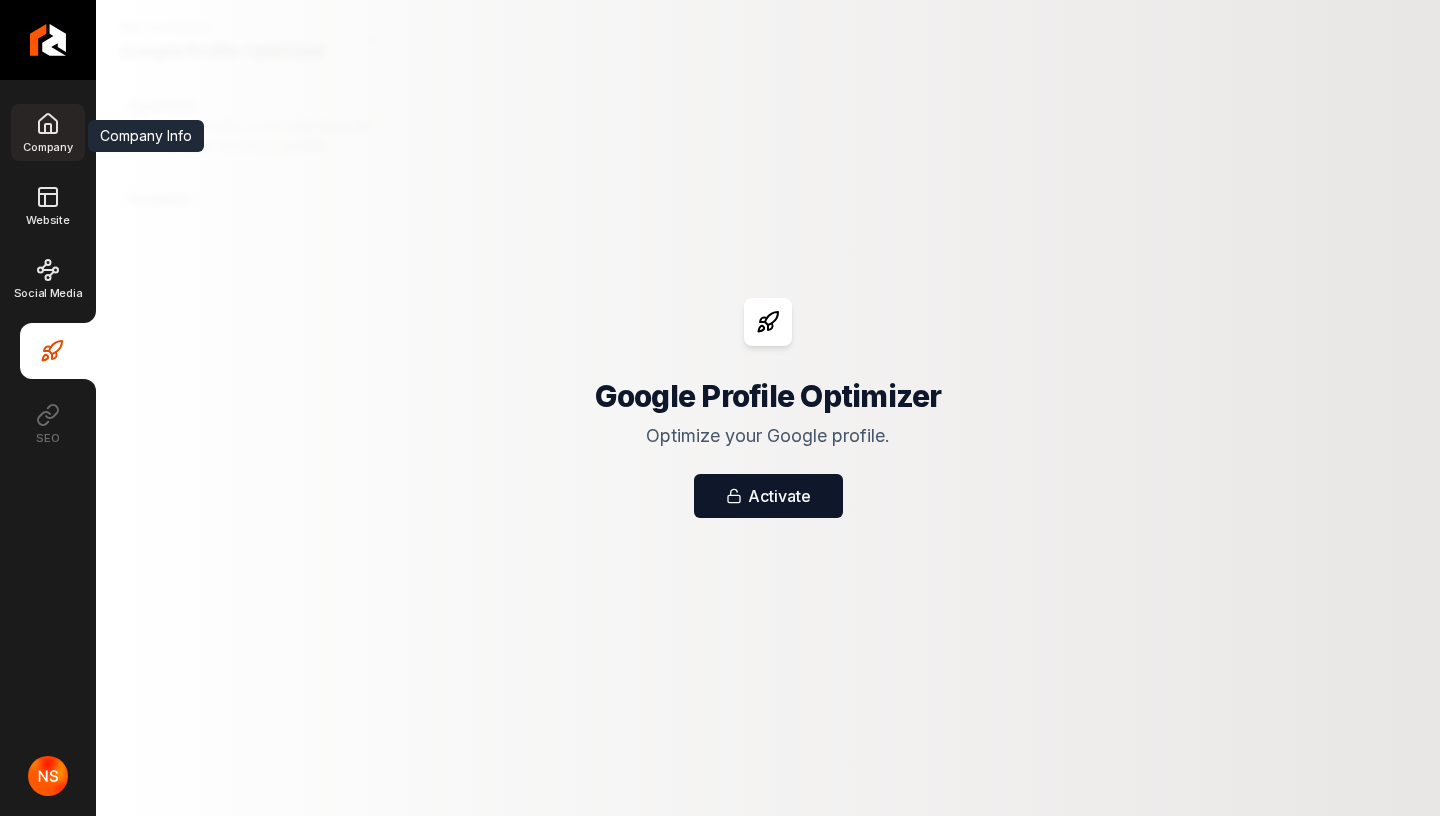 click 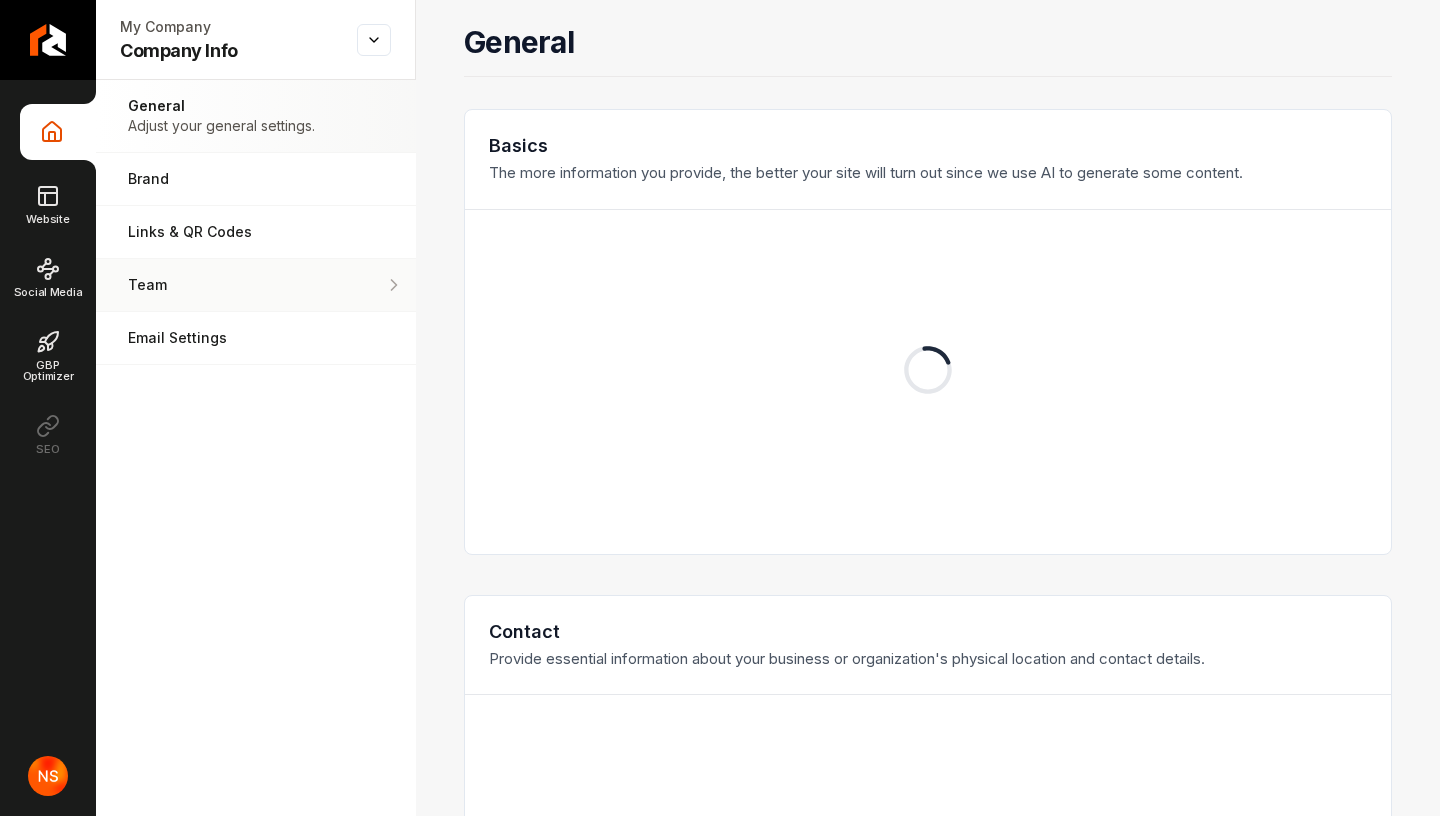 click on "Team Manage your team members." at bounding box center (256, 285) 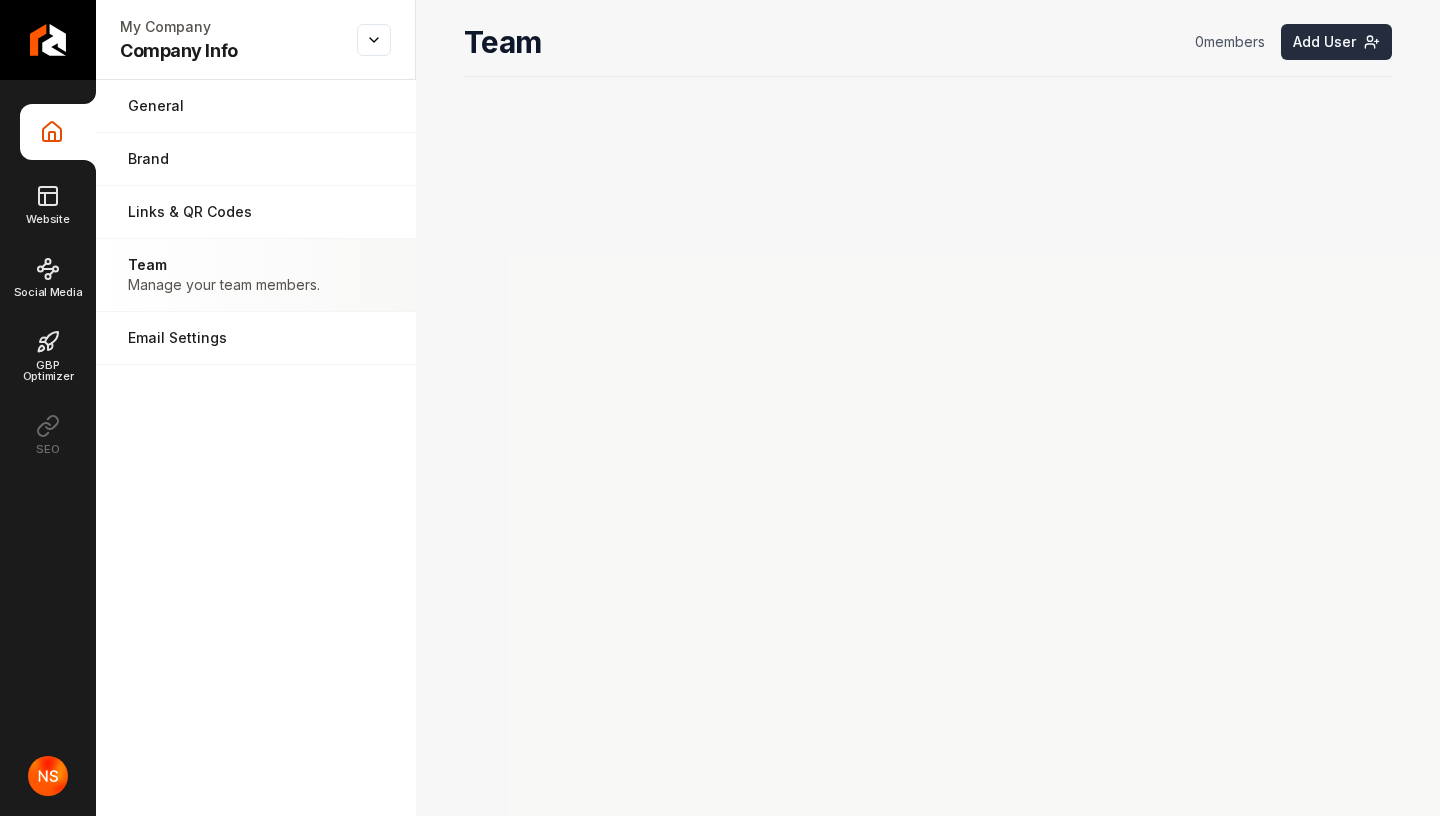 click on "Add User" at bounding box center (1336, 42) 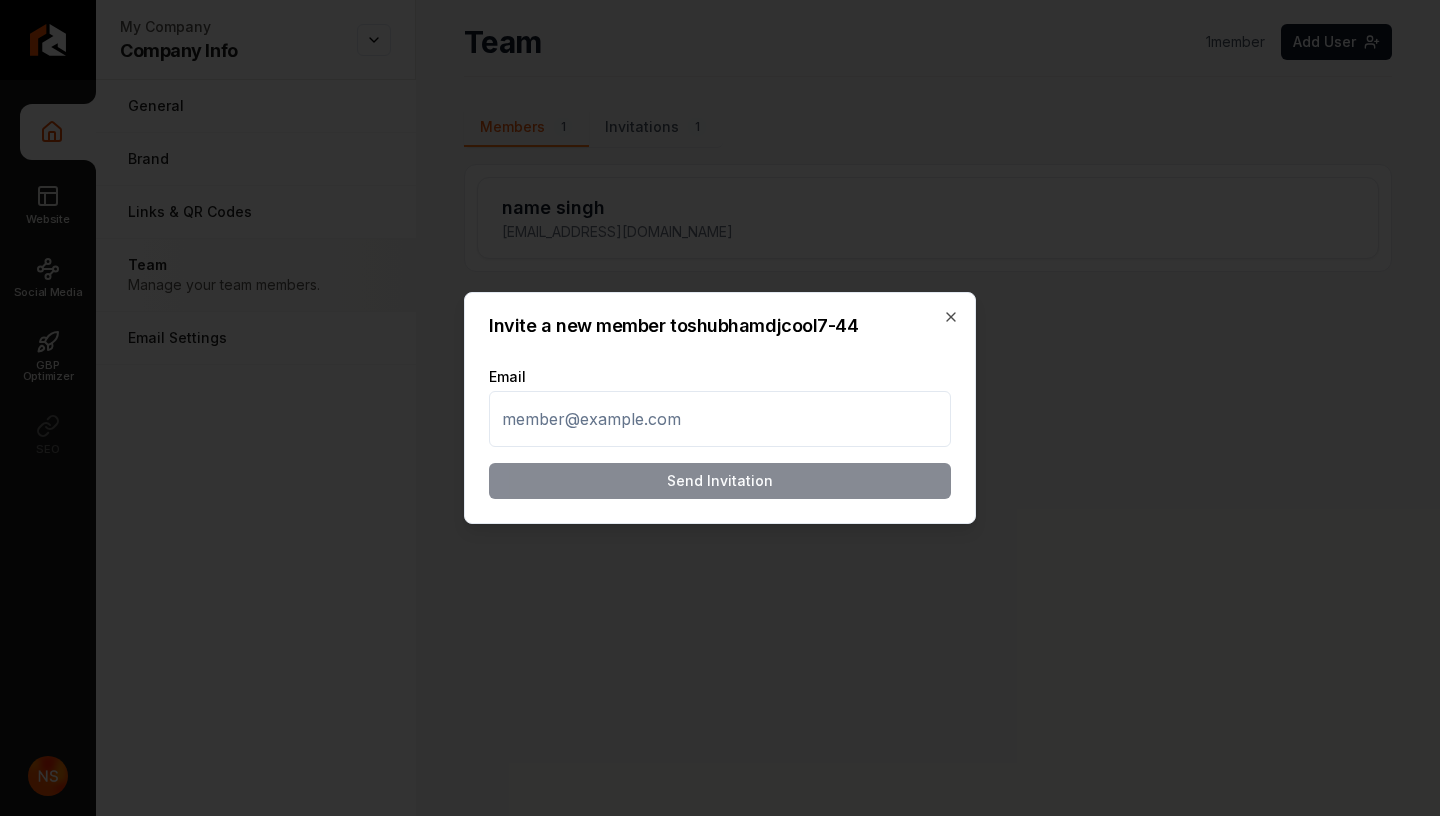 click at bounding box center (720, 419) 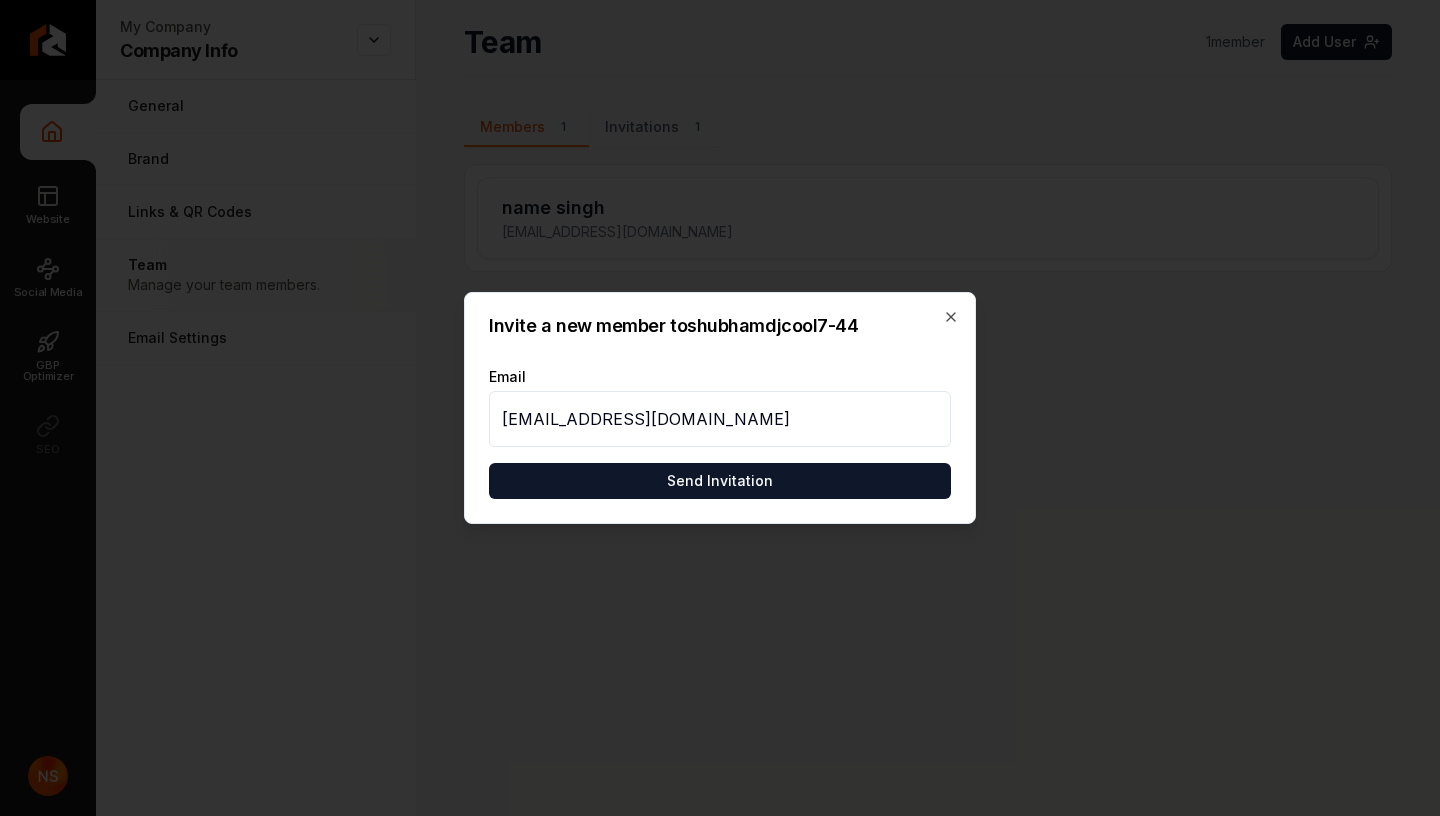 type on "hackbar7350@gmail.com" 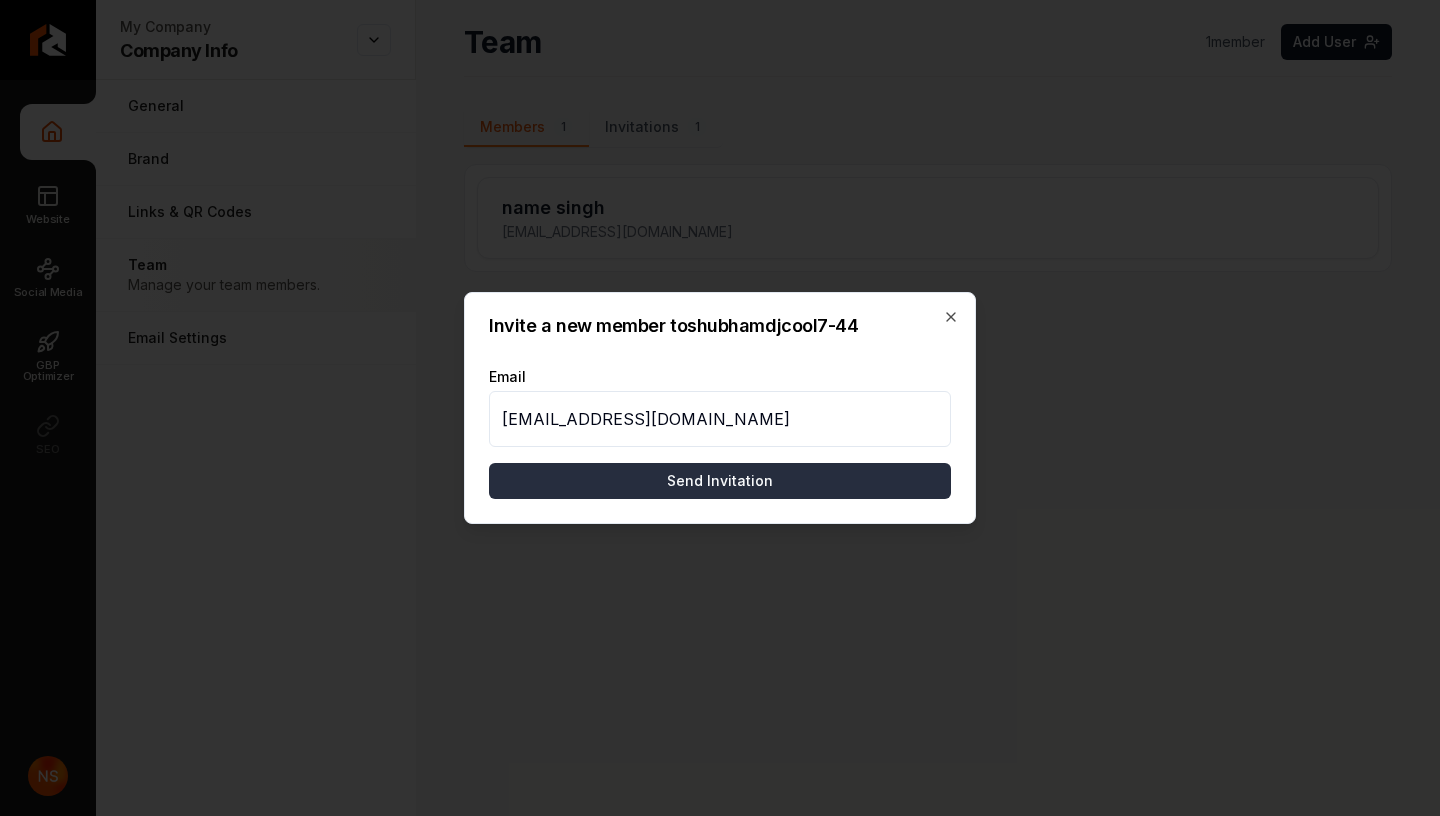 click on "Send Invitation" at bounding box center (720, 481) 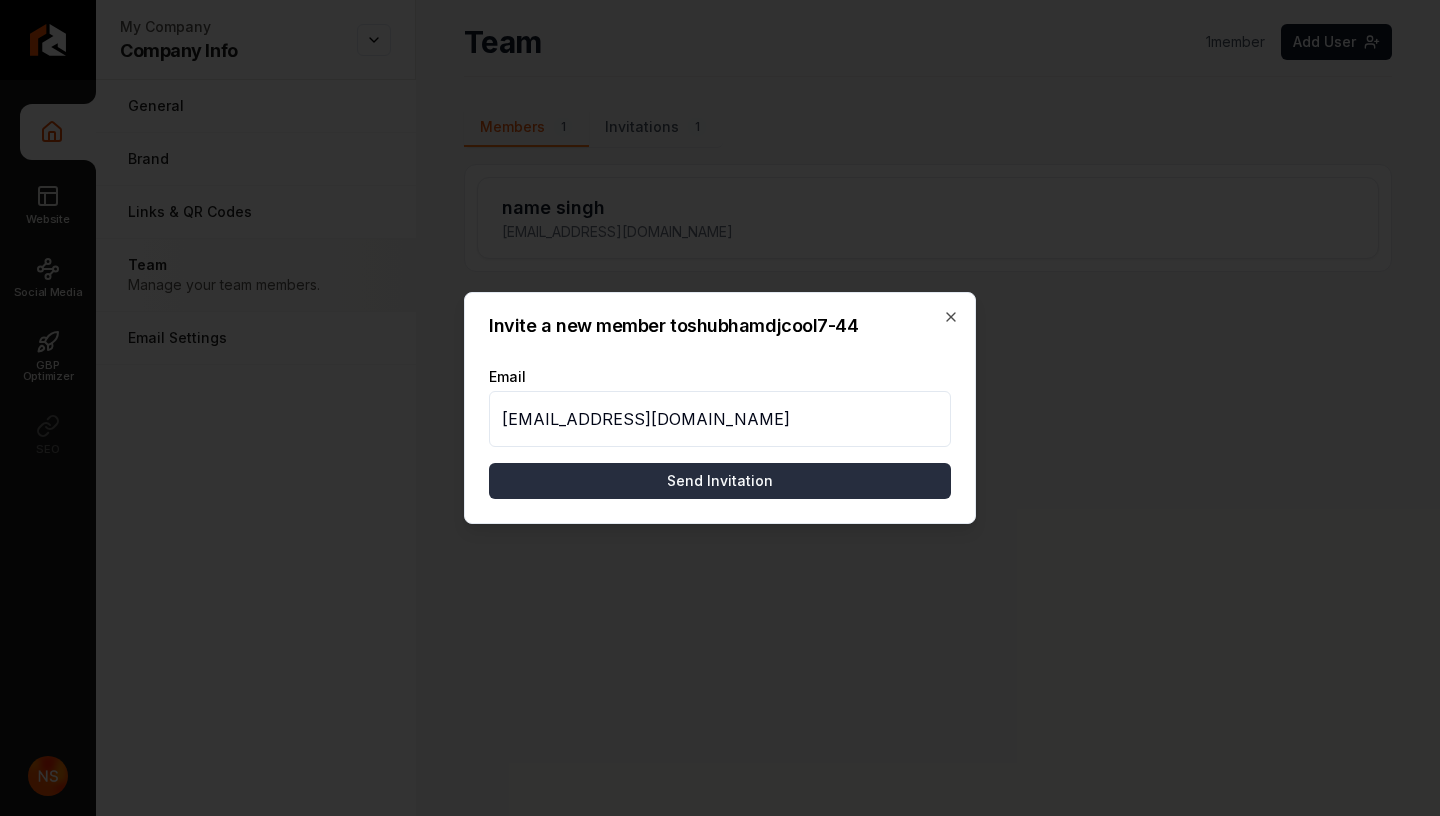 click on "Send Invitation" at bounding box center (720, 481) 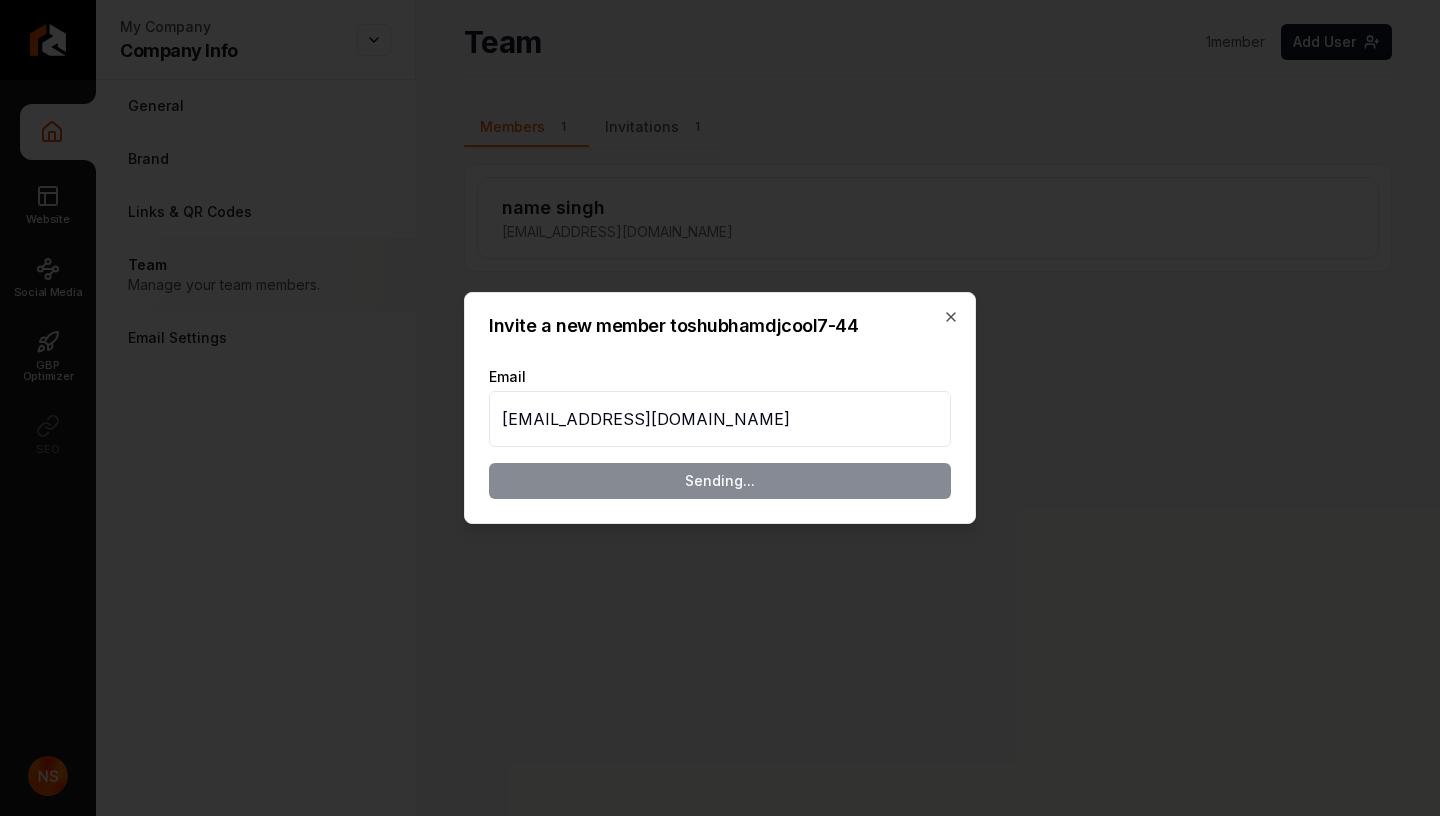 type 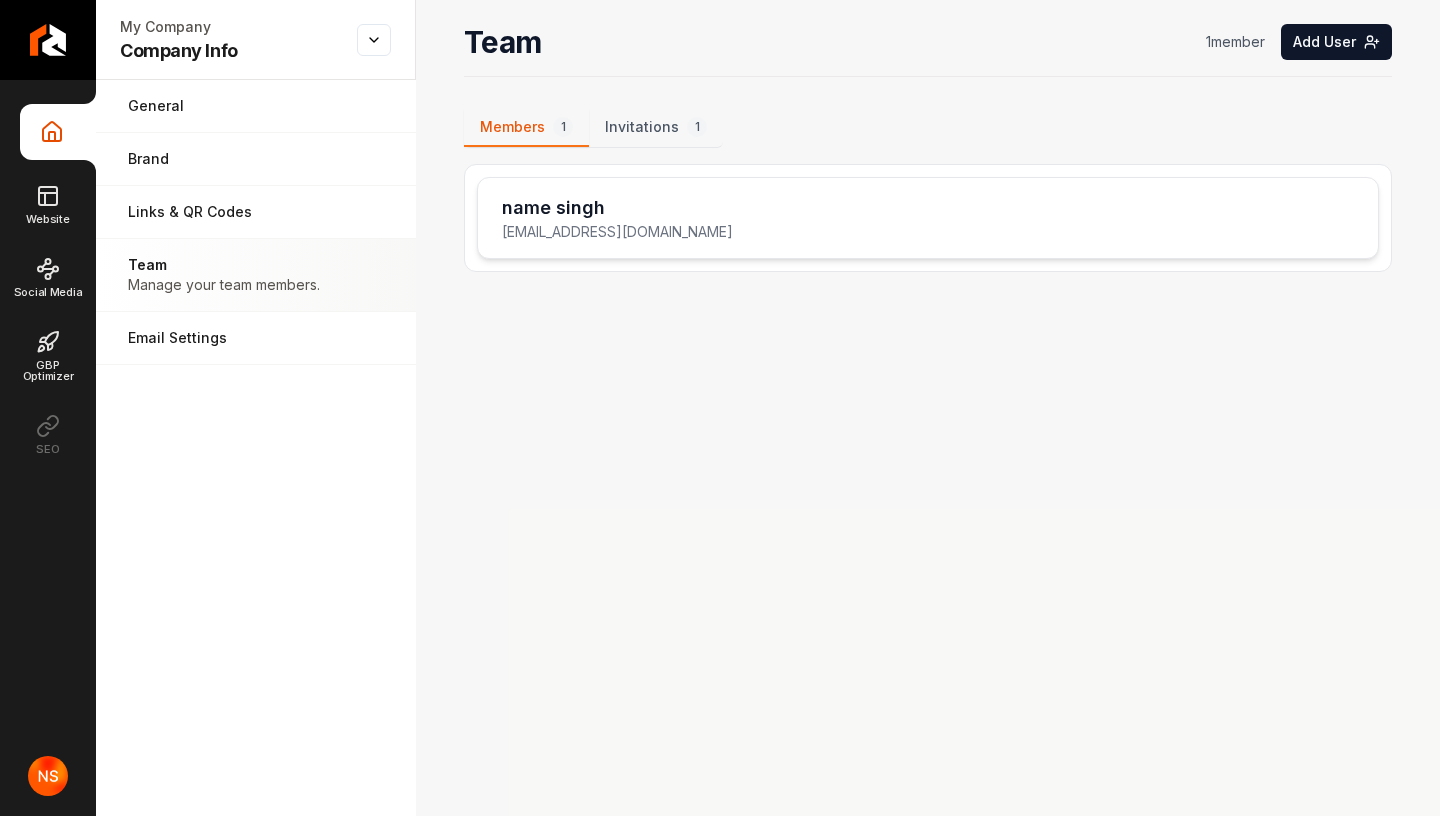 click on "name   singh" at bounding box center (617, 208) 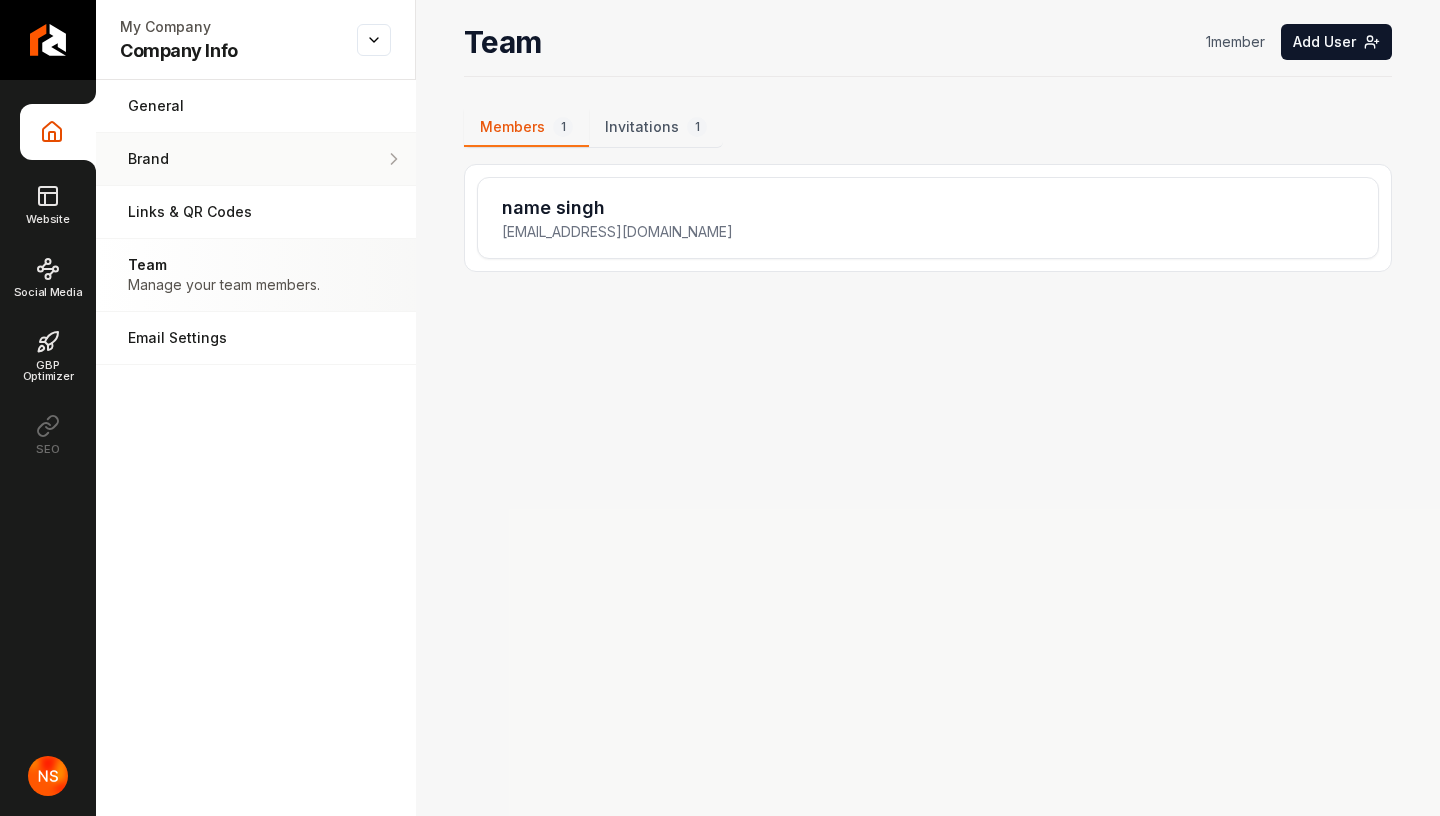 click on "Brand" at bounding box center [256, 159] 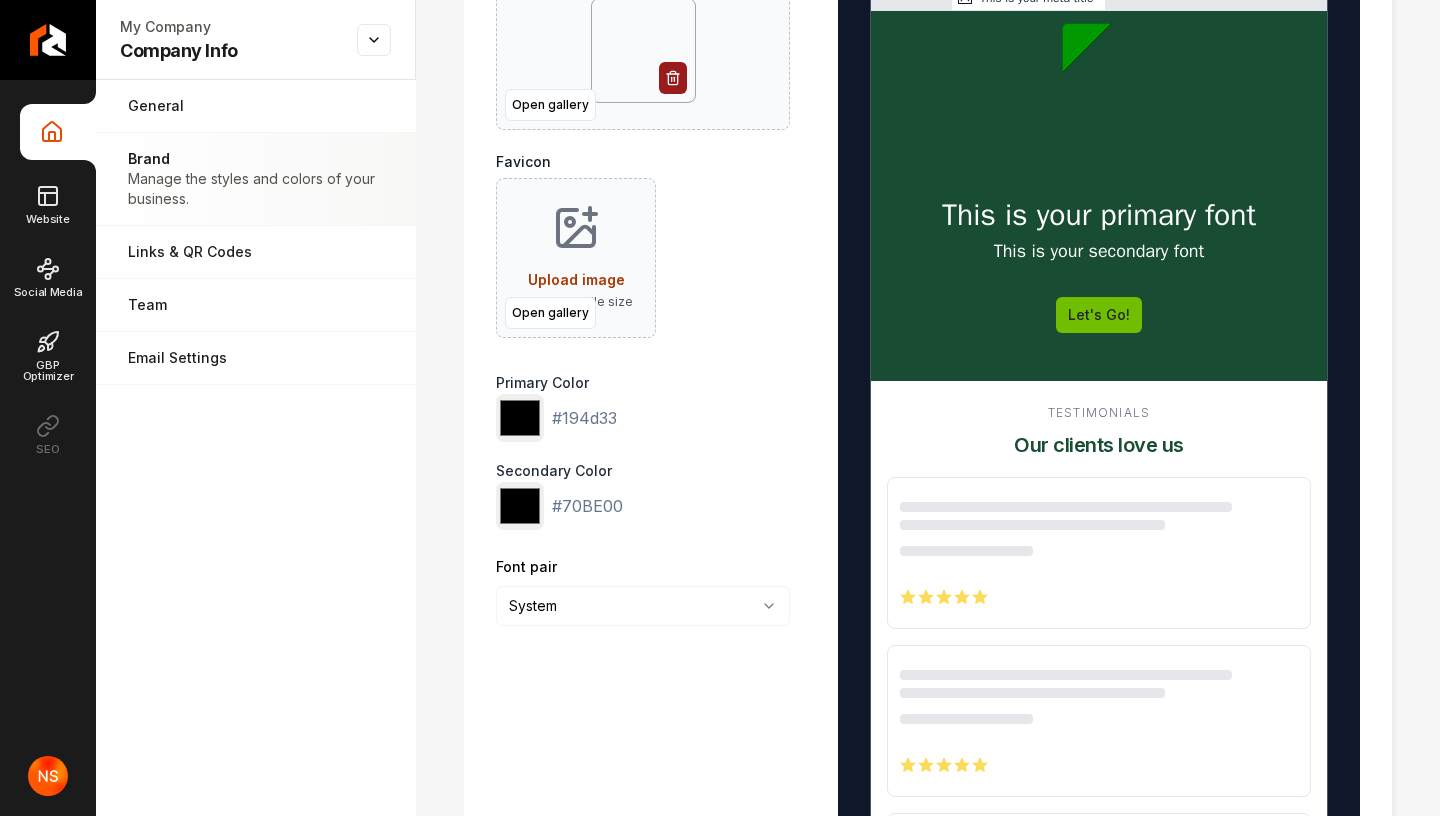 scroll, scrollTop: 303, scrollLeft: 0, axis: vertical 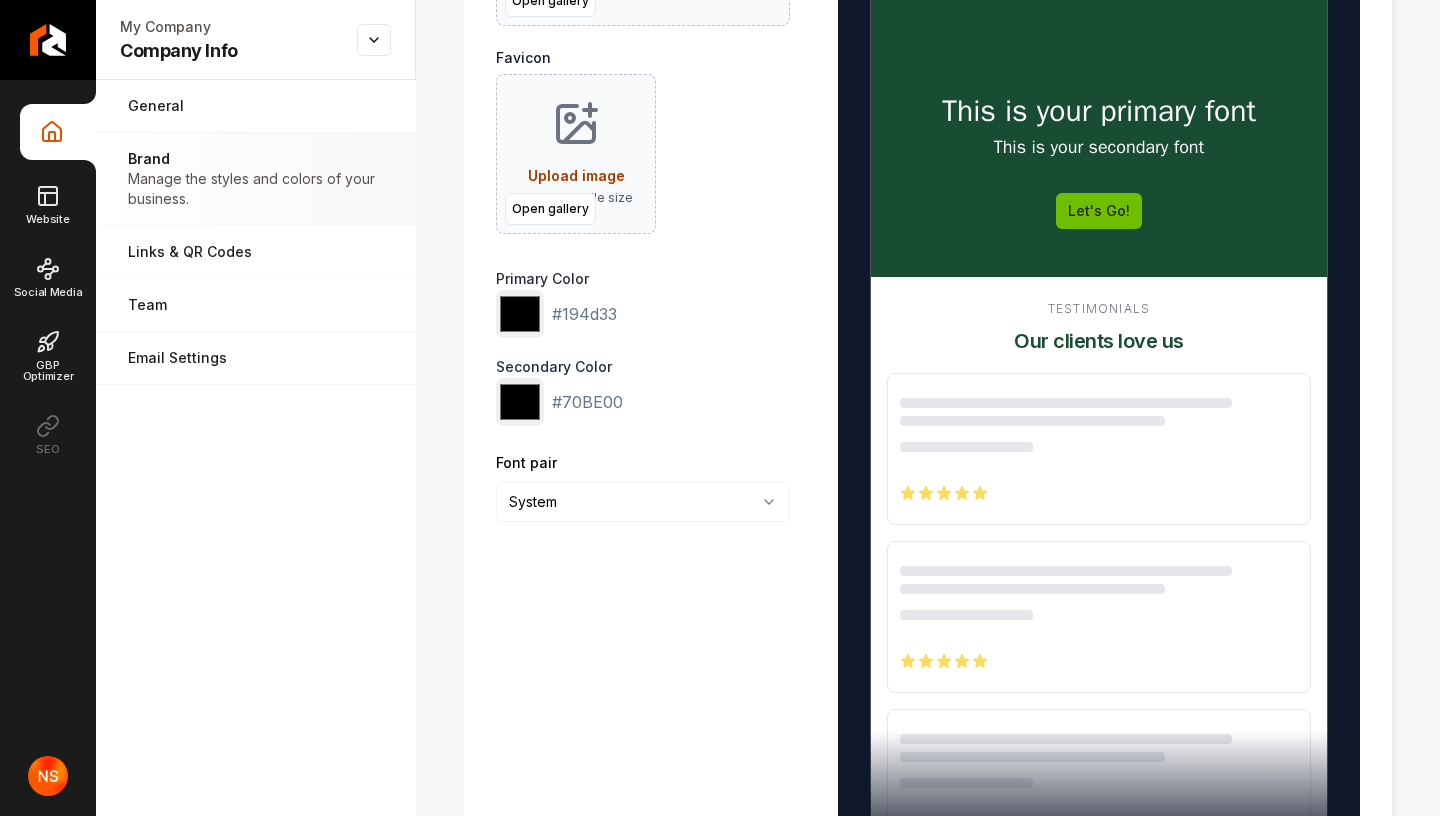 click on "Company Info Website Social Media GBP Optimizer SEO My Company Company Info Open menu My Company Company Info General Adjust your general settings. Brand Manage the styles and colors of your business. Links & QR Codes Manage the links and QR codes for your business. Team Manage your team members. Email Settings Manage your email settings. Brand Logo Open gallery Favicon Open gallery Upload image 30  MB max file size Primary Color ******* #194d33 Secondary Color ******* #70BE00 Font pair System ****** ******* ******** ****** This is your meta title This is your primary font This is your secondary font Let's Go! Testimonials Our clients love us Save /dashboard/sites/0517172b-21c5-4207-8b69-7a4f6d24d371/brand" at bounding box center (720, 408) 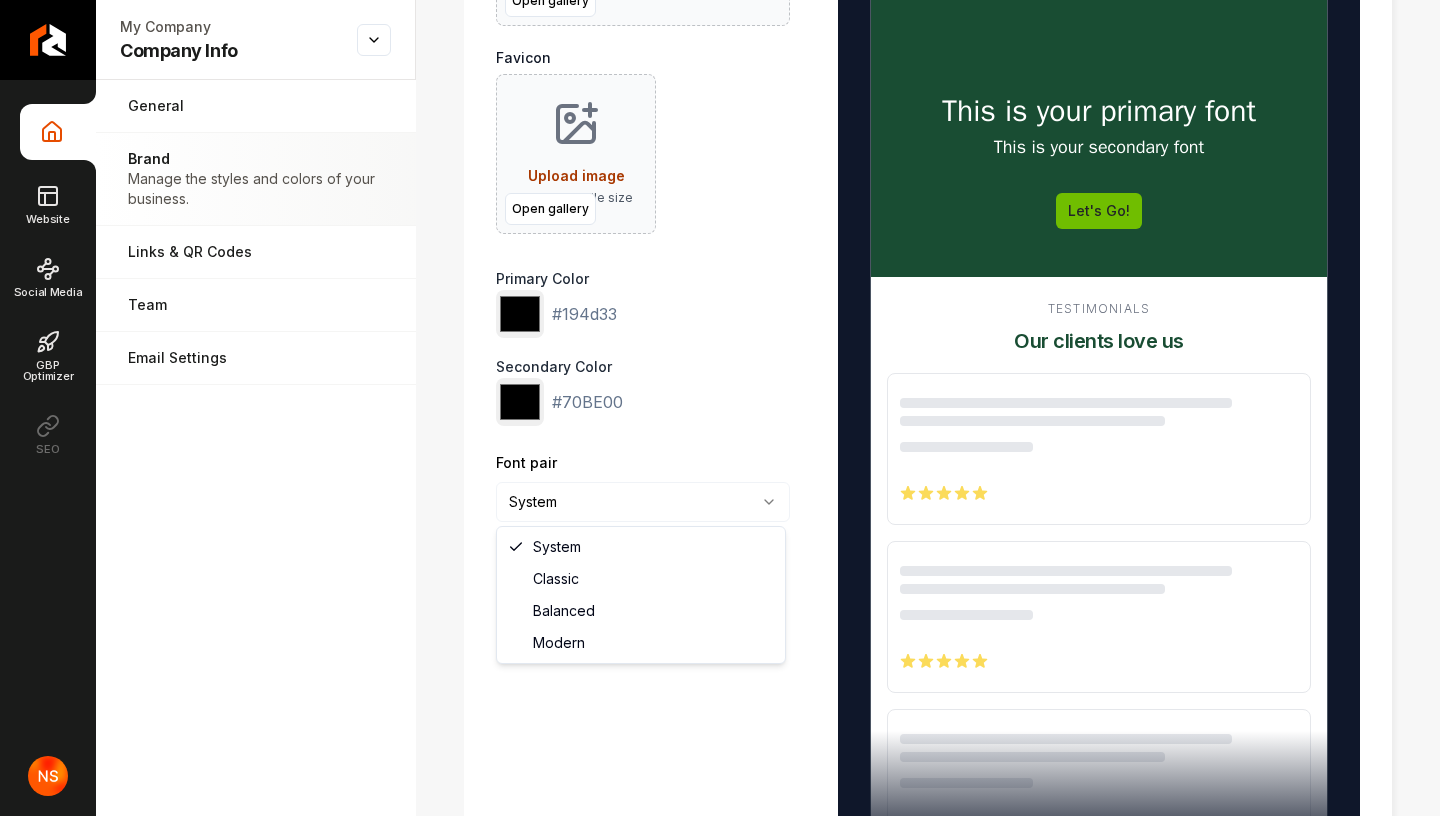 scroll, scrollTop: 303, scrollLeft: 0, axis: vertical 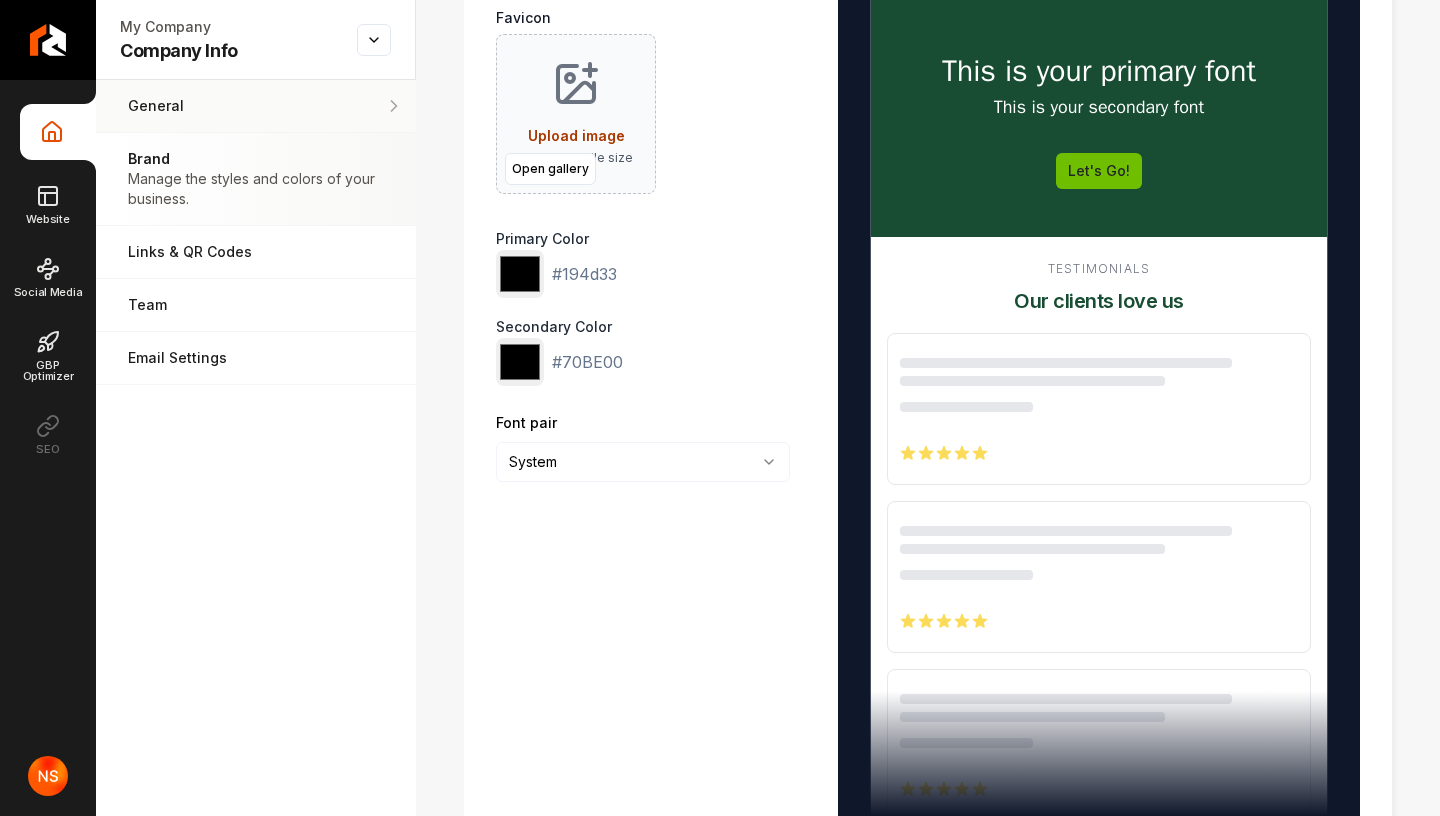 click on "General" at bounding box center (221, 106) 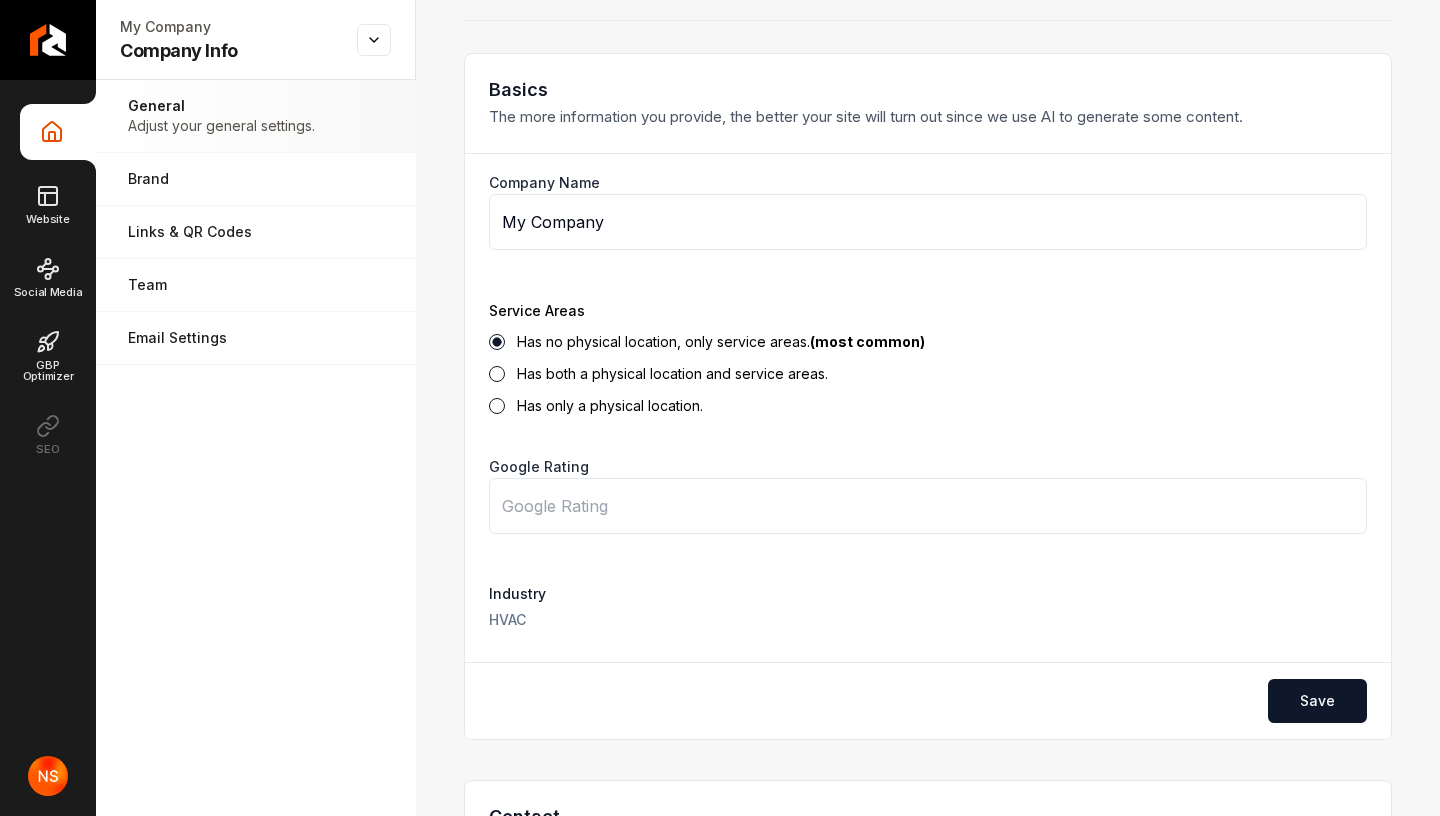 scroll, scrollTop: 0, scrollLeft: 0, axis: both 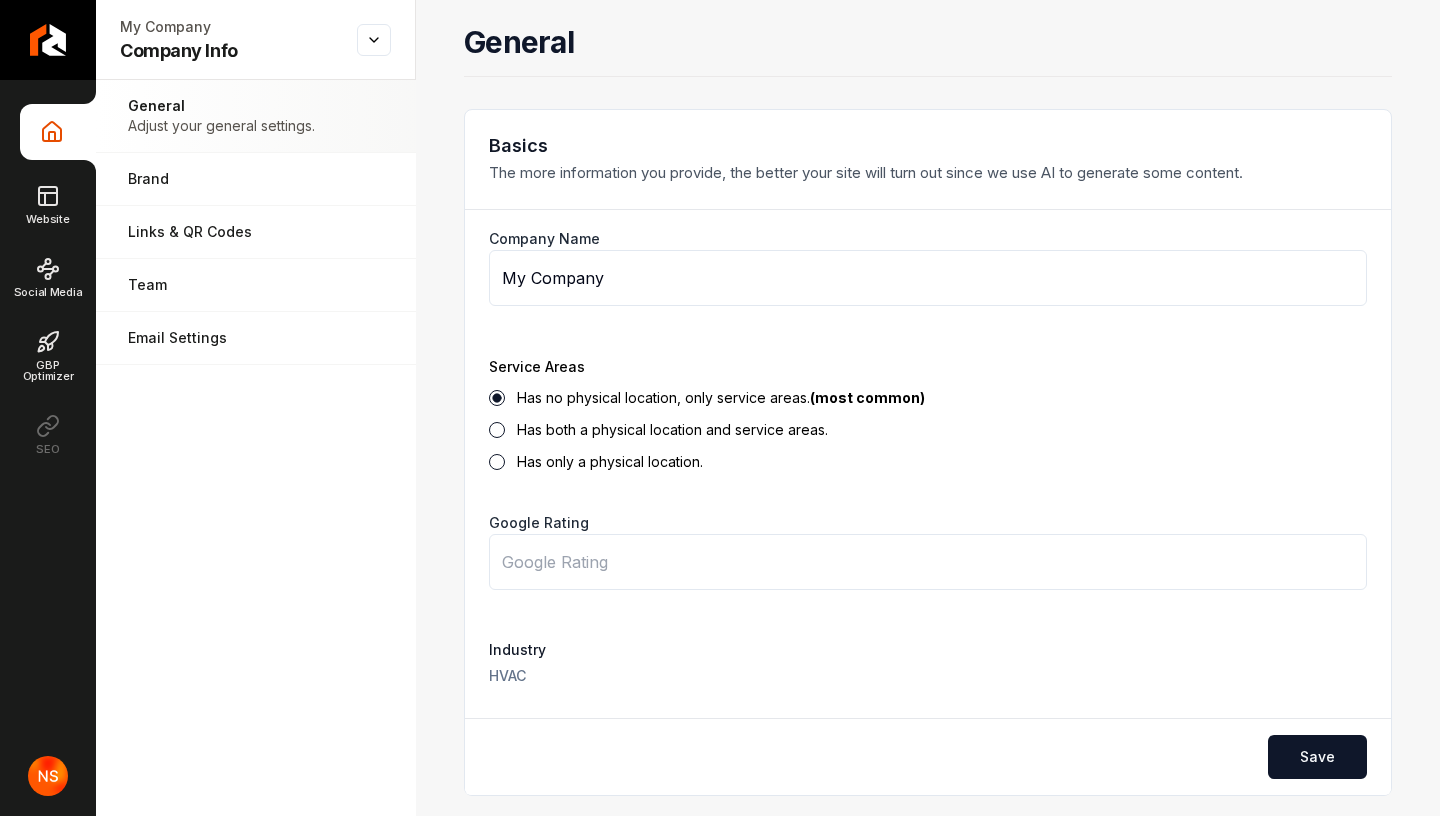 click on "My Company" at bounding box center [928, 278] 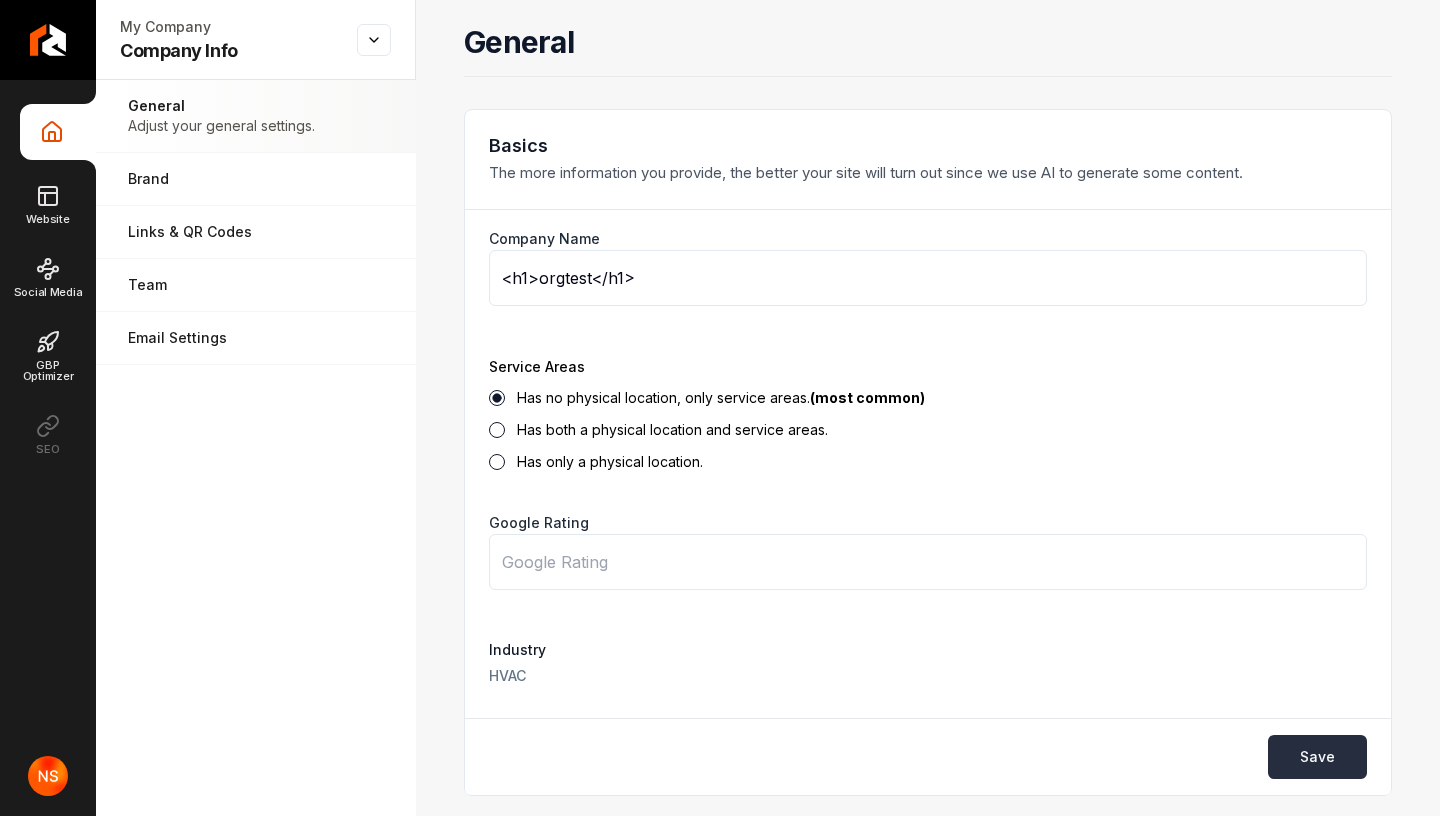 type on "<h1>orgtest</h1>" 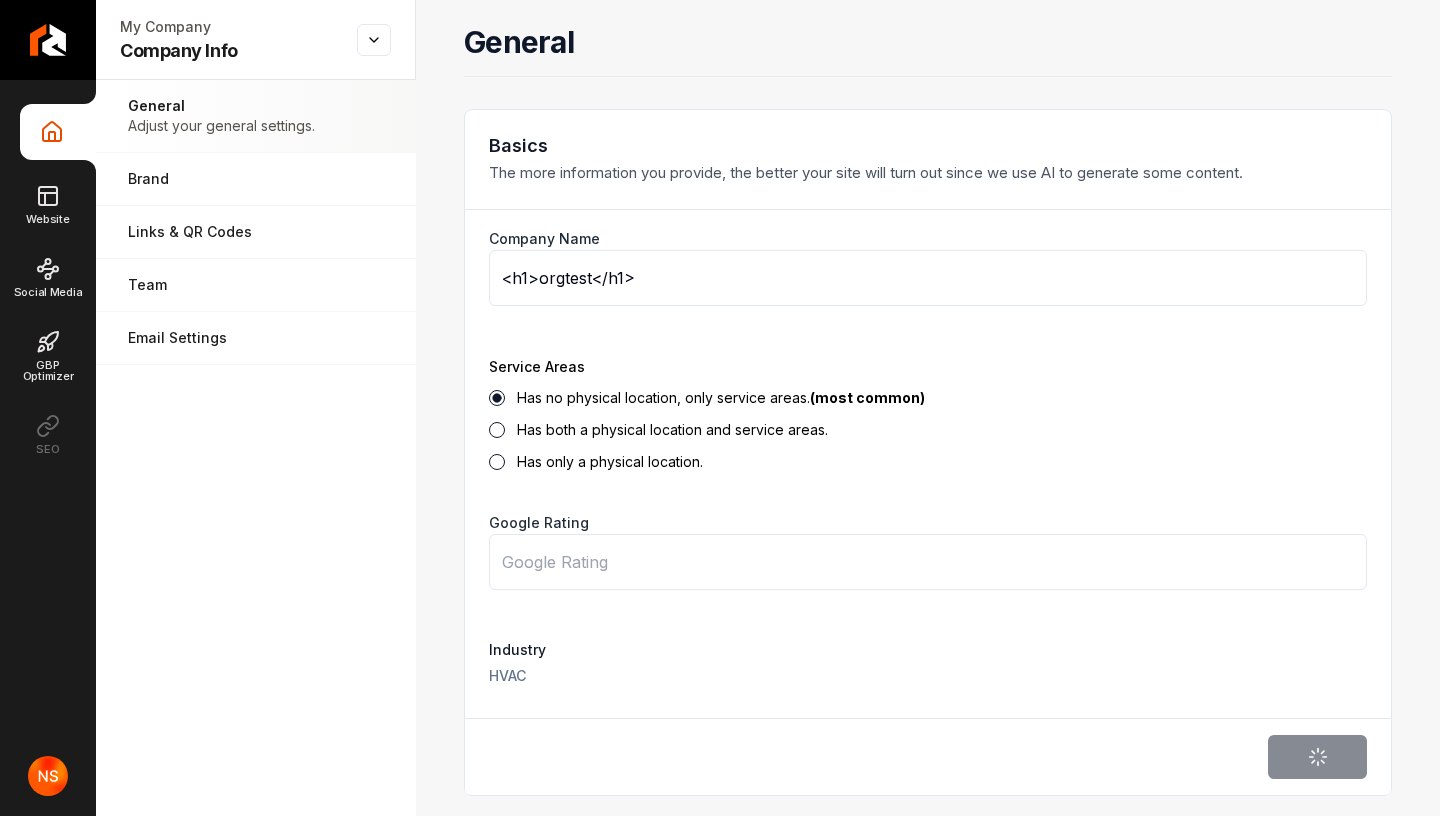 type on "0" 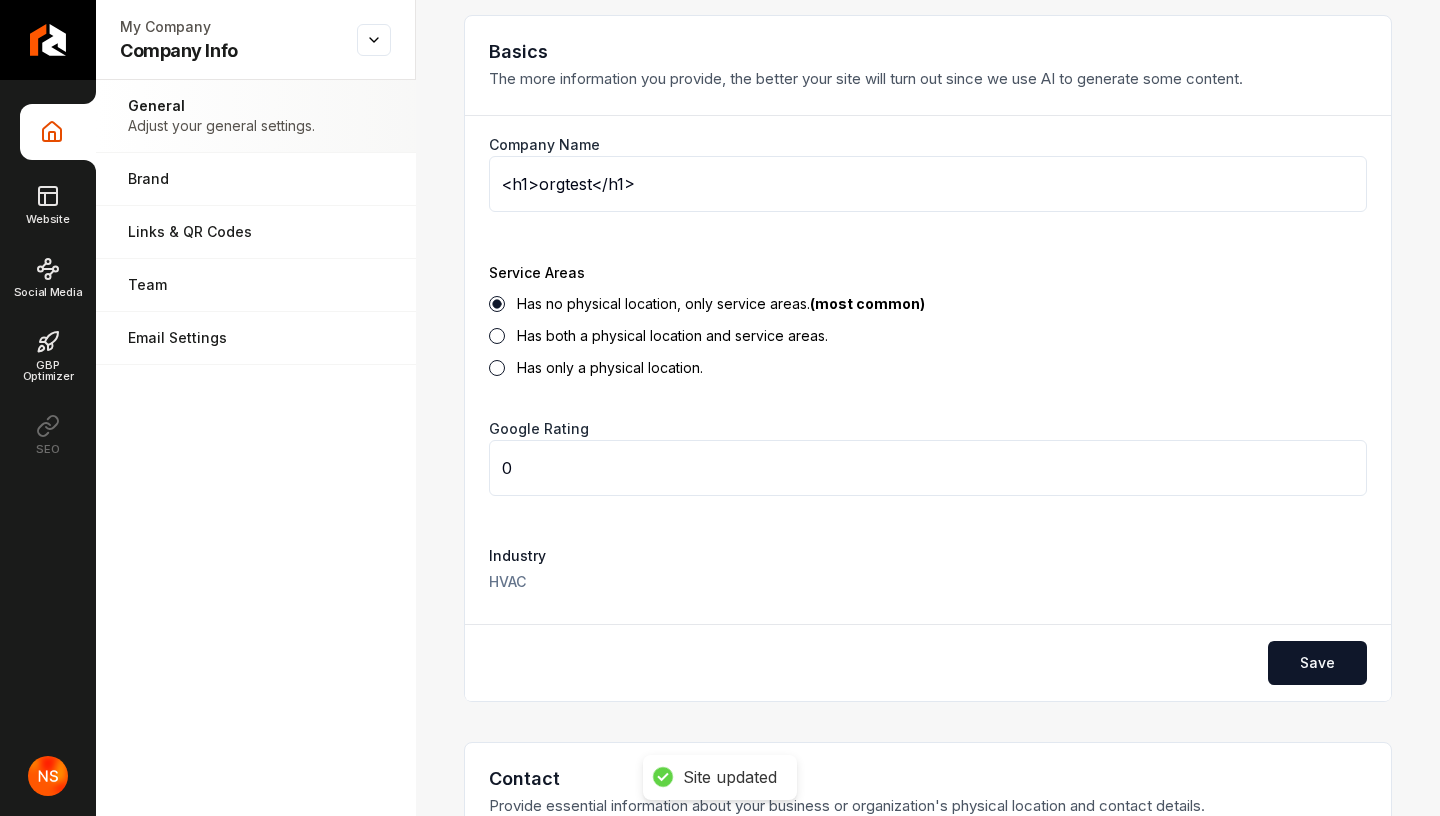 scroll, scrollTop: 96, scrollLeft: 0, axis: vertical 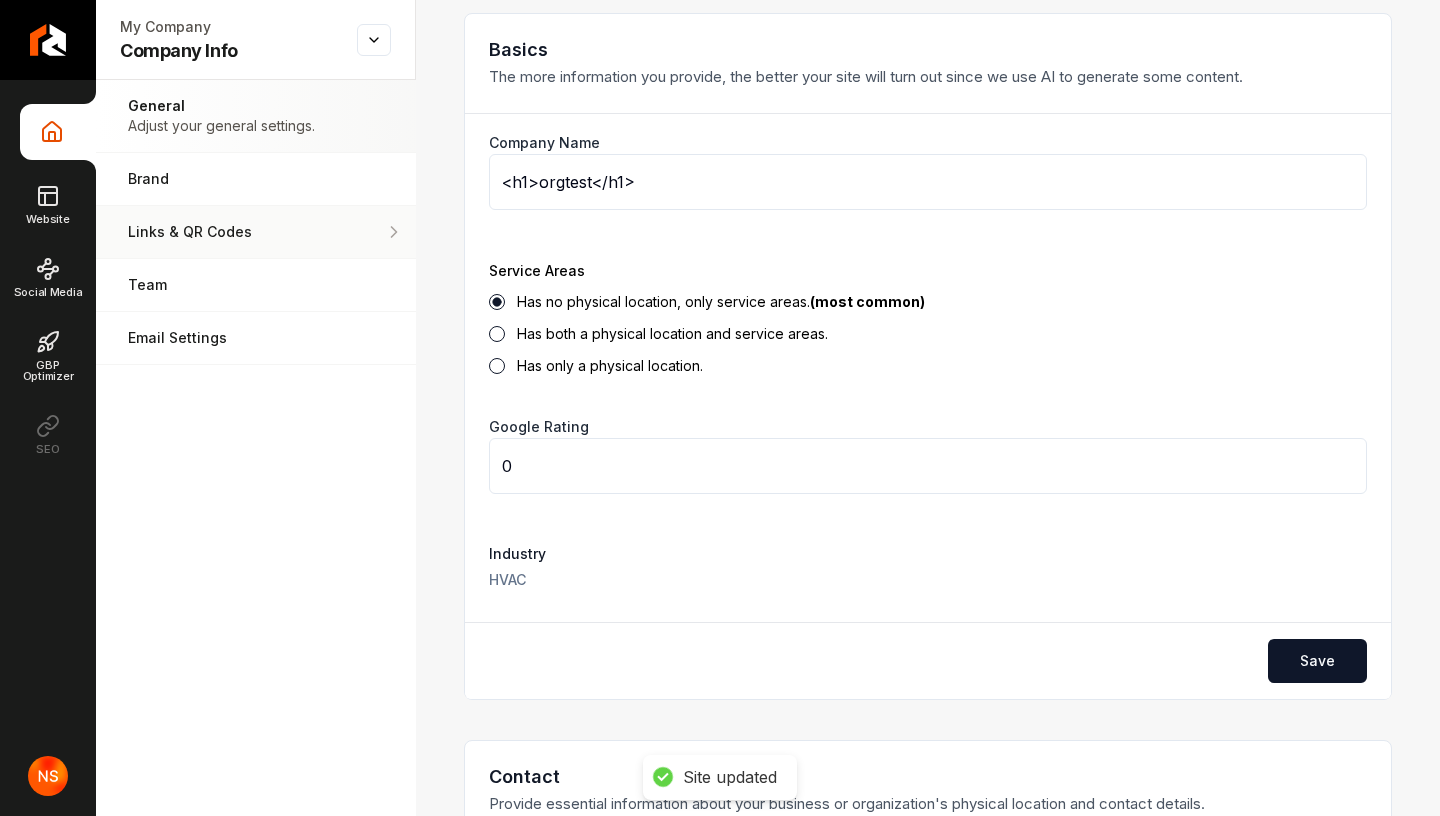 click on "Links & QR Codes" at bounding box center [256, 232] 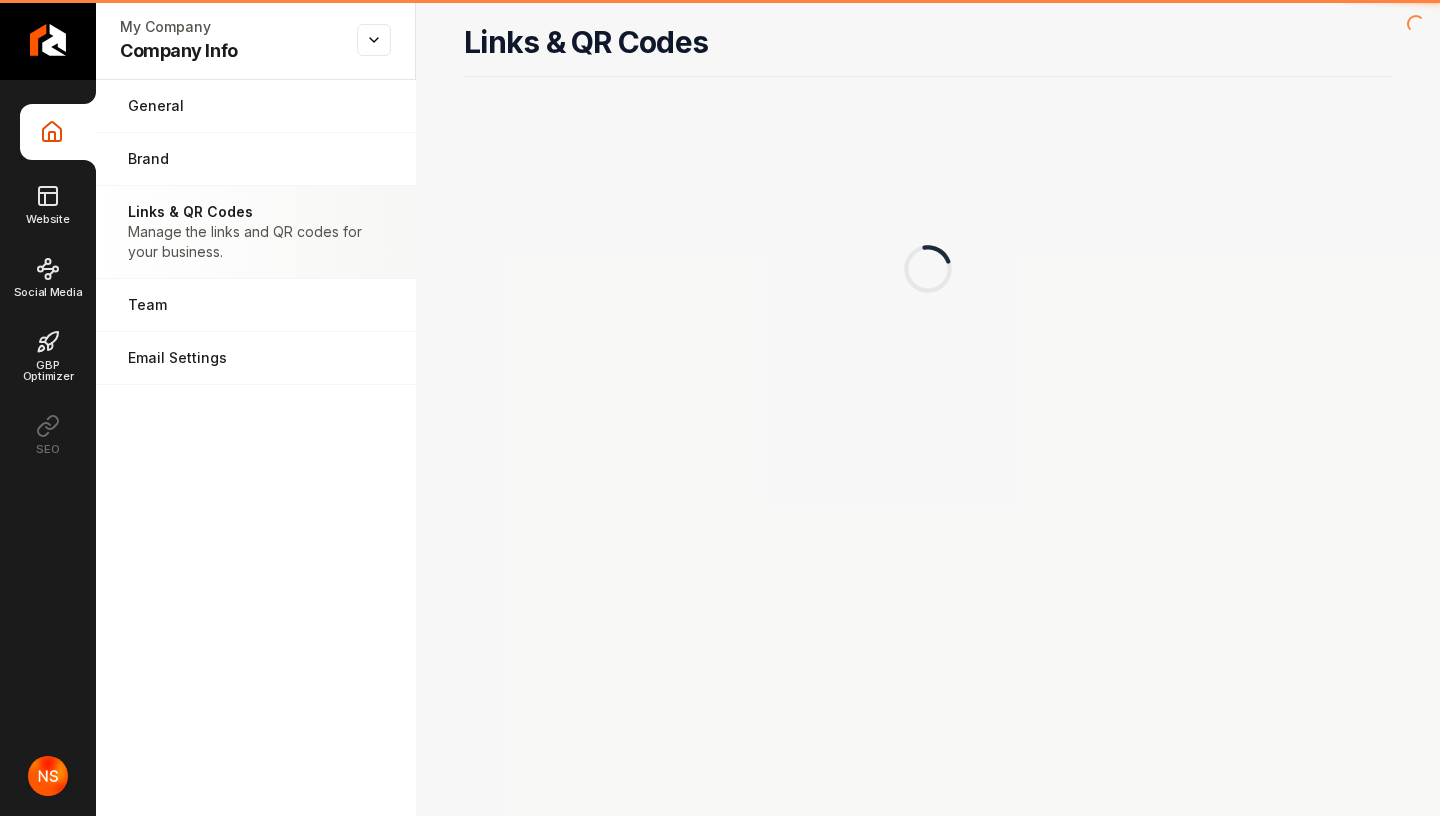 scroll, scrollTop: 0, scrollLeft: 0, axis: both 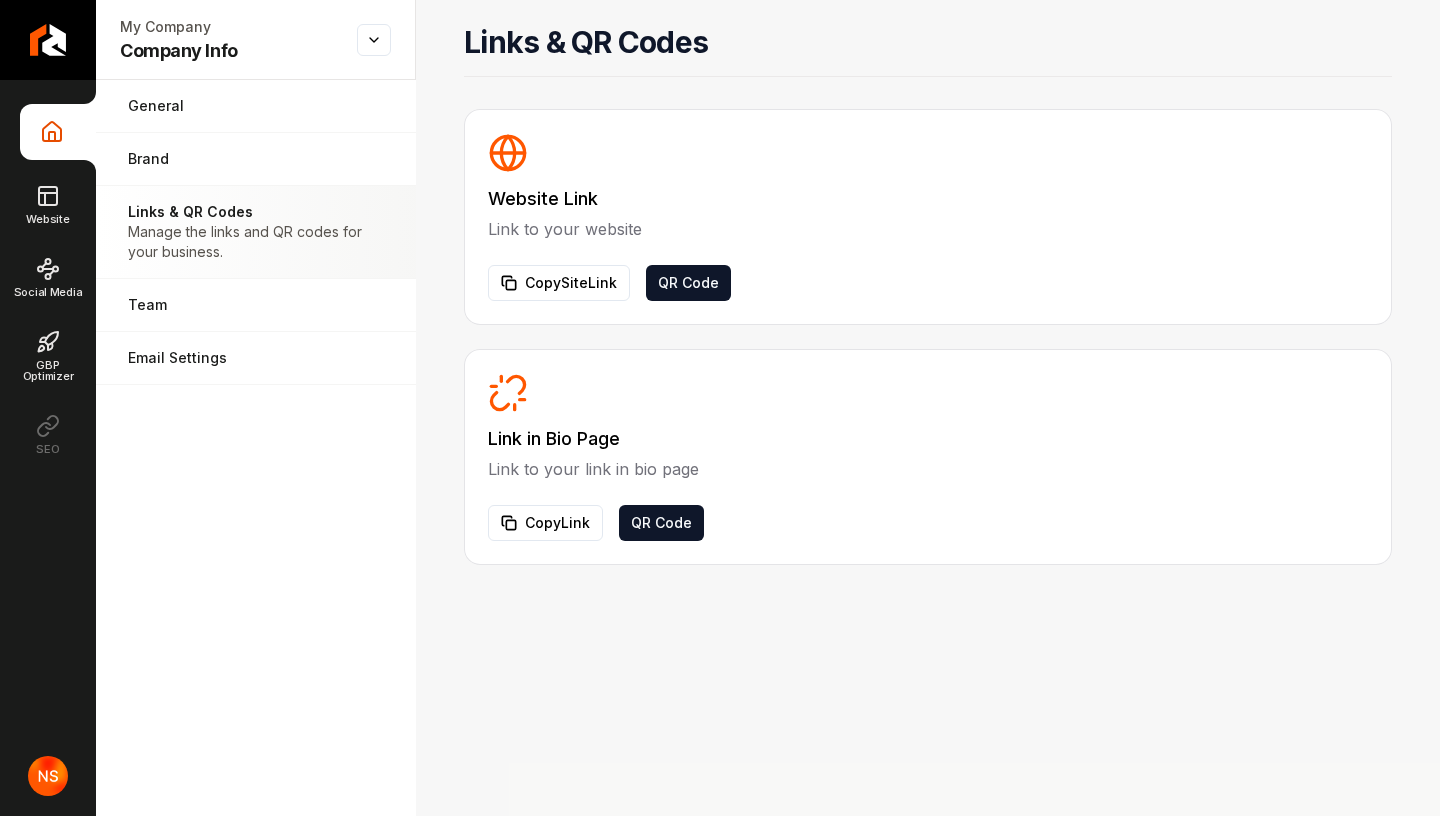 click on "Manage the links and QR codes for your business." at bounding box center [256, 242] 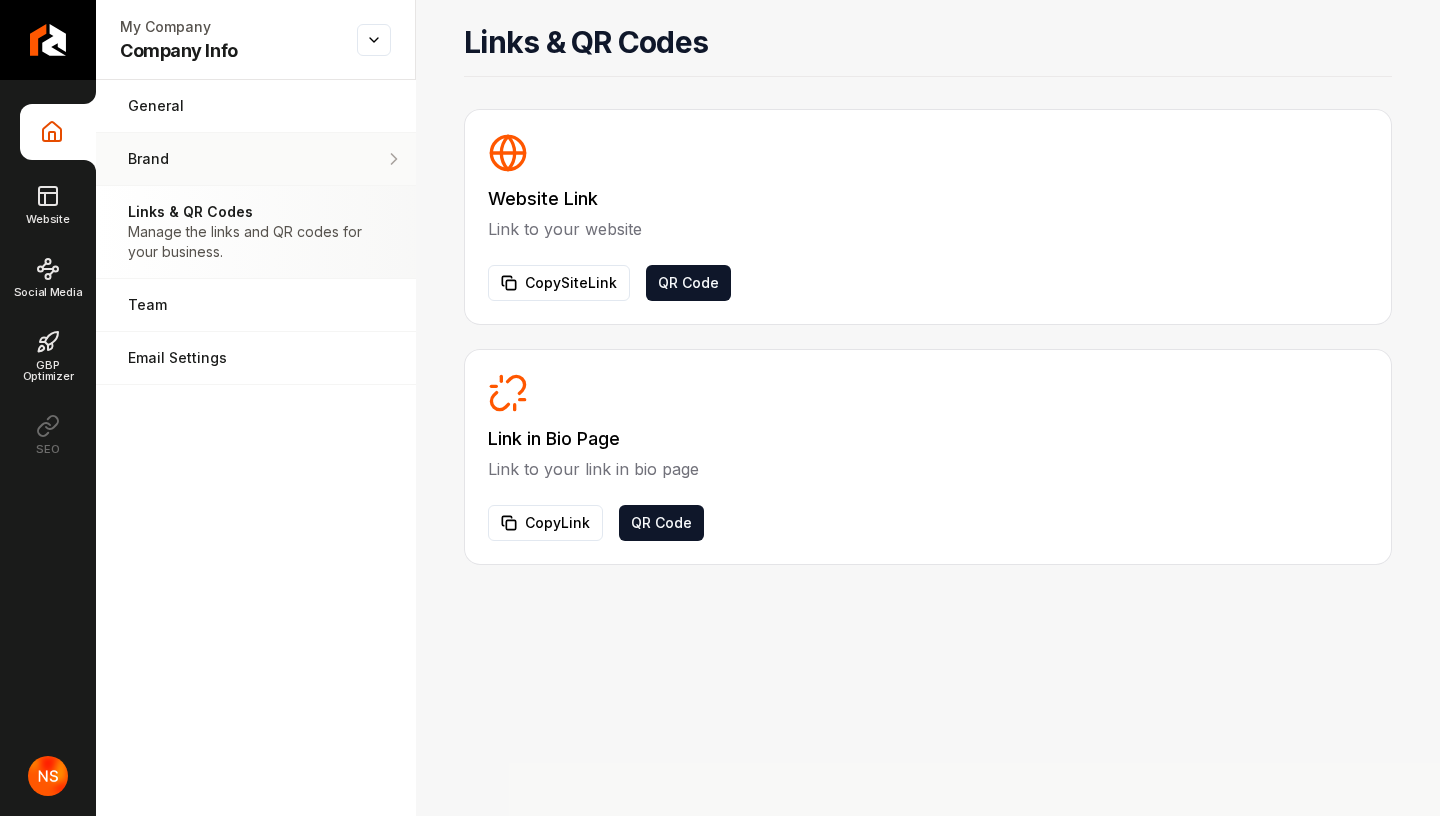 click on "Brand" at bounding box center (256, 159) 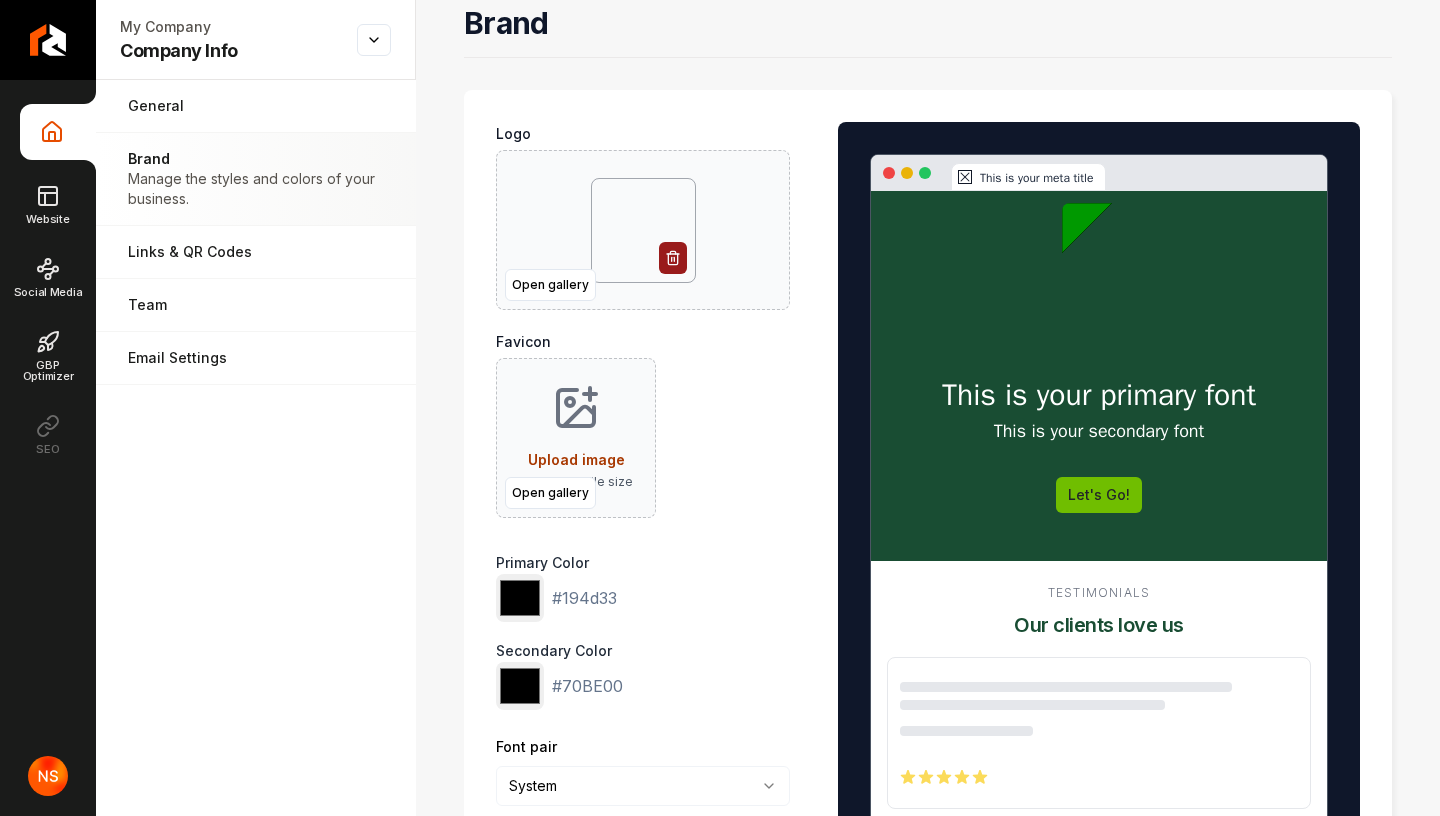 scroll, scrollTop: 0, scrollLeft: 0, axis: both 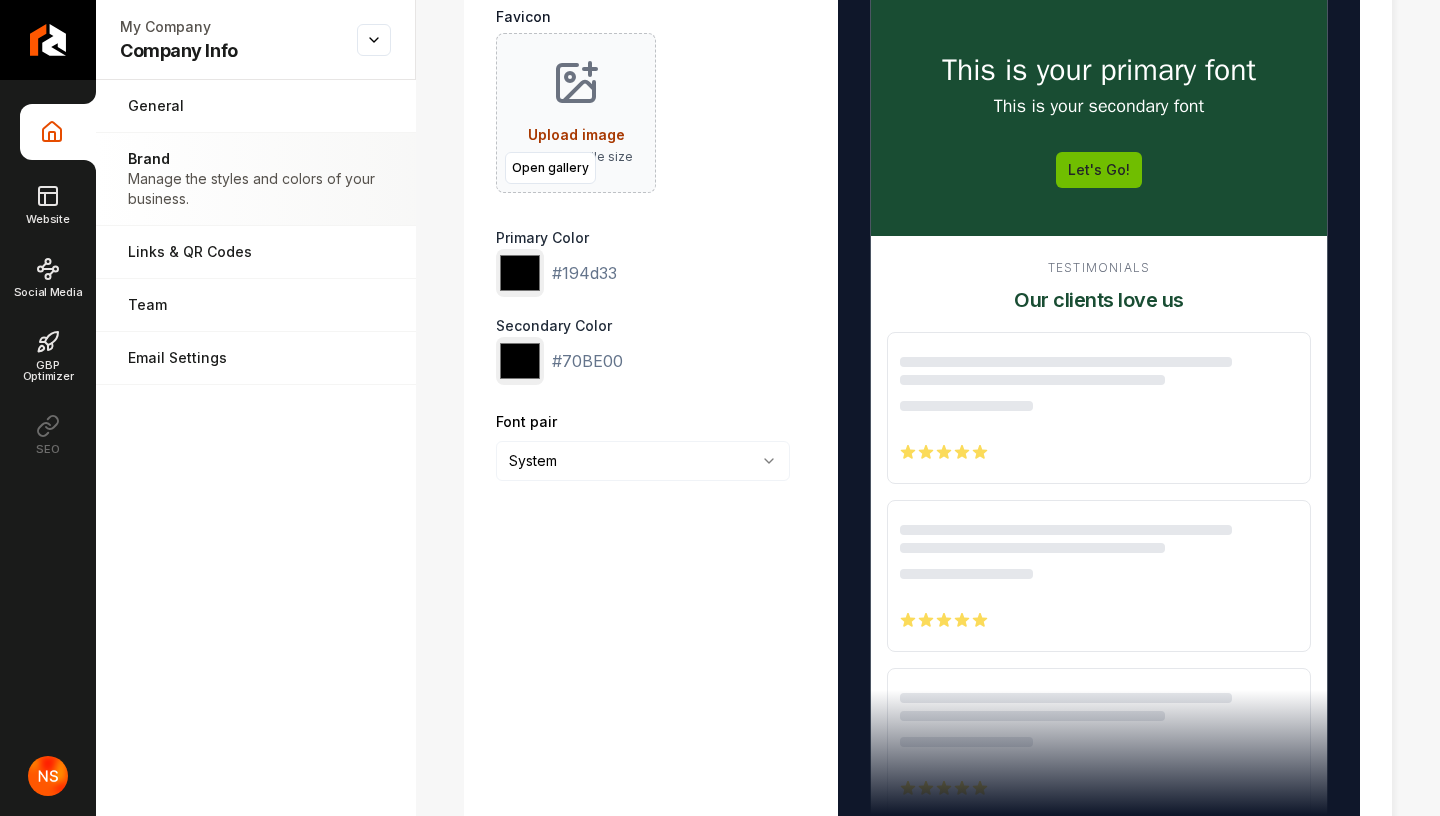 click on "Company Info Website Social Media GBP Optimizer SEO My Company Company Info Open menu My Company Company Info General Adjust your general settings. Brand Manage the styles and colors of your business. Links & QR Codes Manage the links and QR codes for your business. Team Manage your team members. Email Settings Manage your email settings. Brand Logo Open gallery Favicon Open gallery Upload image 30  MB max file size Primary Color ******* #194d33 Secondary Color ******* #70BE00 Font pair System ****** ******* ******** ****** This is your meta title This is your primary font This is your secondary font Let's Go! Testimonials Our clients love us Save /dashboard/sites/0517172b-21c5-4207-8b69-7a4f6d24d371/brand" at bounding box center (720, 408) 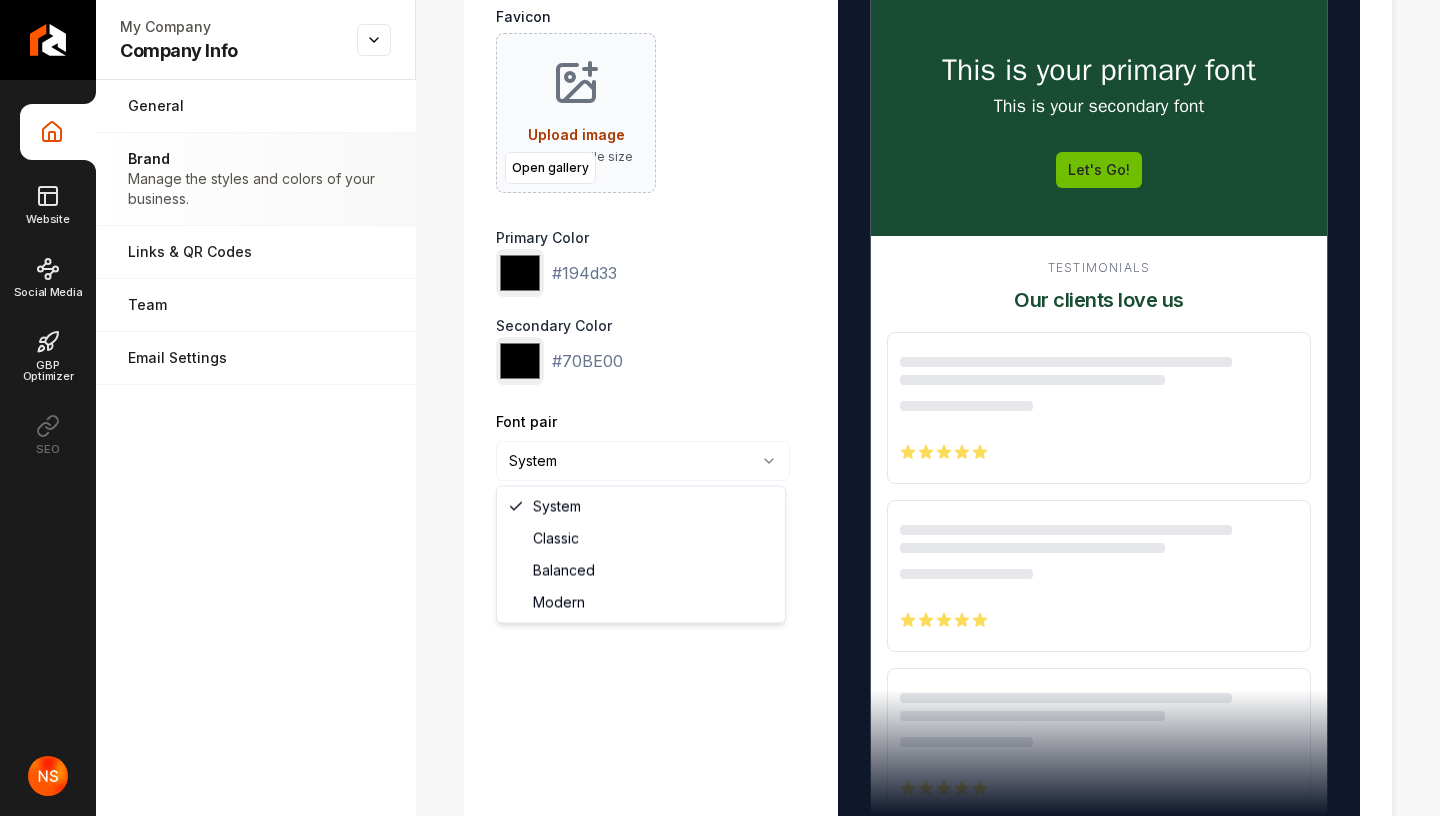 scroll, scrollTop: 344, scrollLeft: 0, axis: vertical 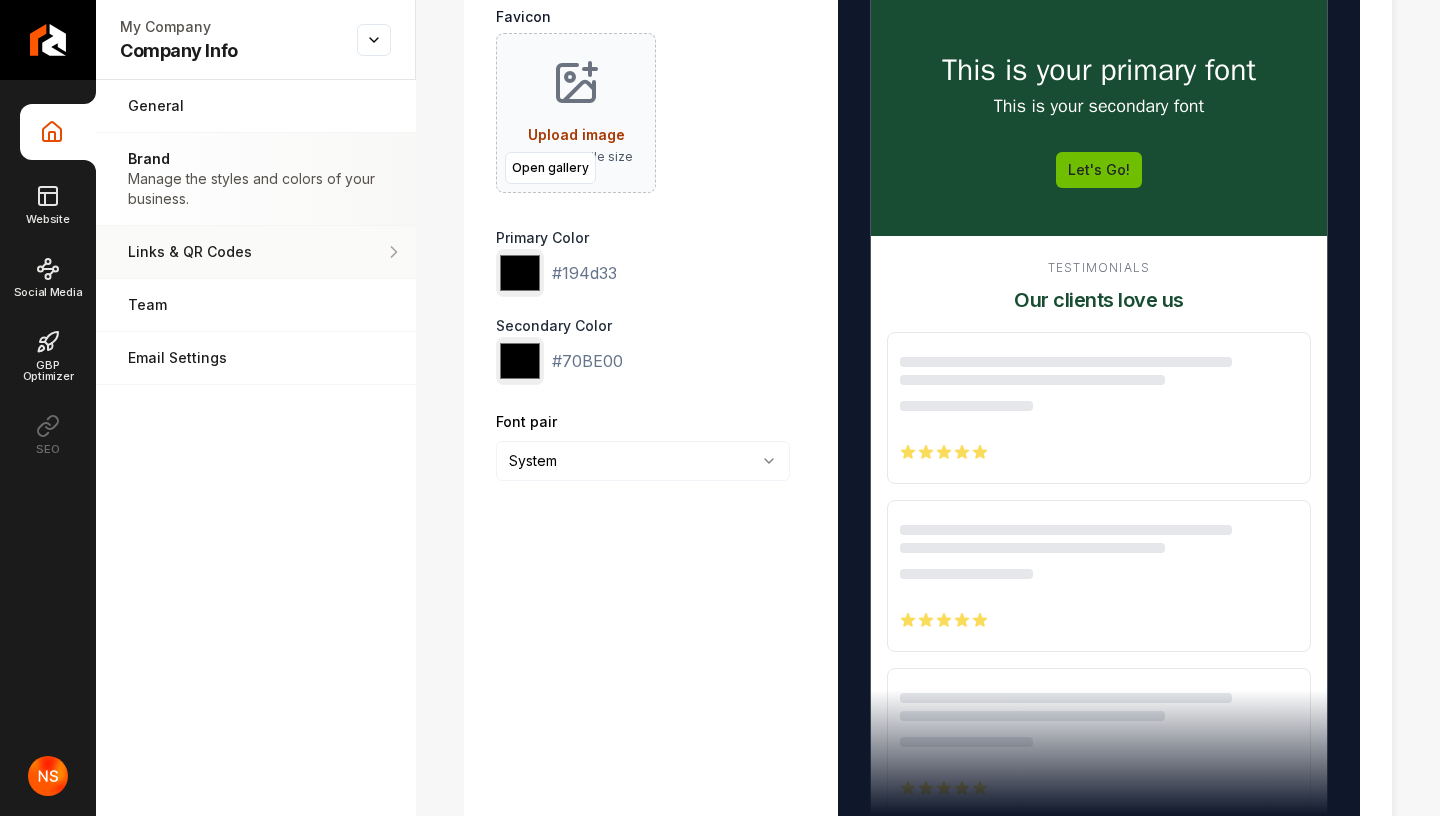 click on "Links & QR Codes" at bounding box center [256, 252] 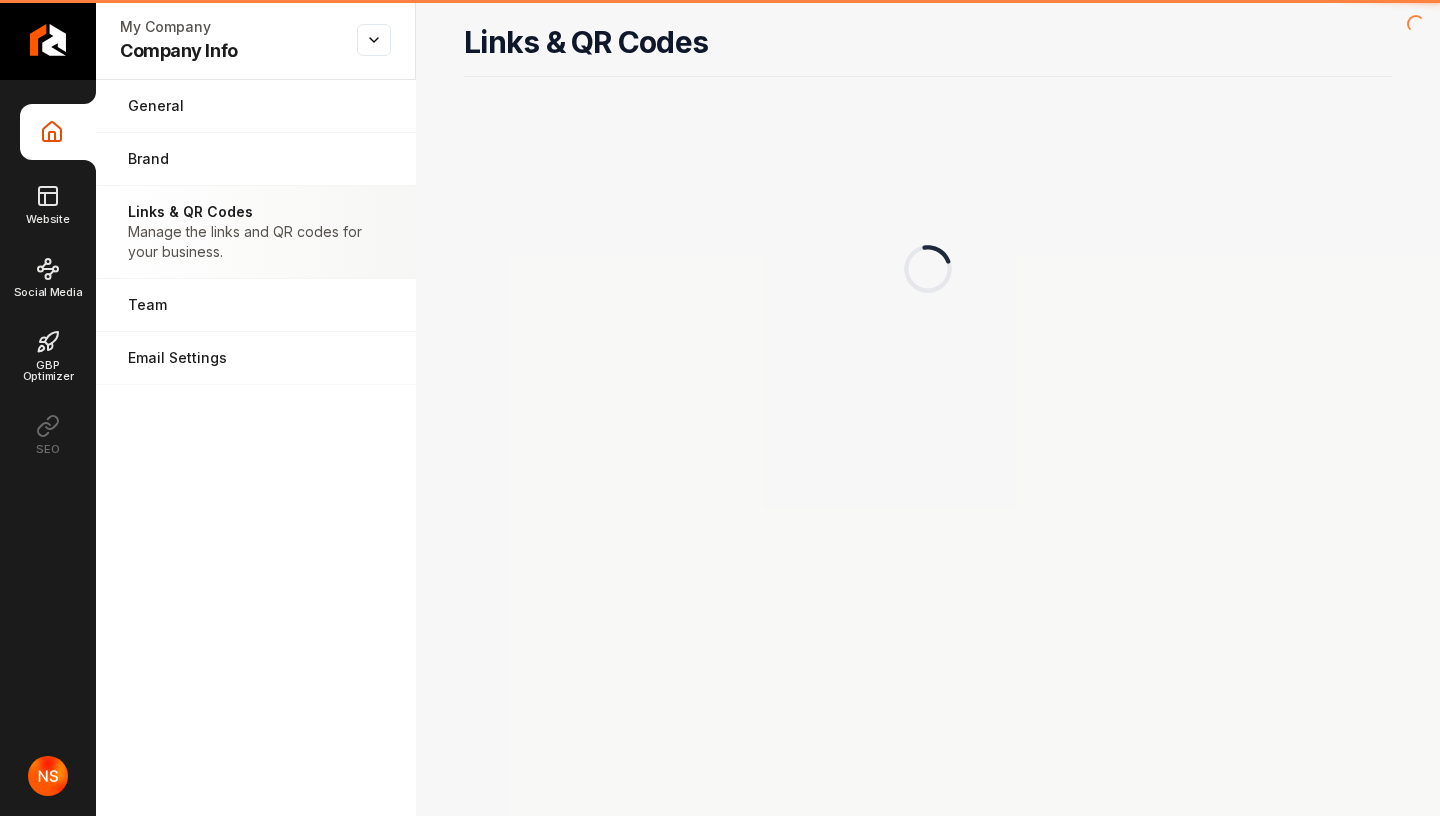 scroll, scrollTop: 0, scrollLeft: 0, axis: both 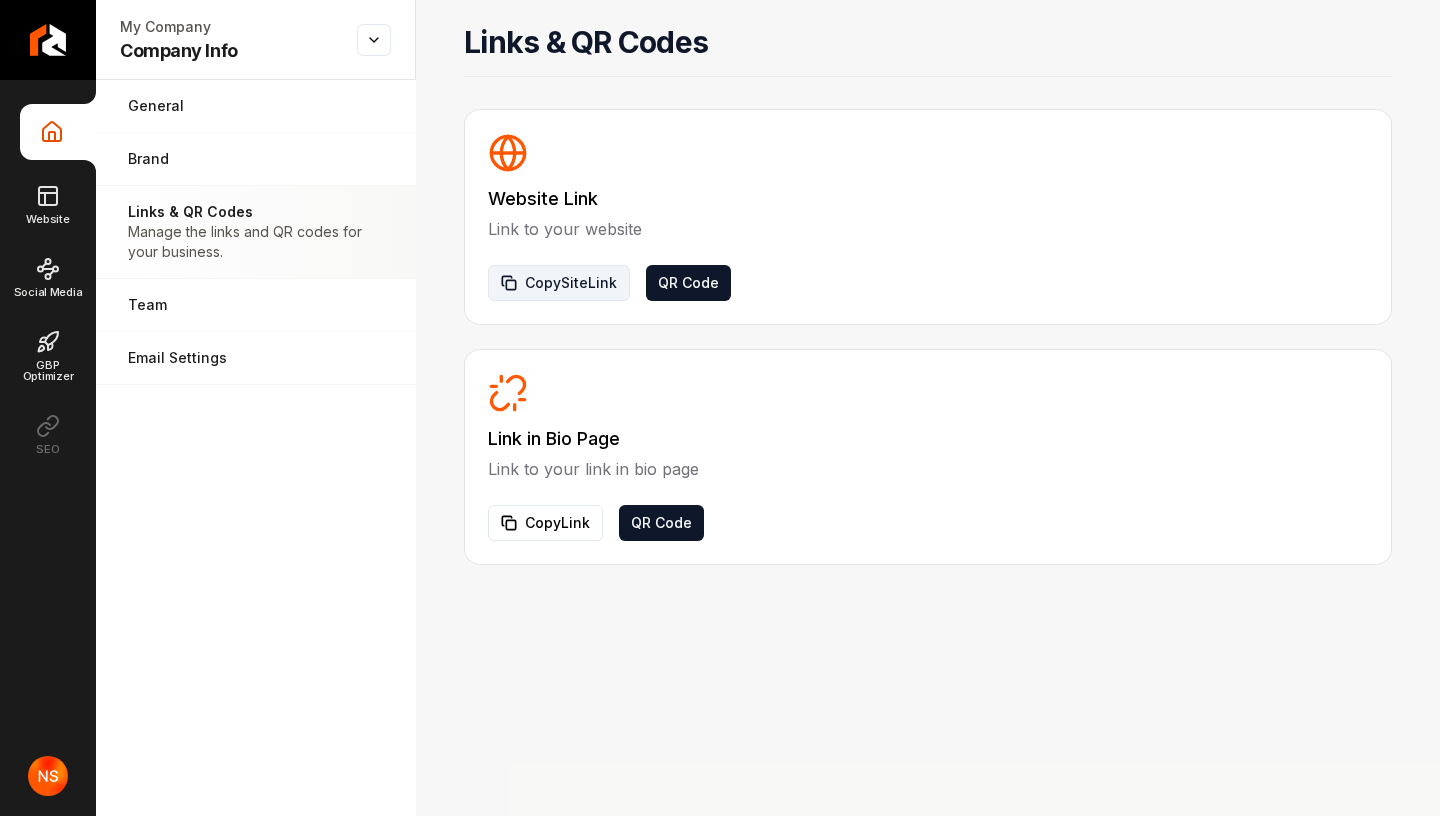 click on "Copy  Site  Link" at bounding box center (559, 283) 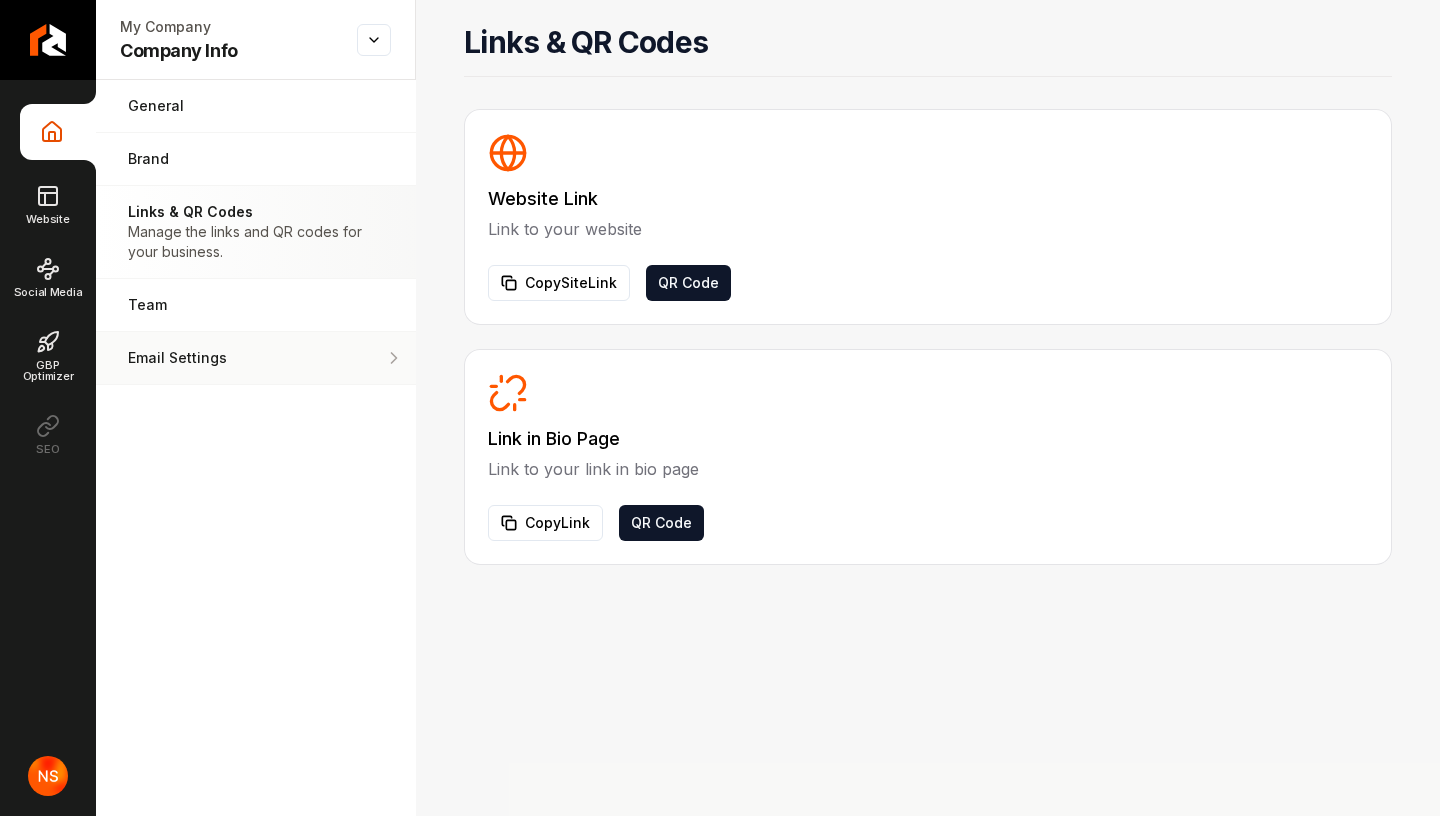 click on "Email Settings" at bounding box center (220, 358) 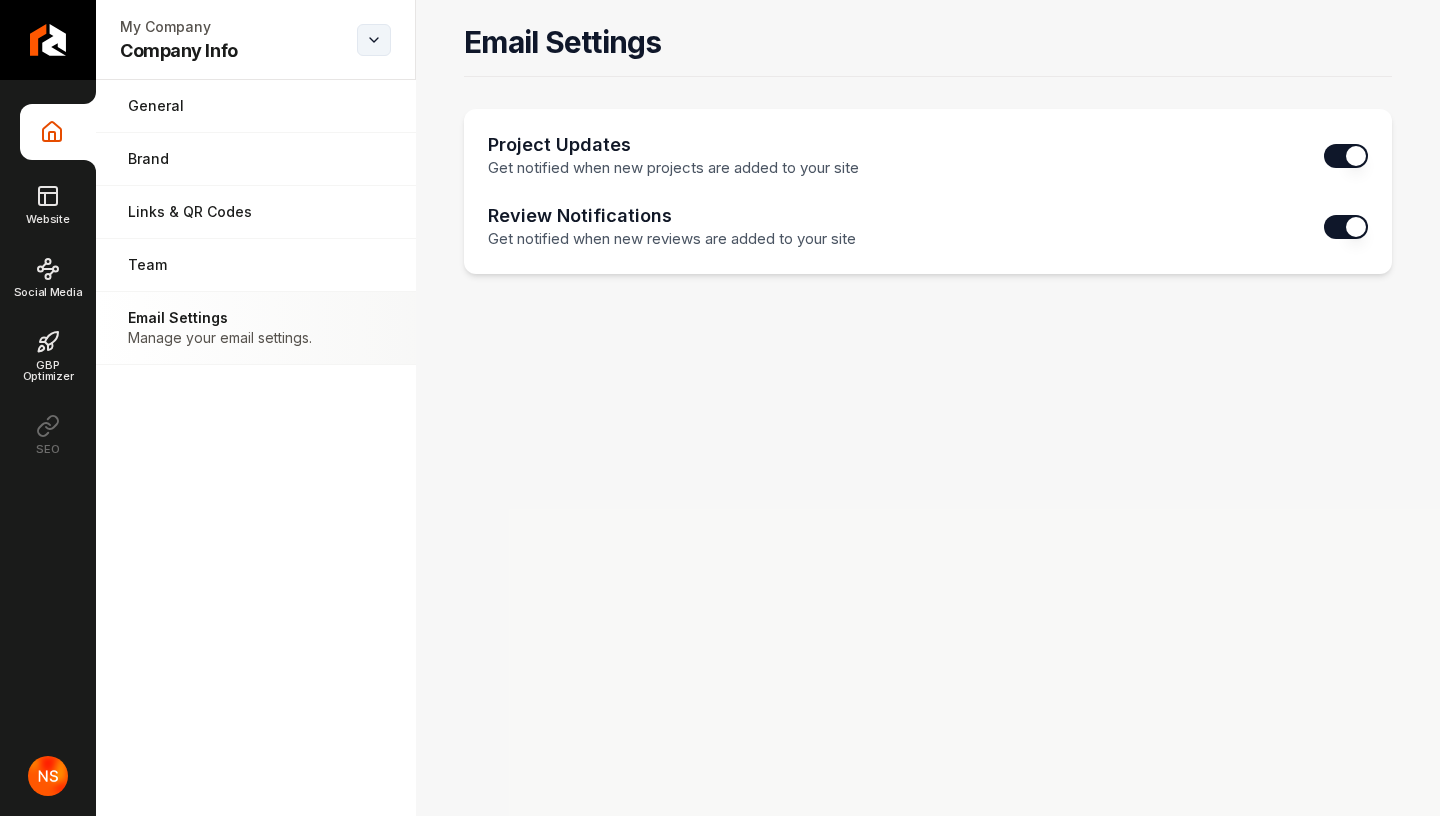 click on "Company Info Website Social Media GBP Optimizer SEO My Company Company Info Open menu My Company Company Info General Adjust your general settings. Brand Manage the styles and colors of your business. Links & QR Codes Manage the links and QR codes for your business. Team Manage your team members. Email Settings Manage your email settings. Email Settings Project Updates Get notified when new projects are added to your site Review Notifications Get notified when new reviews are added to your site /dashboard/sites/0517172b-21c5-4207-8b69-7a4f6d24d371/email-settings" at bounding box center [720, 408] 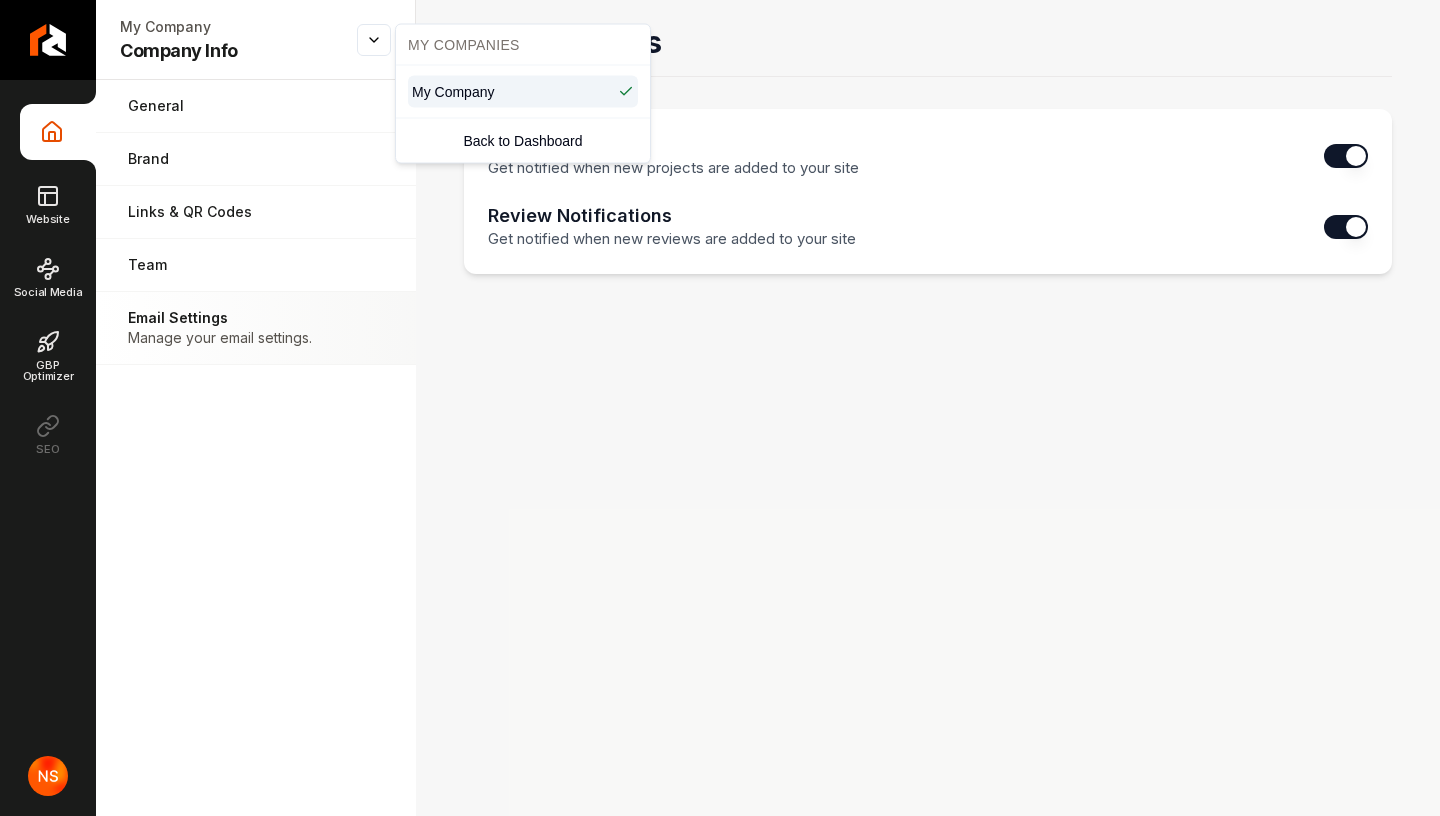 click on "Company Info Website Social Media GBP Optimizer SEO My Company Company Info Open menu My Company Company Info General Adjust your general settings. Brand Manage the styles and colors of your business. Links & QR Codes Manage the links and QR codes for your business. Team Manage your team members. Email Settings Manage your email settings. Email Settings Project Updates Get notified when new projects are added to your site Review Notifications Get notified when new reviews are added to your site /dashboard/sites/0517172b-21c5-4207-8b69-7a4f6d24d371/email-settings My Companies My Company Back to Dashboard" at bounding box center (720, 408) 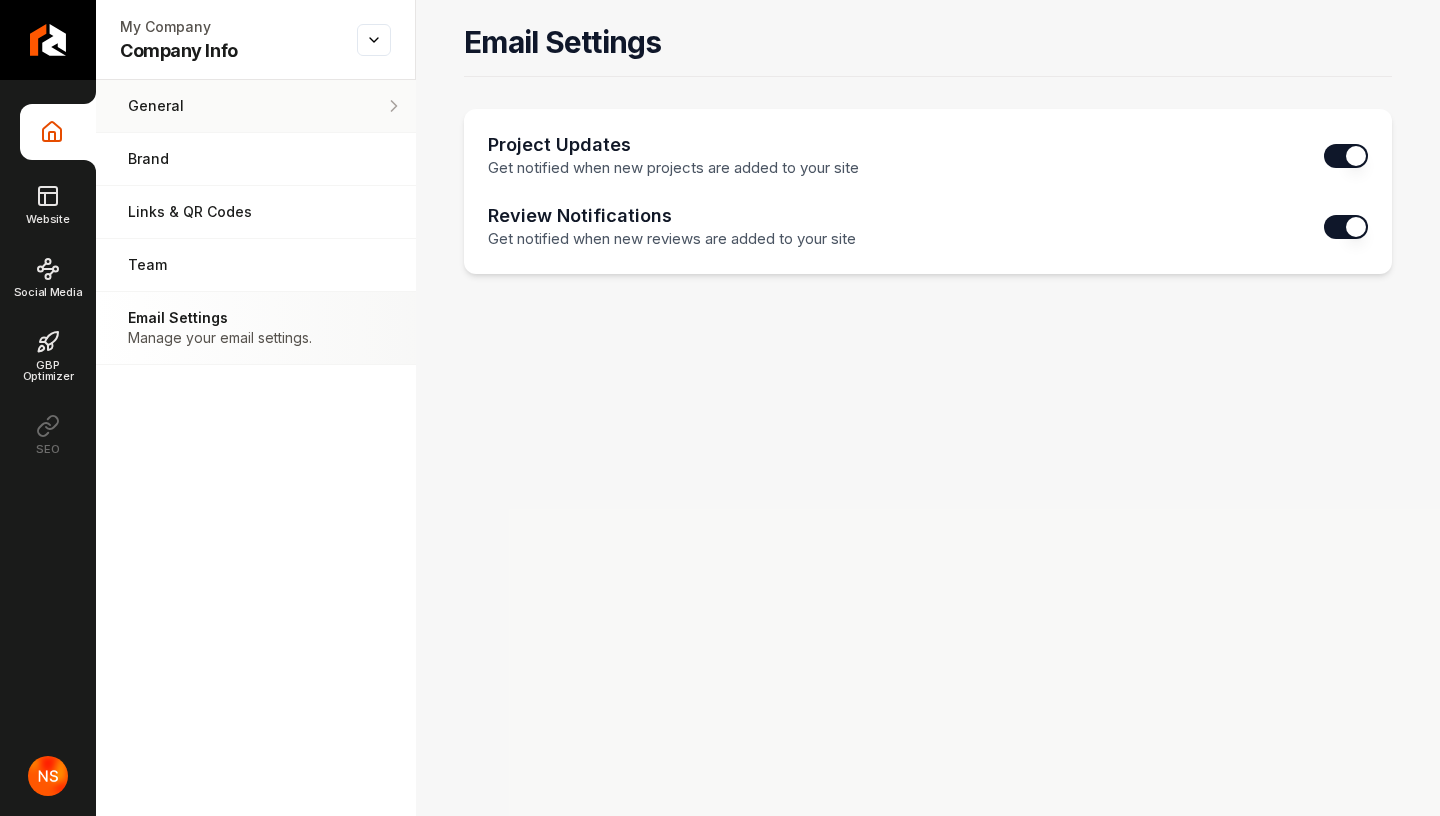 click on "General" at bounding box center [221, 106] 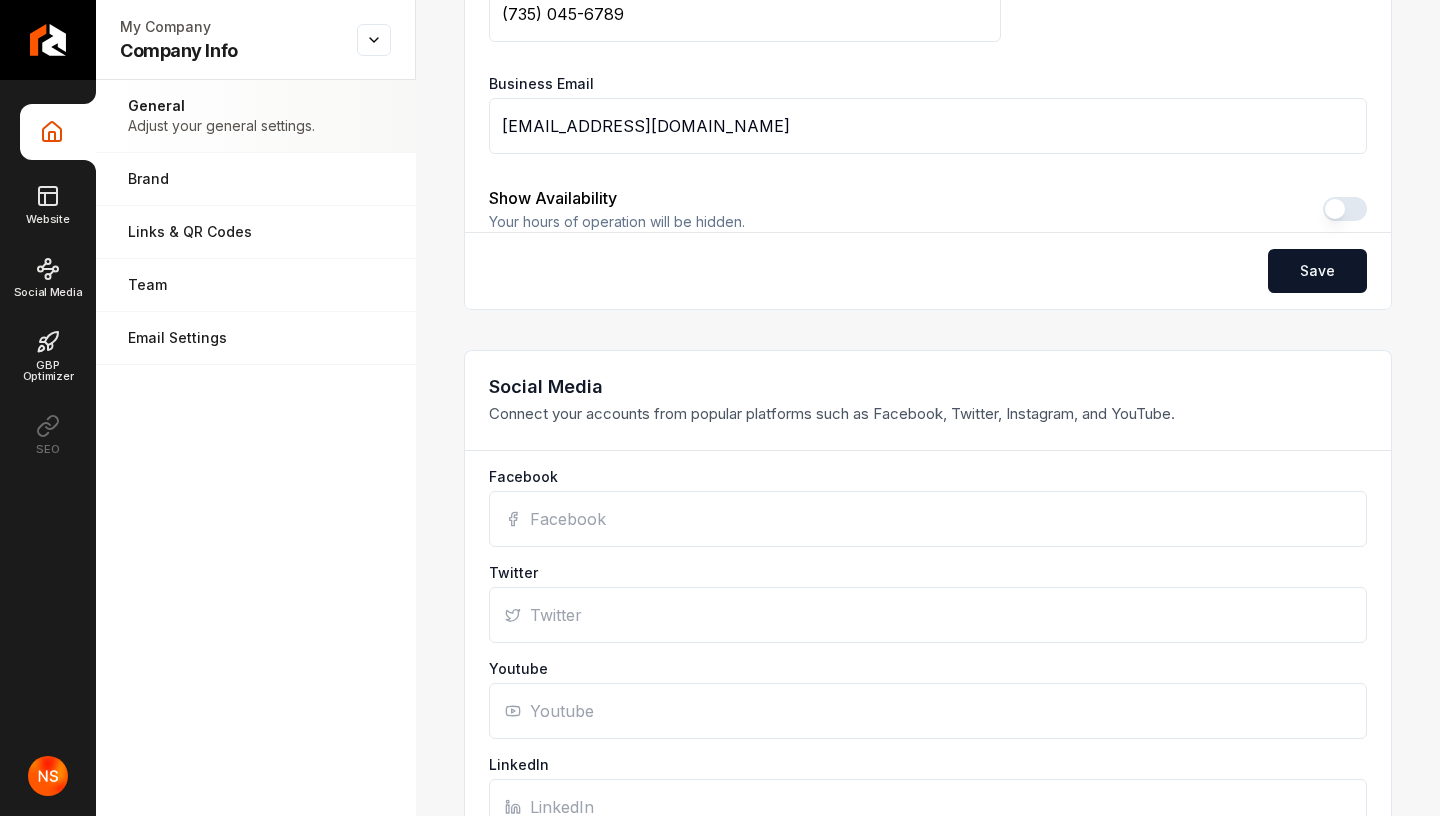 scroll, scrollTop: 994, scrollLeft: 0, axis: vertical 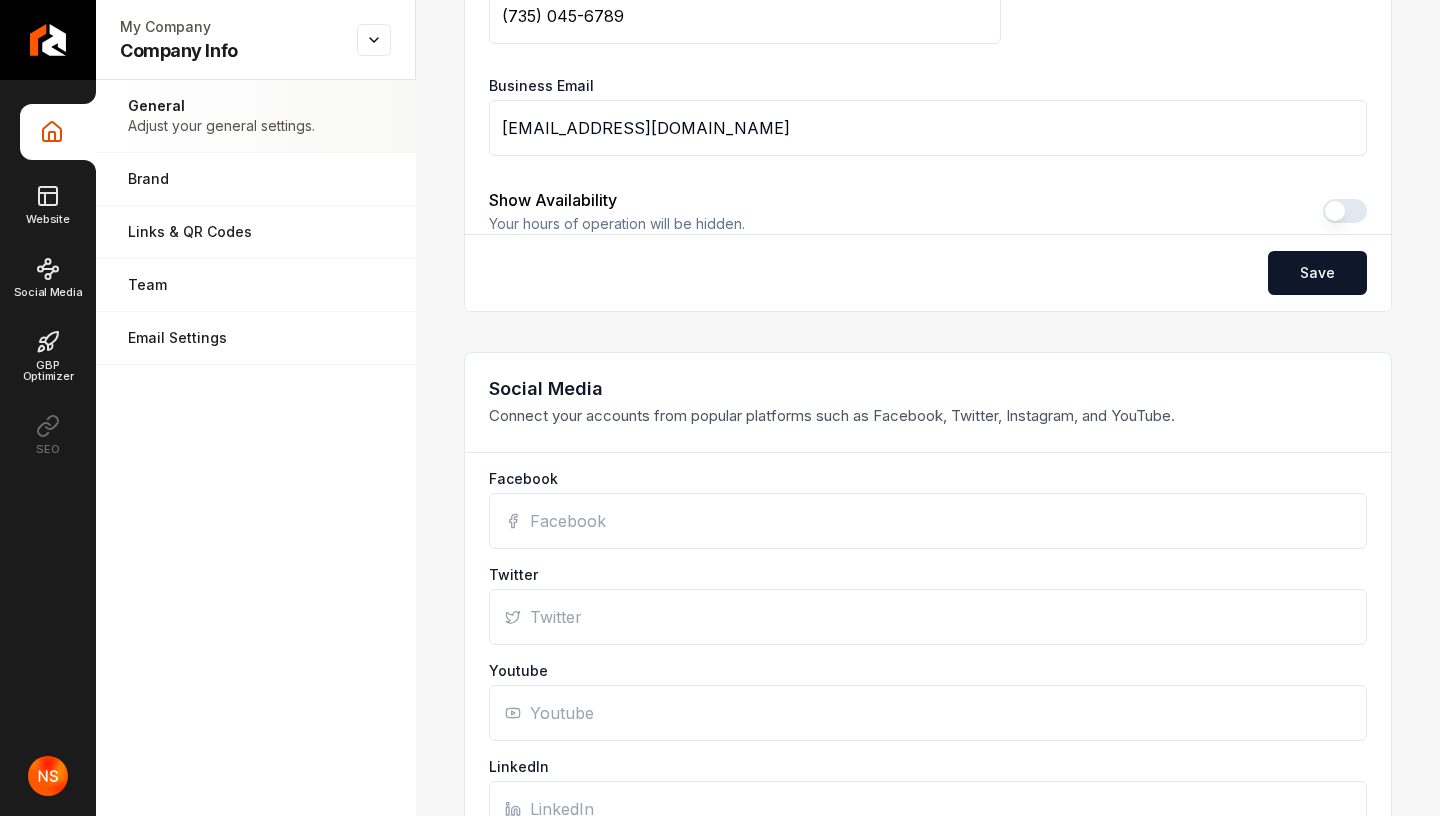 click on "[EMAIL_ADDRESS][DOMAIN_NAME]" at bounding box center (928, 128) 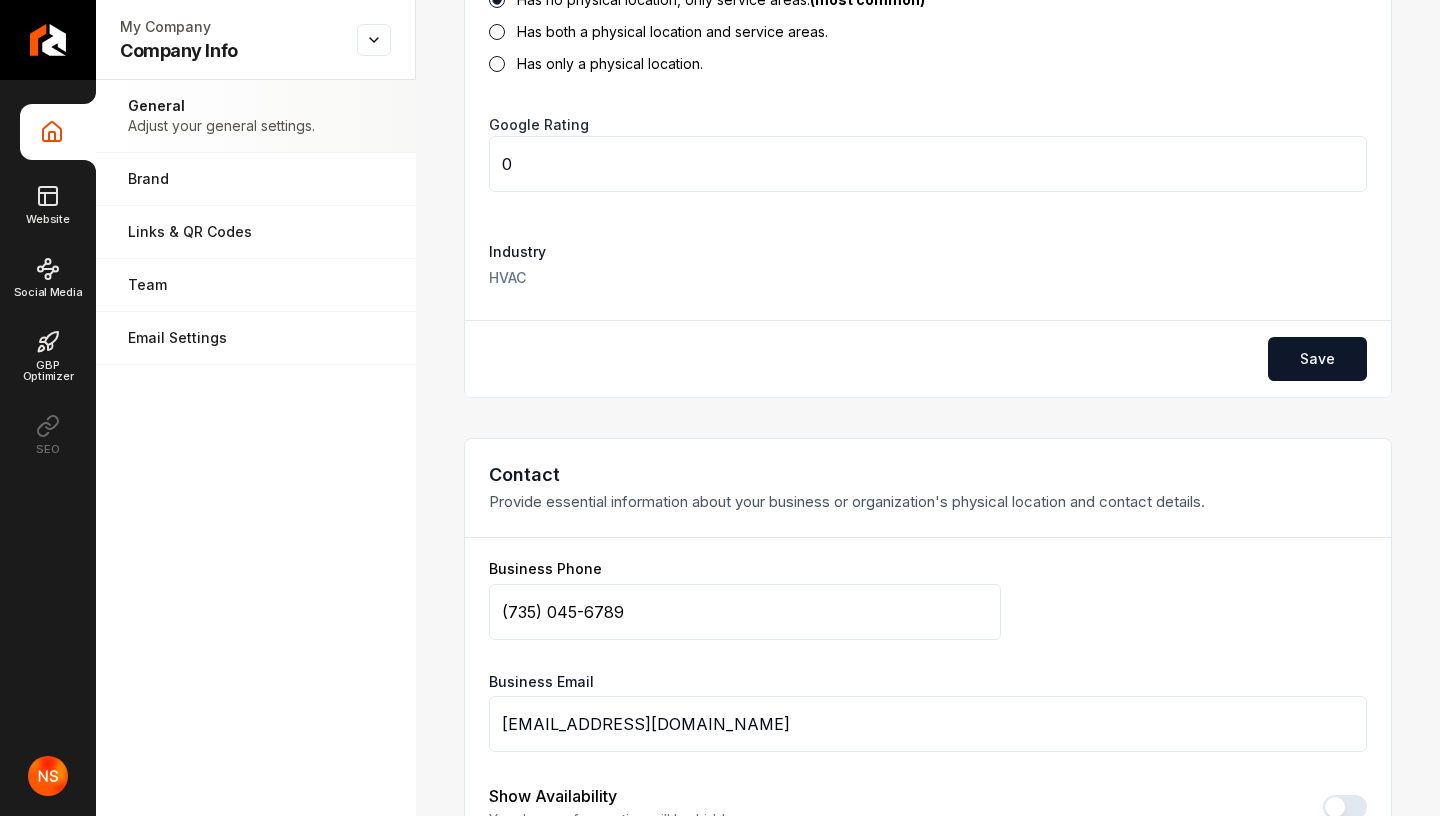 scroll, scrollTop: 0, scrollLeft: 0, axis: both 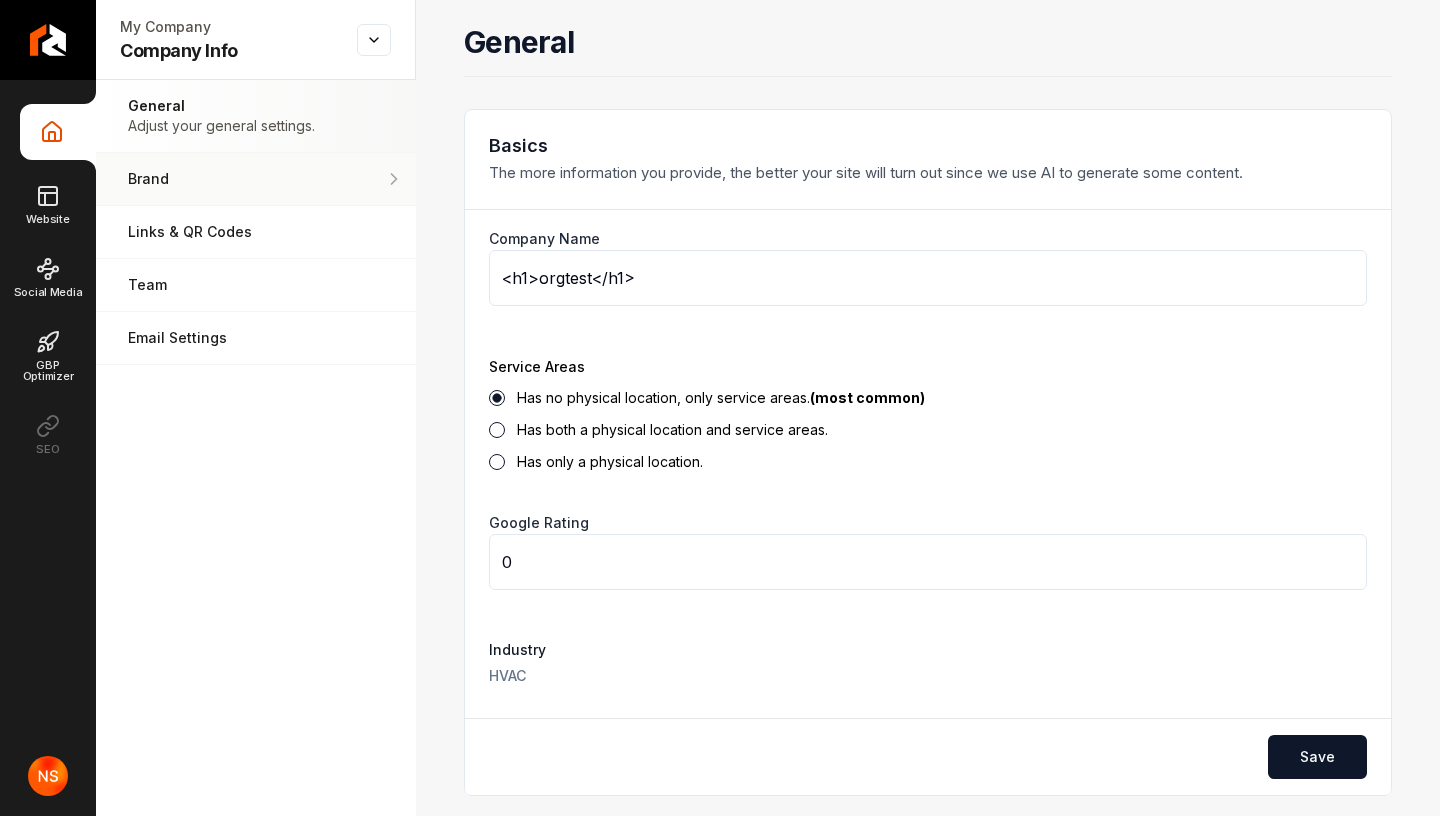 click on "Brand" at bounding box center [256, 179] 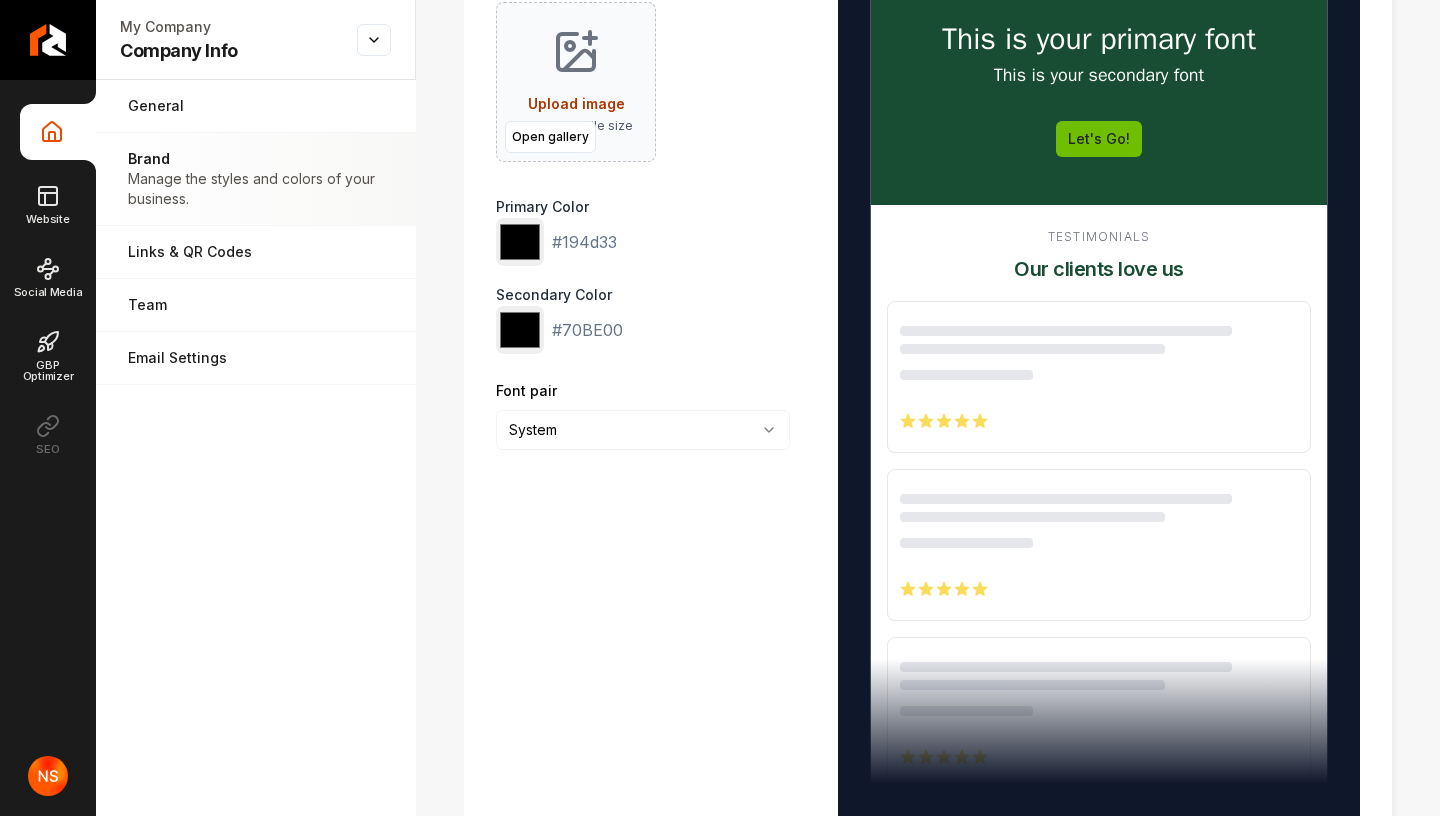 scroll, scrollTop: 396, scrollLeft: 0, axis: vertical 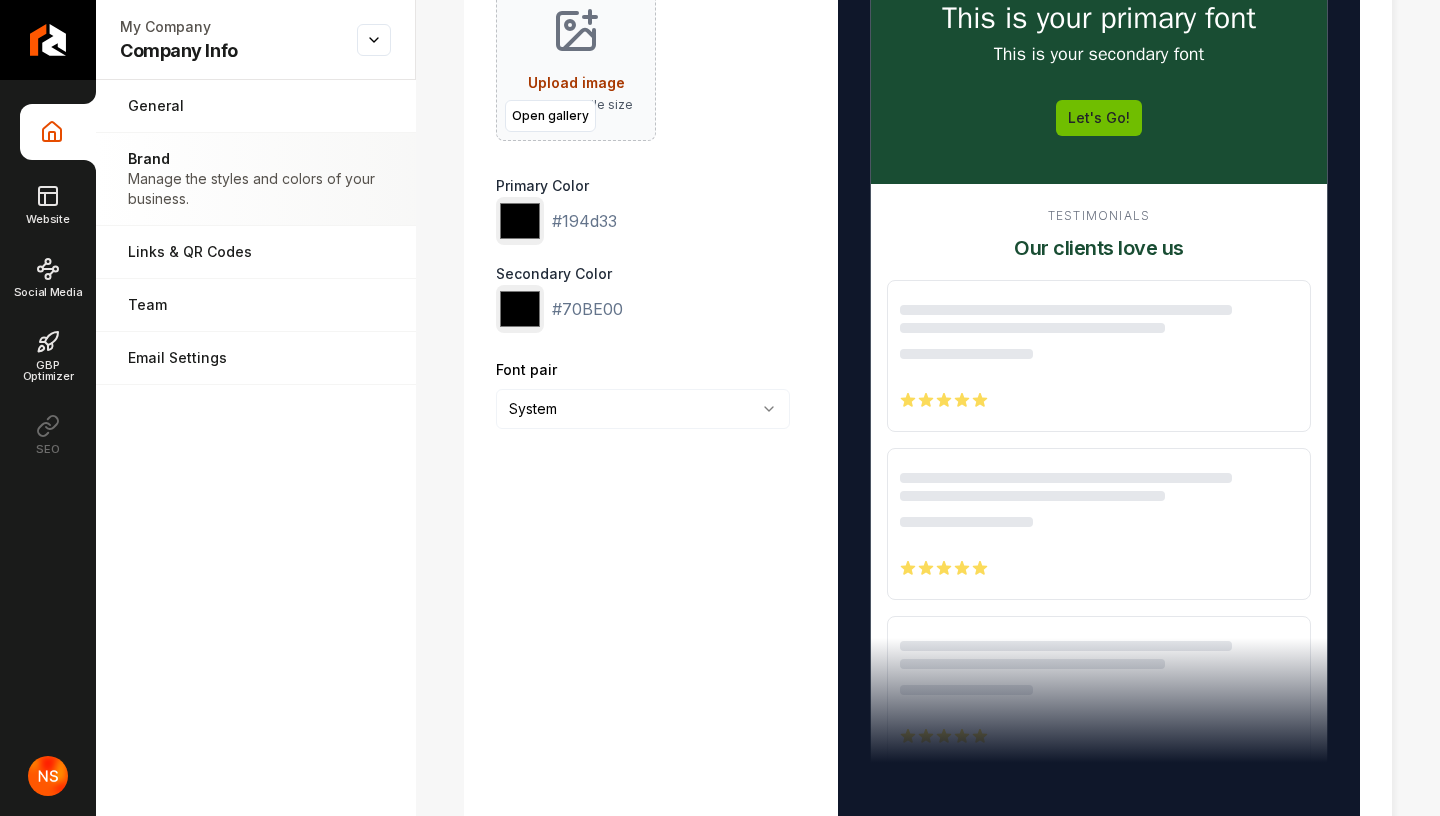 click on "Logo Open gallery Favicon Open gallery Upload image 30  MB max file size Primary Color ******* #194d33 Secondary Color ******* #70BE00 Font pair System ****** ******* ******** ****** This is your meta title This is your primary font This is your secondary font Let's Go! Testimonials Our clients love us" at bounding box center [928, 285] 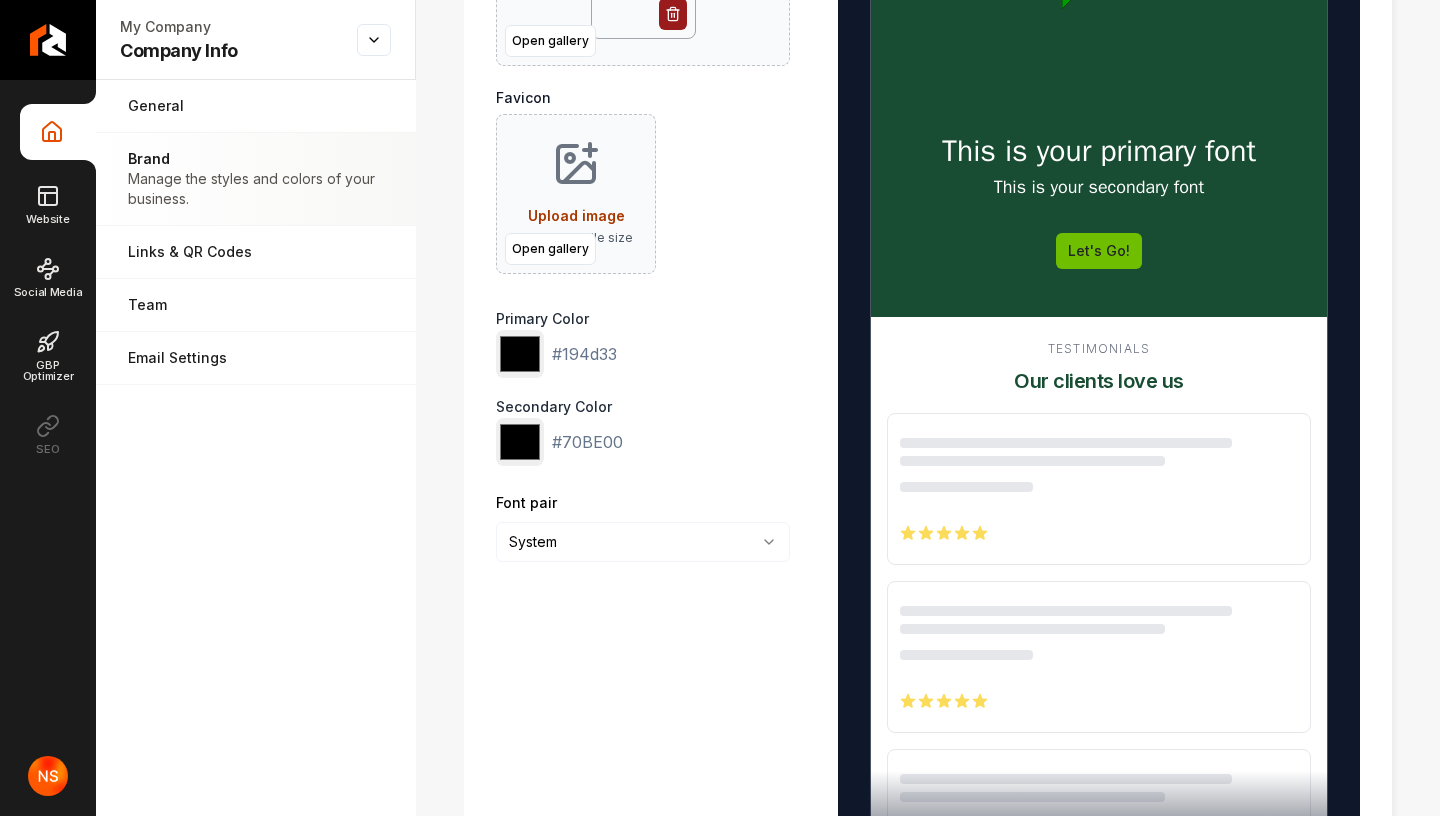 scroll, scrollTop: 255, scrollLeft: 0, axis: vertical 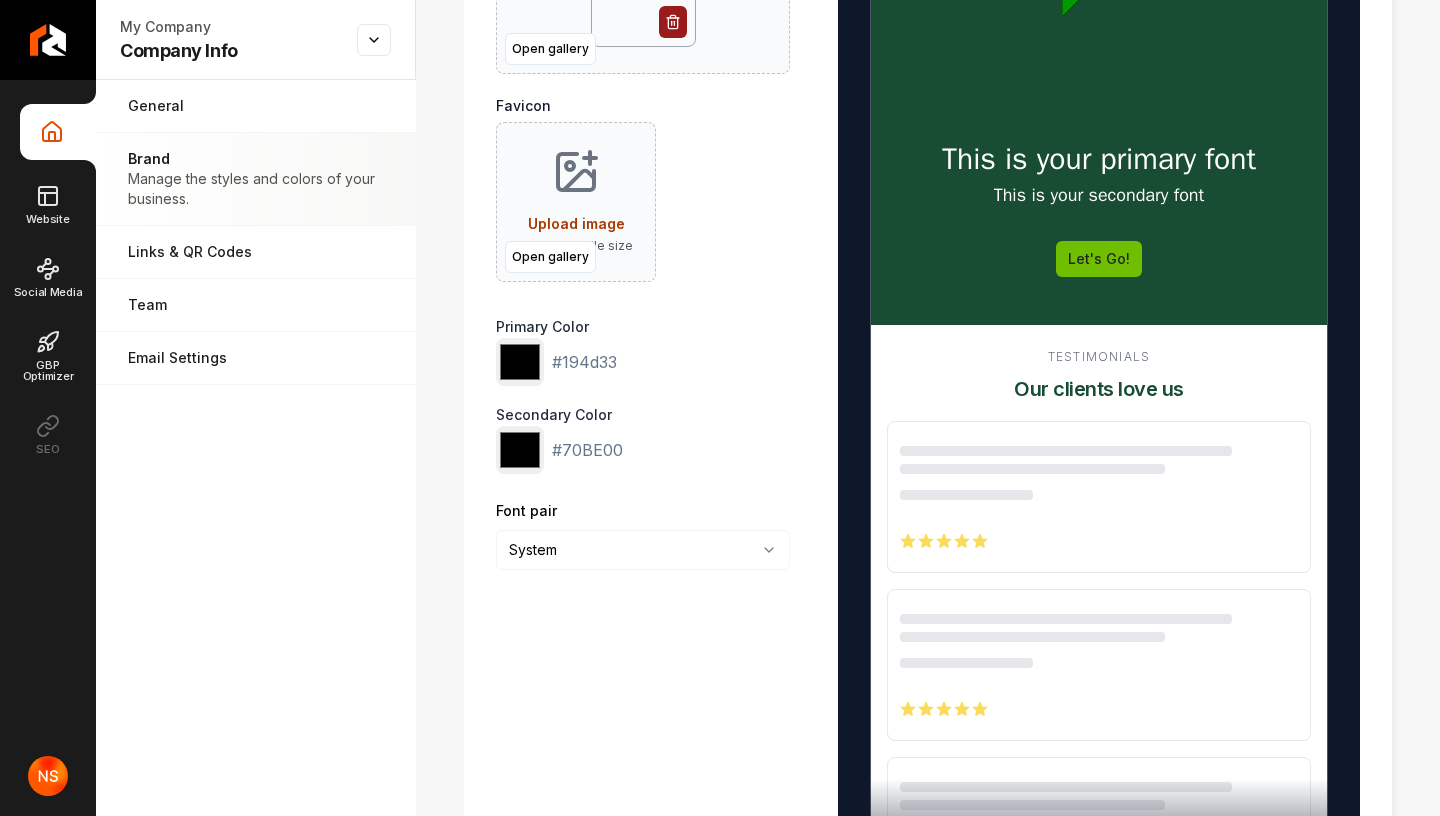 click on "******* #70BE00" at bounding box center (559, 450) 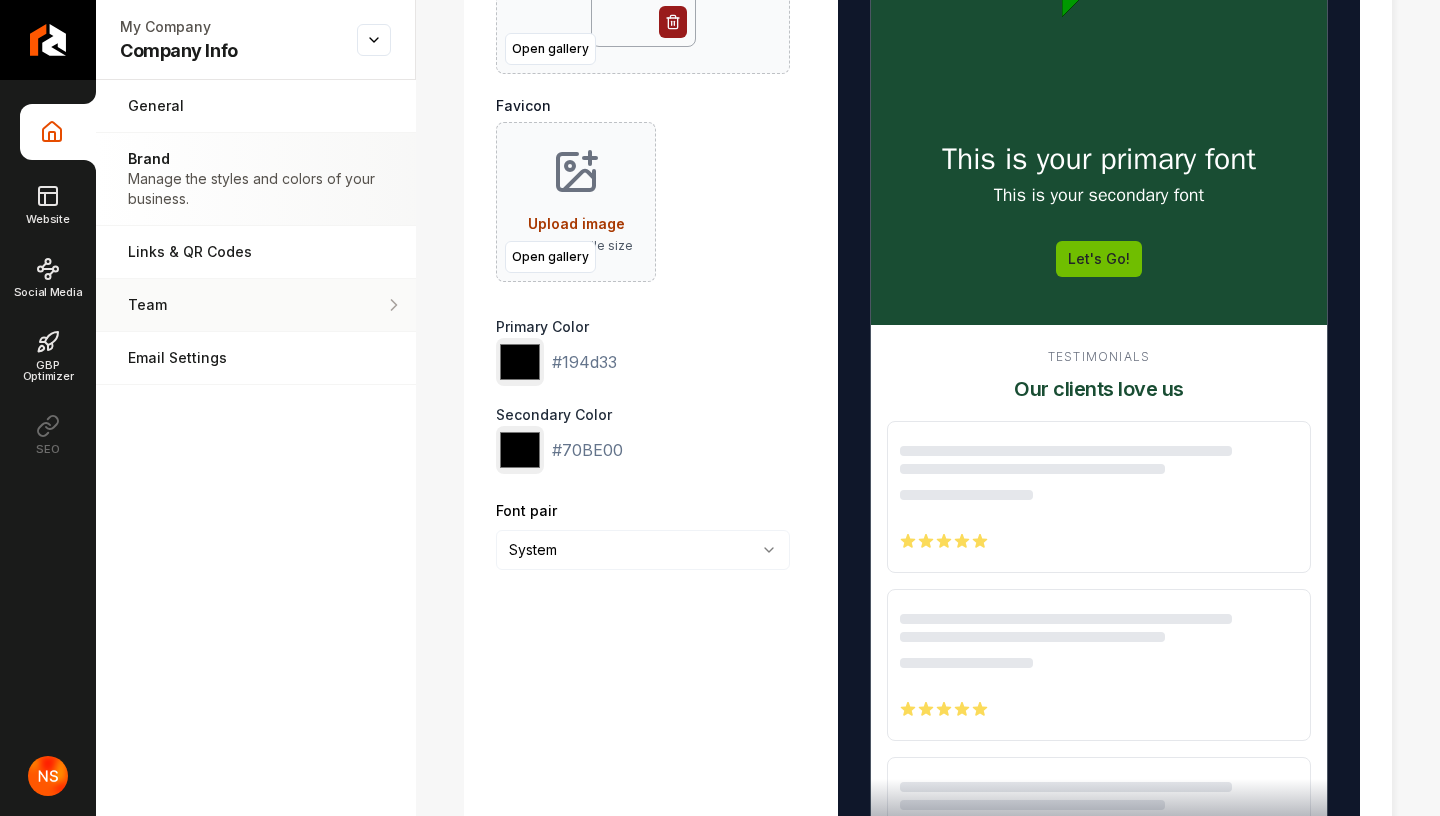 click on "Team" at bounding box center (224, 305) 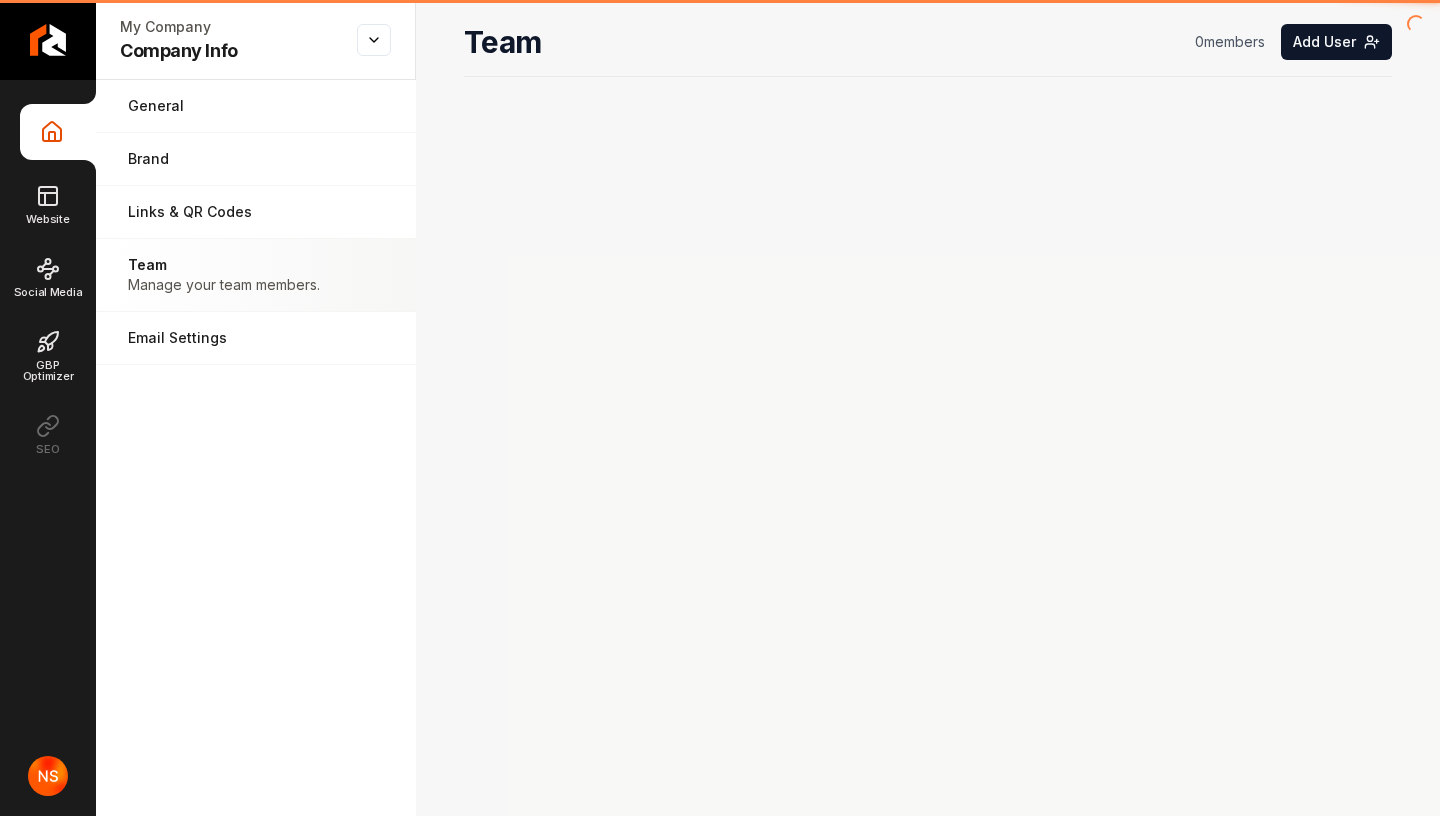 scroll, scrollTop: 0, scrollLeft: 0, axis: both 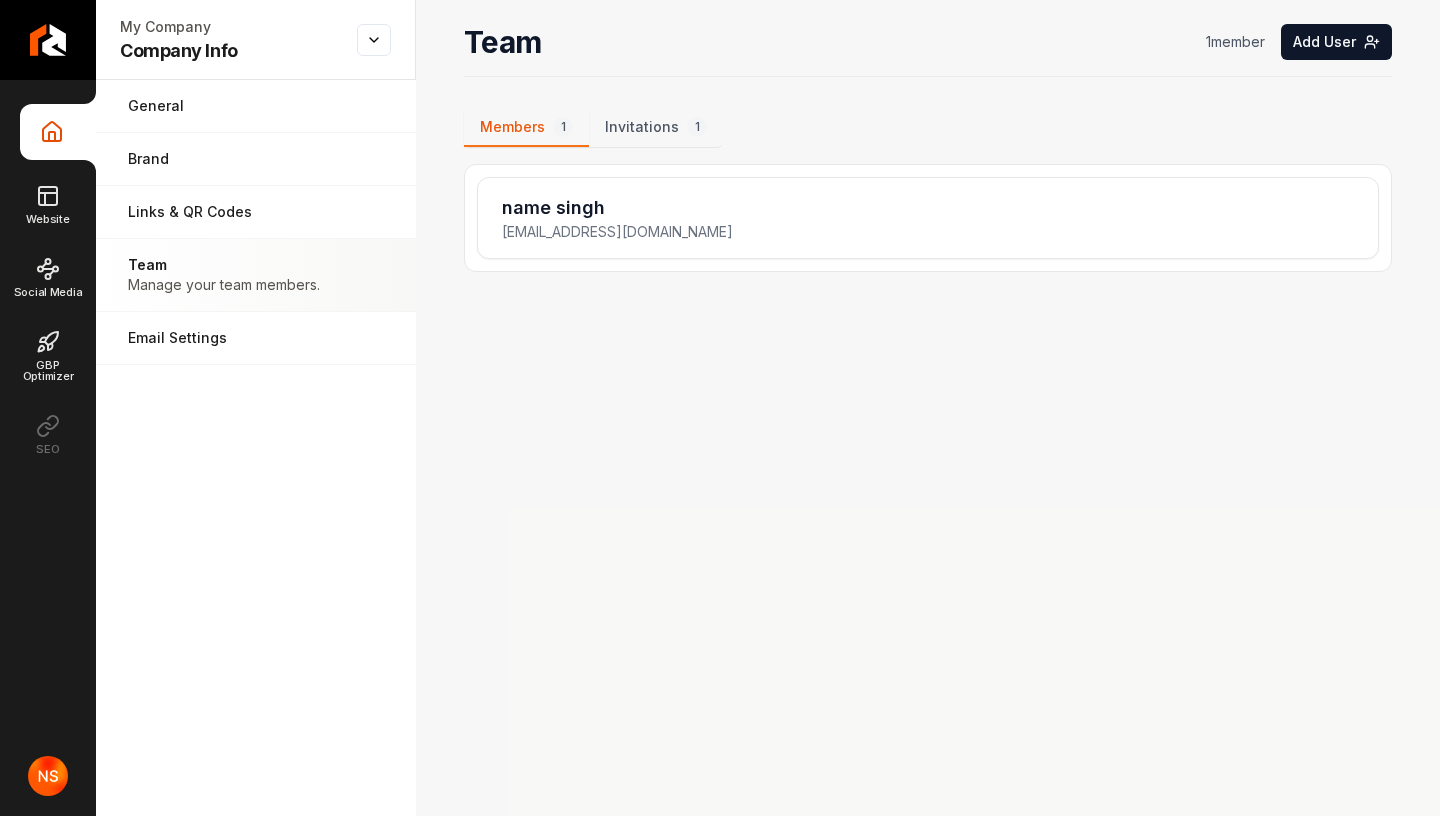 click on "Team 1  member Add User  Members 1 Invitations 1 name   singh shubhamdjcool7@gmail.com" at bounding box center (928, 408) 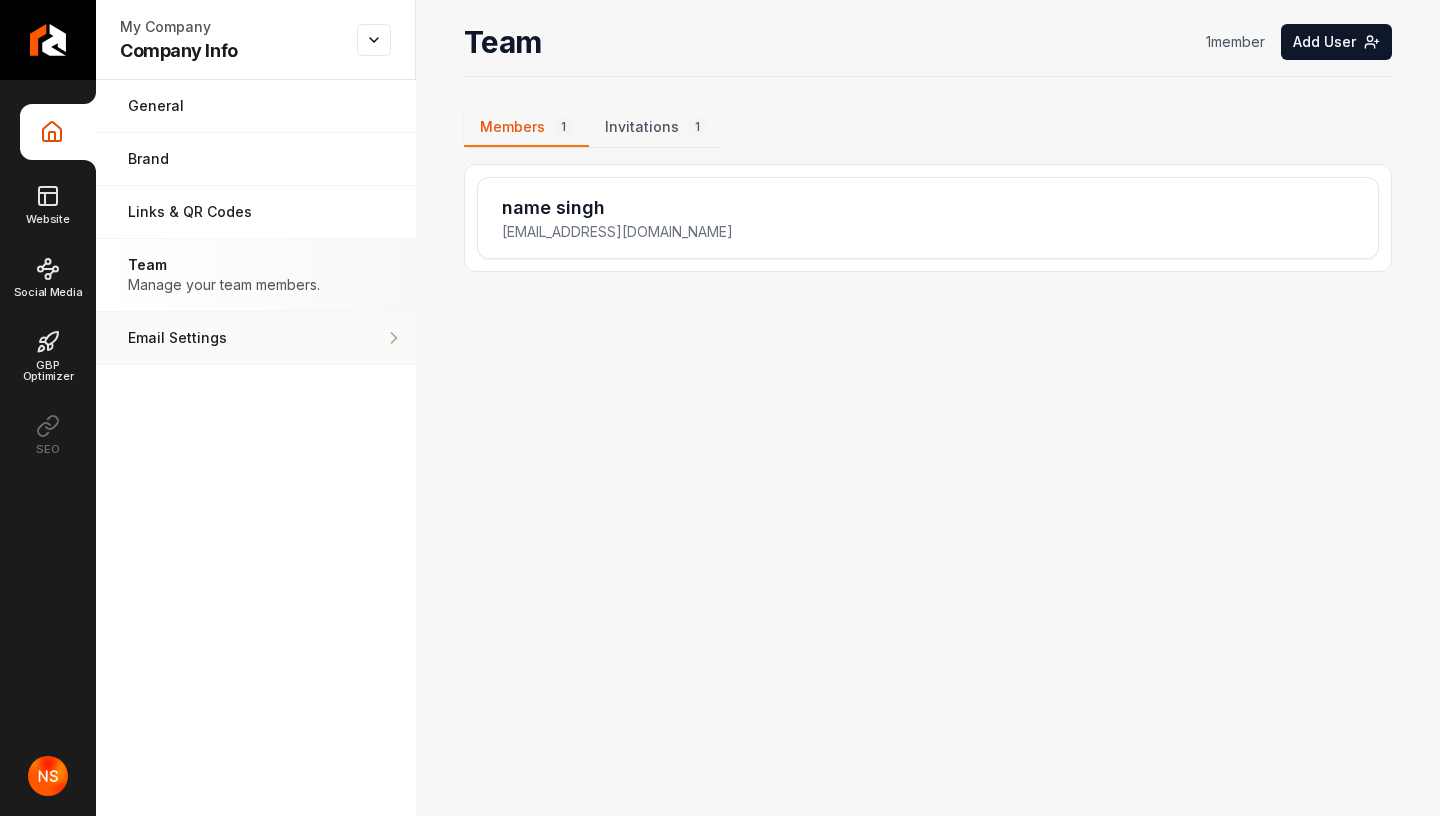 click on "Email Settings" at bounding box center [220, 338] 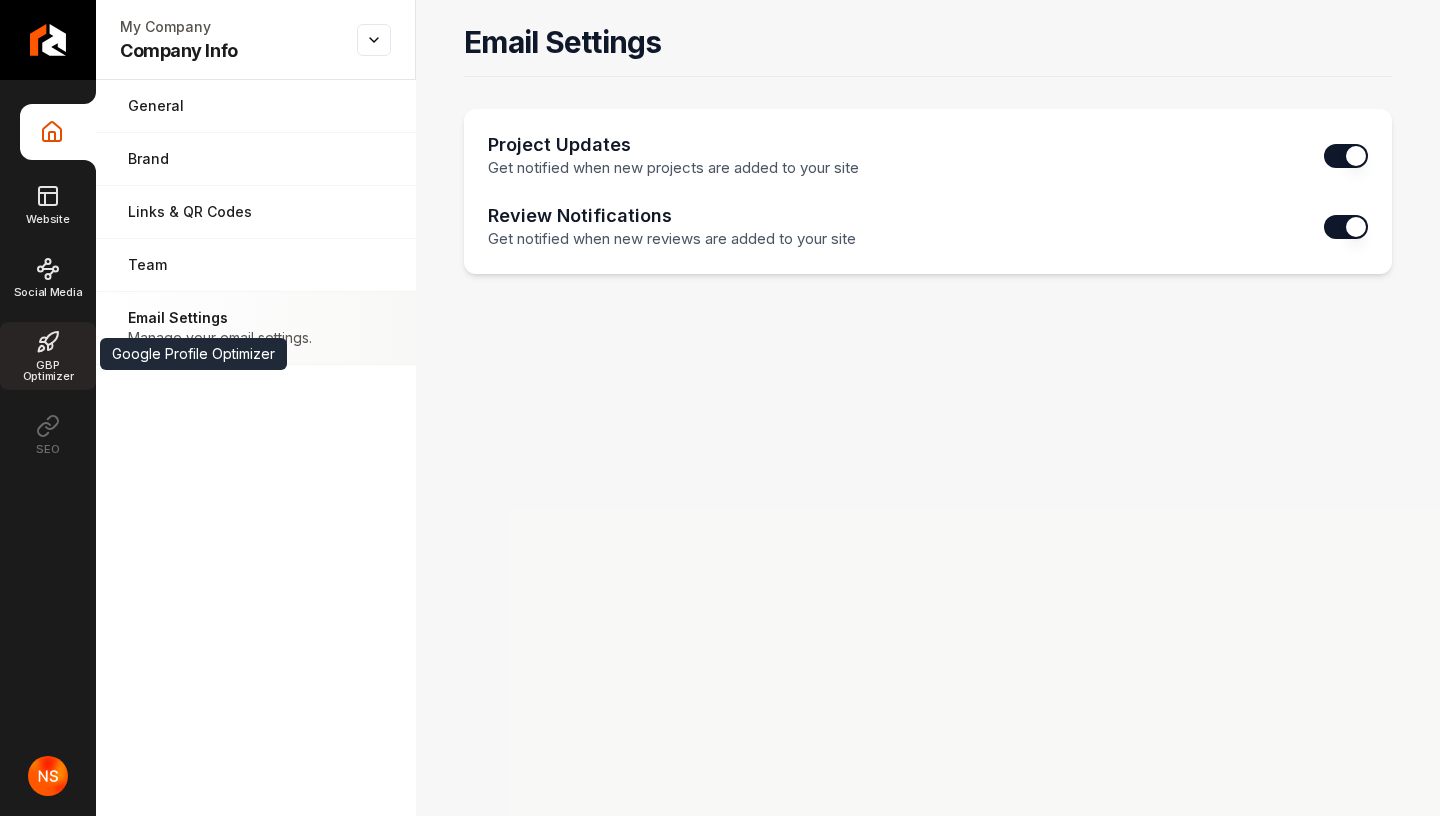 click 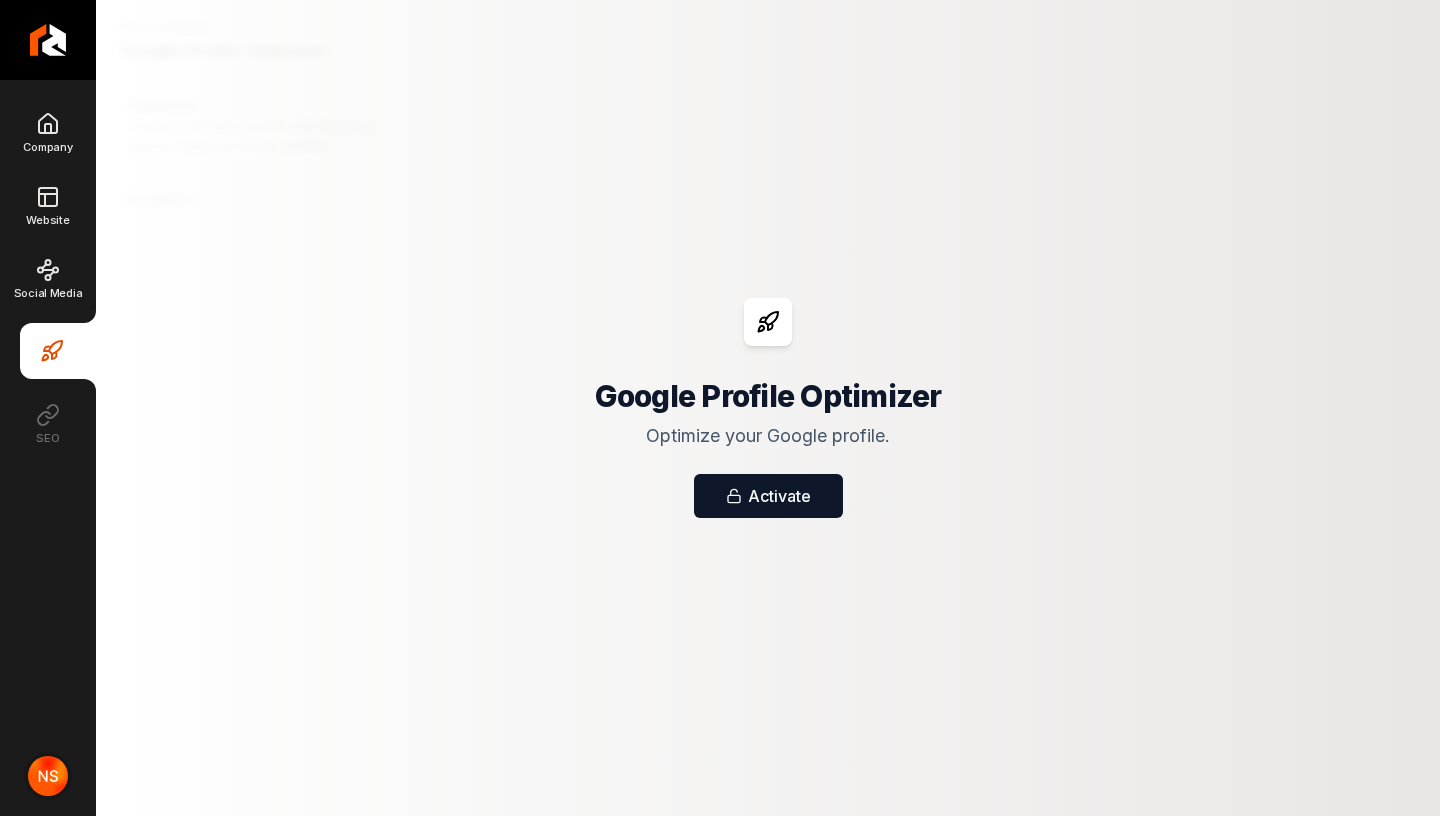 click at bounding box center [48, 776] 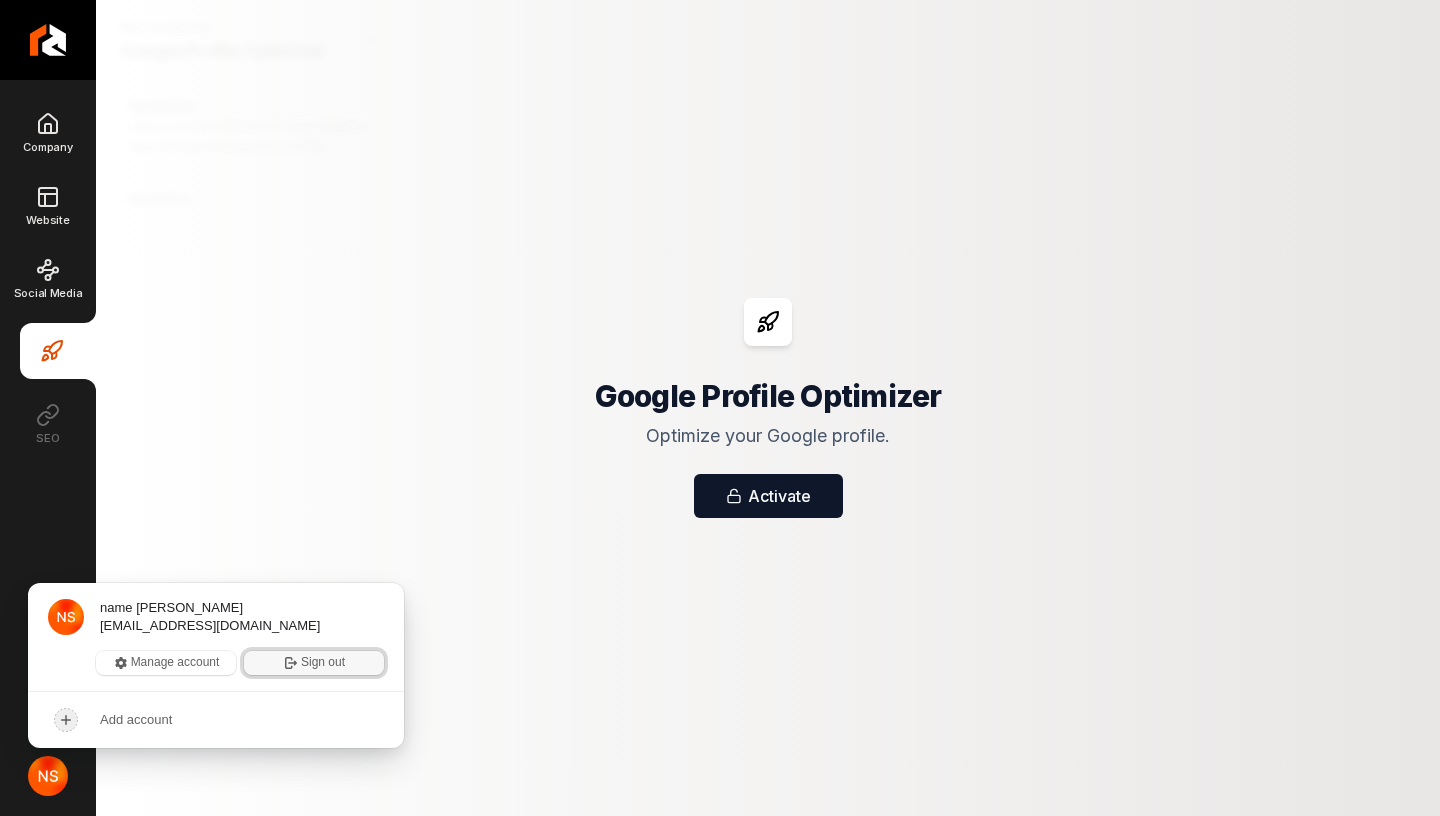 click on "Sign out" at bounding box center (314, 663) 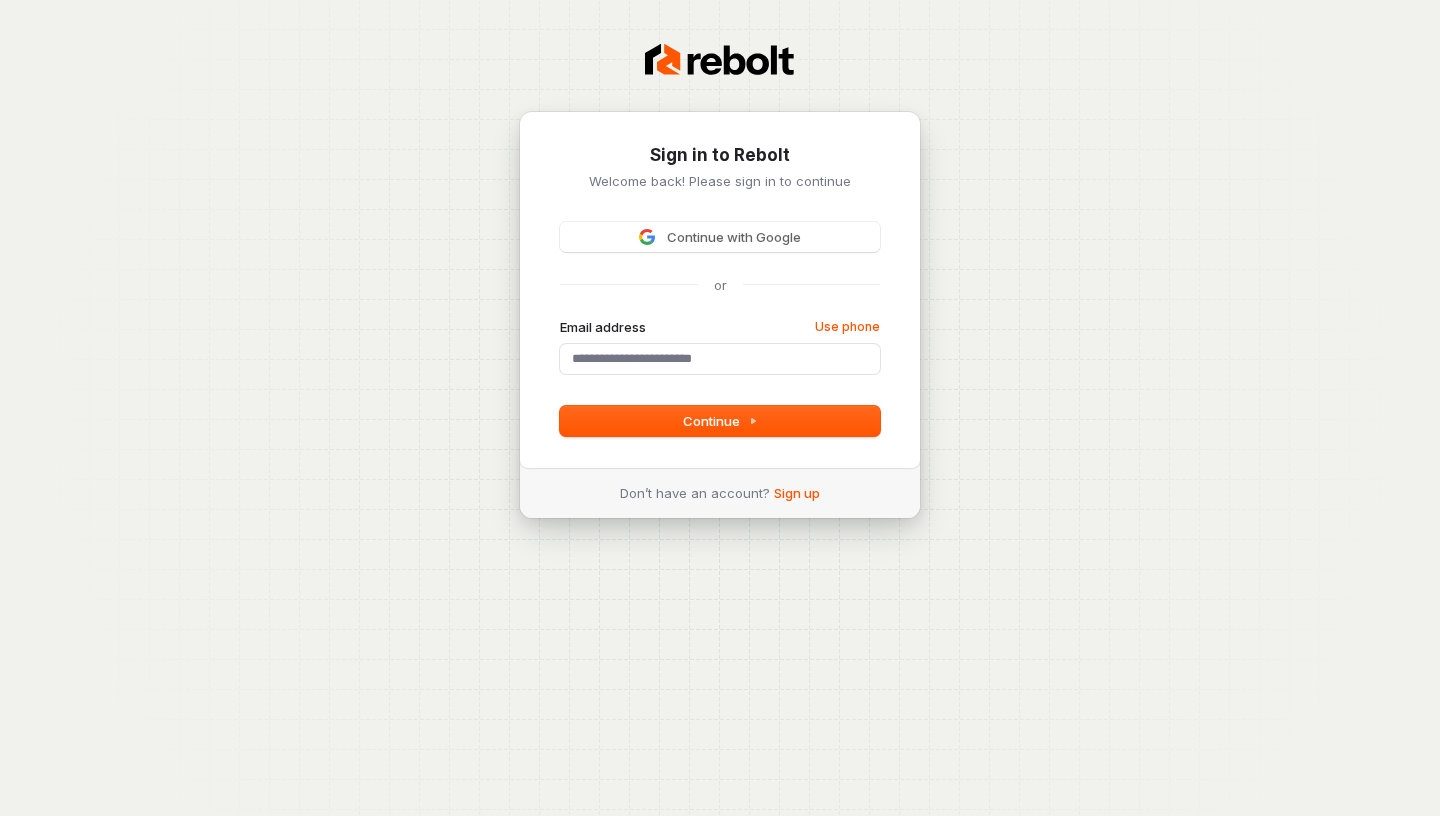 scroll, scrollTop: 0, scrollLeft: 0, axis: both 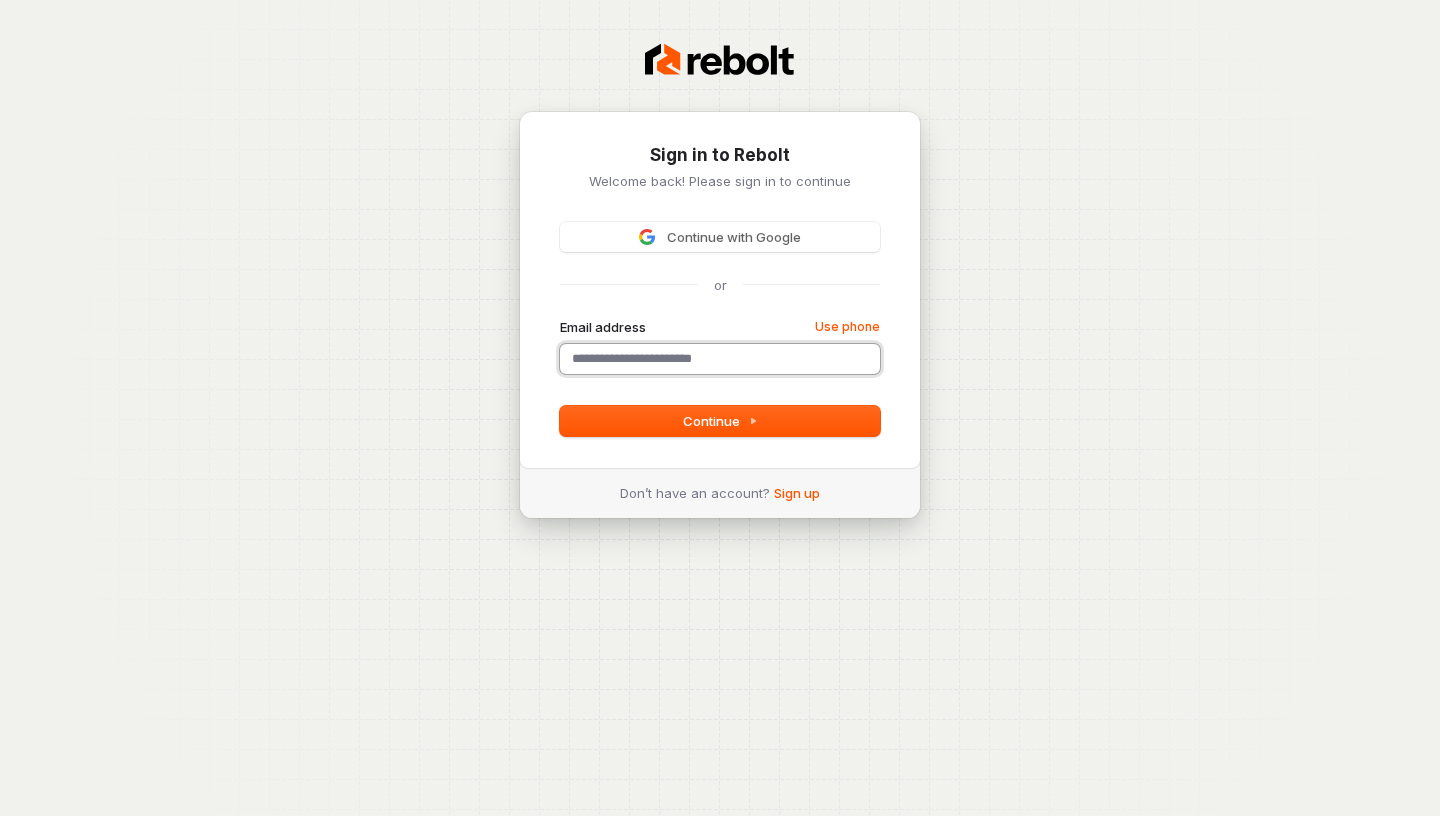 click on "Email address" at bounding box center (720, 359) 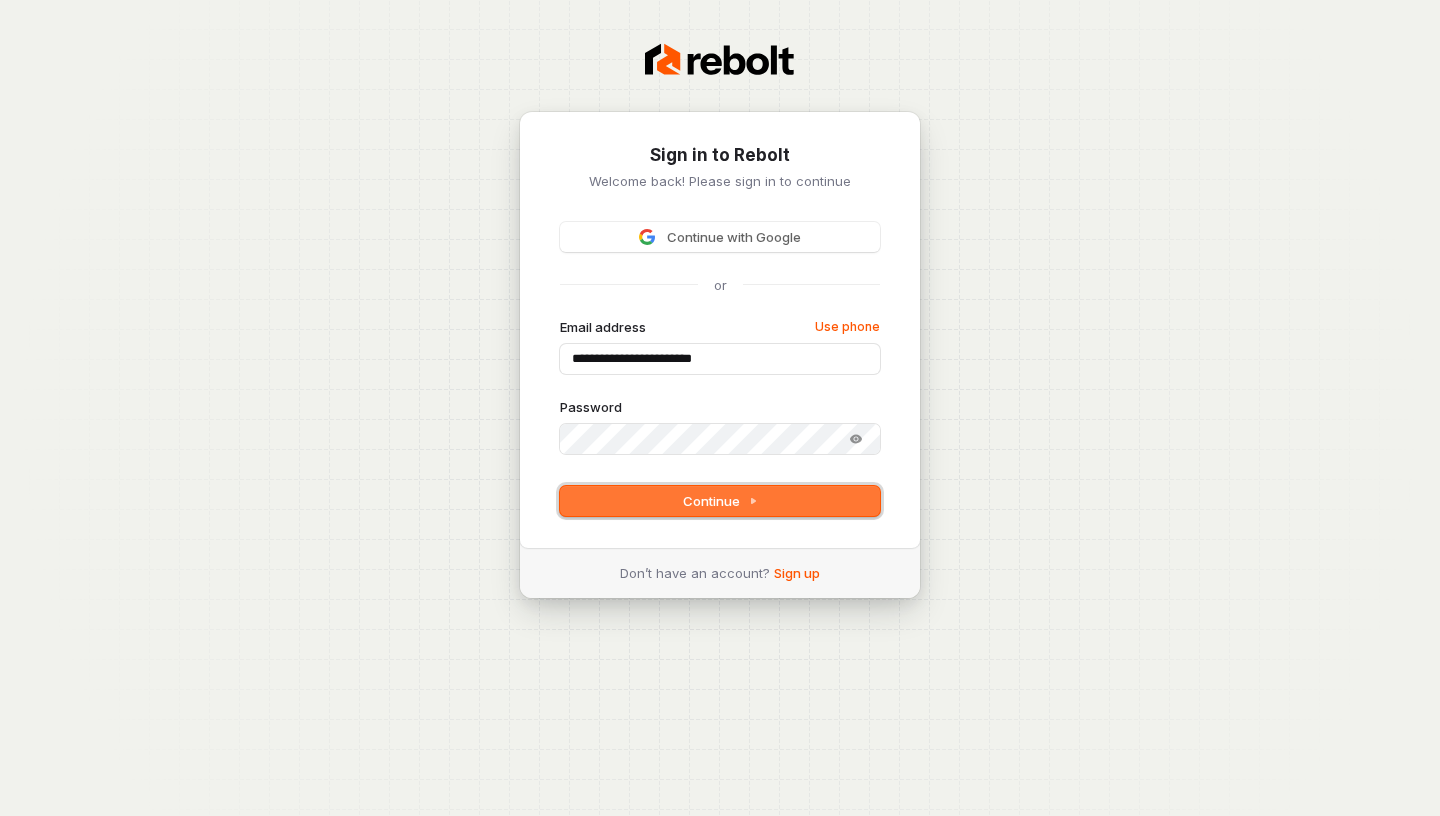 click on "Continue" at bounding box center [720, 501] 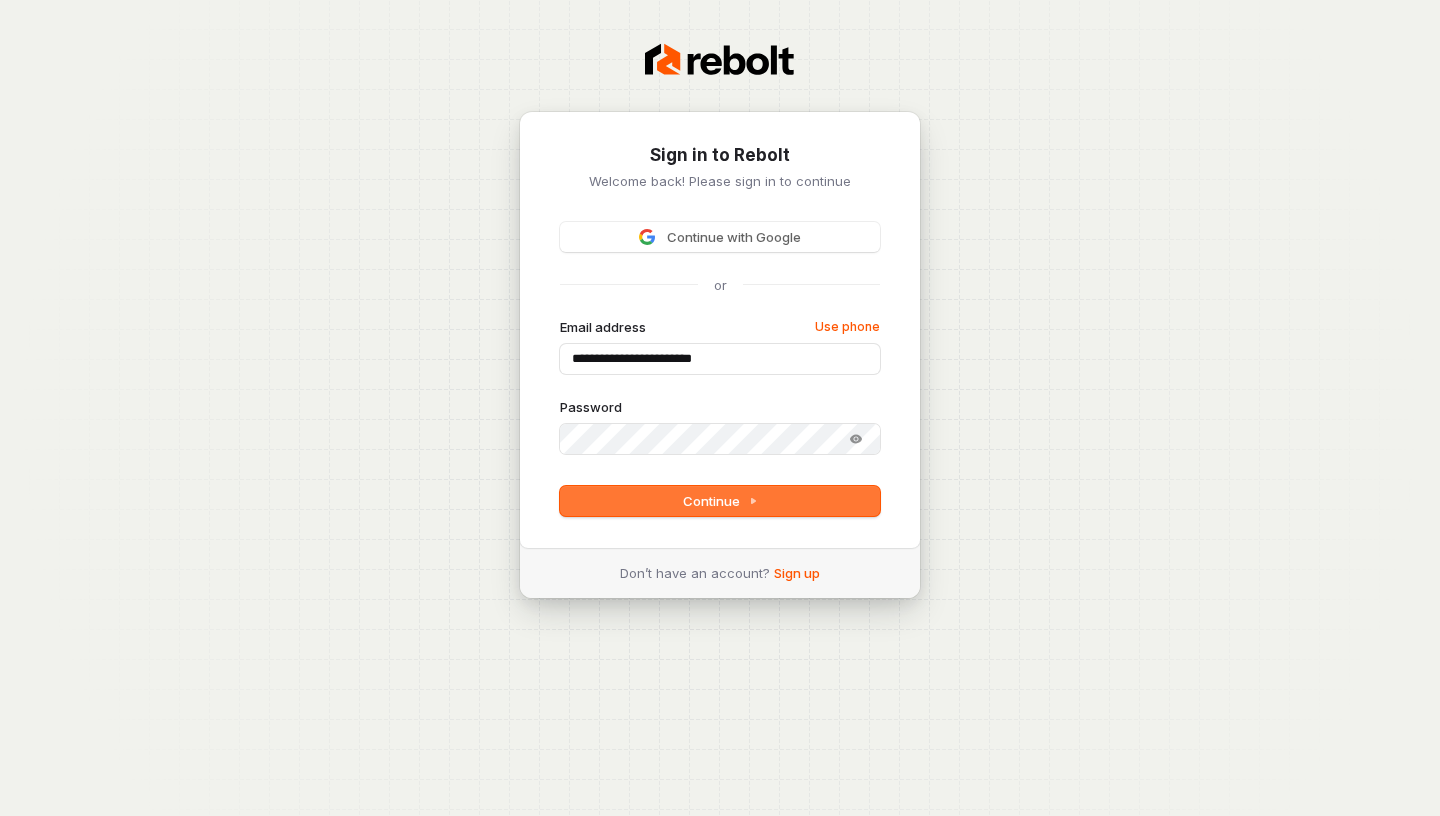 type on "**********" 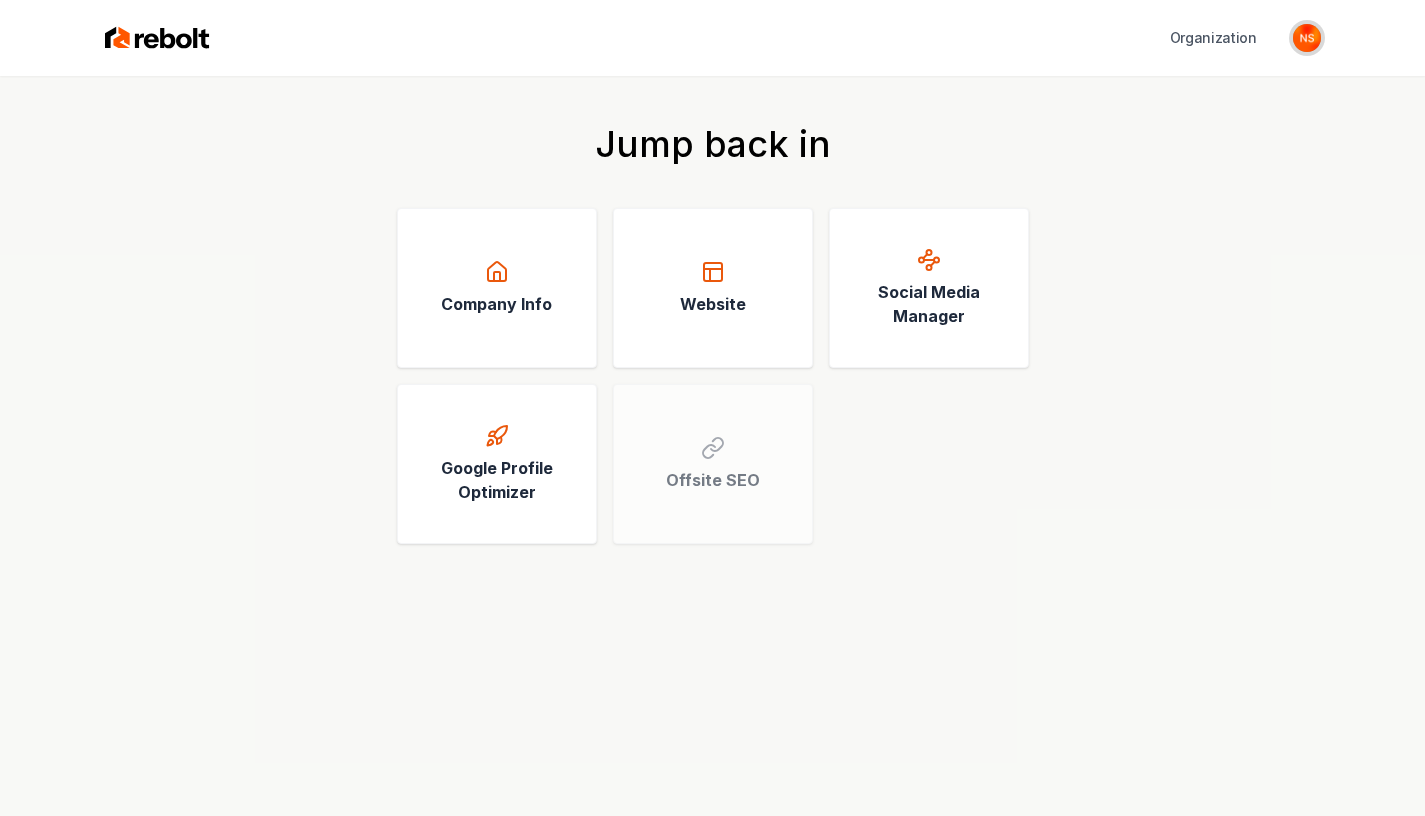 click at bounding box center (1307, 38) 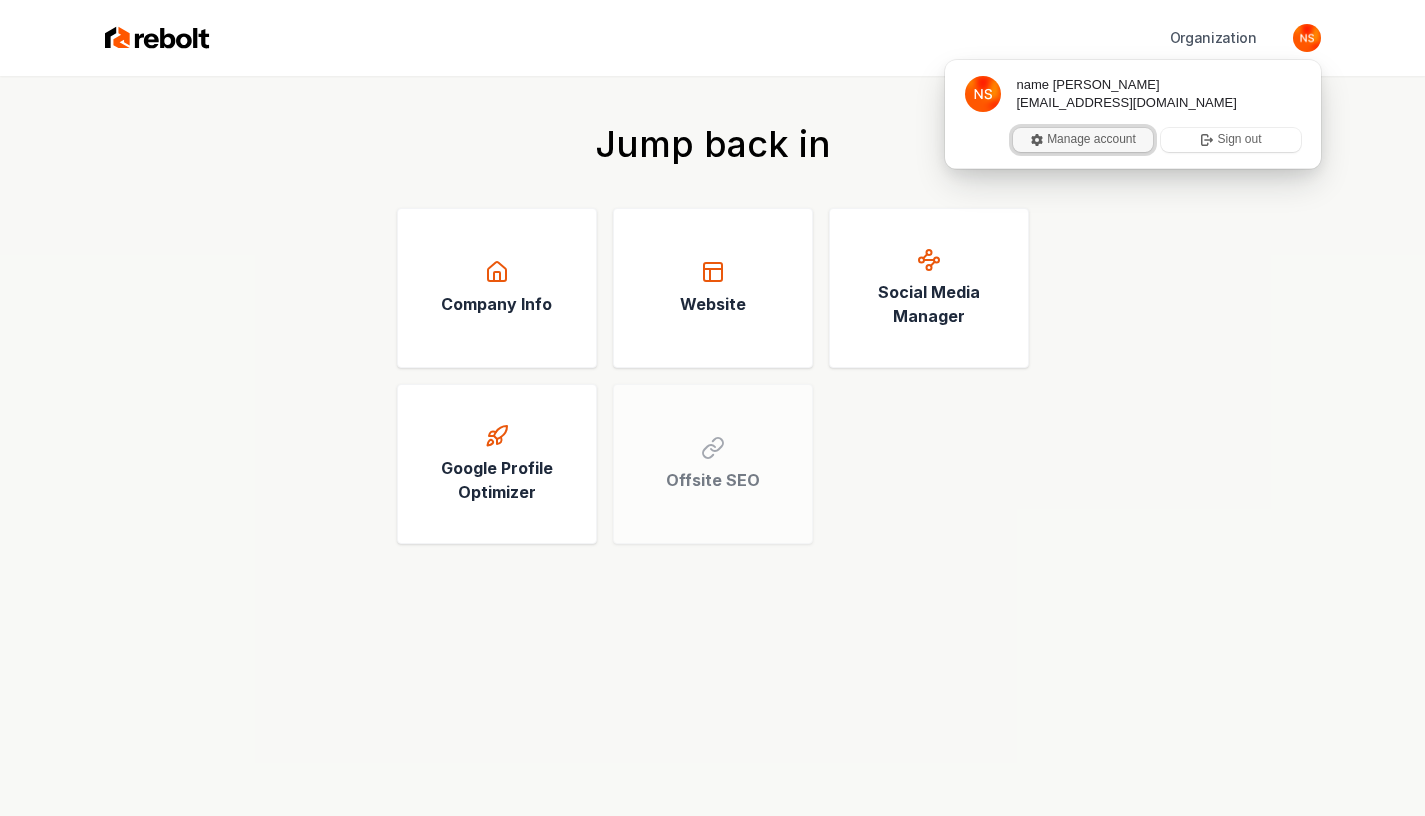 click on "Manage account" at bounding box center [1083, 140] 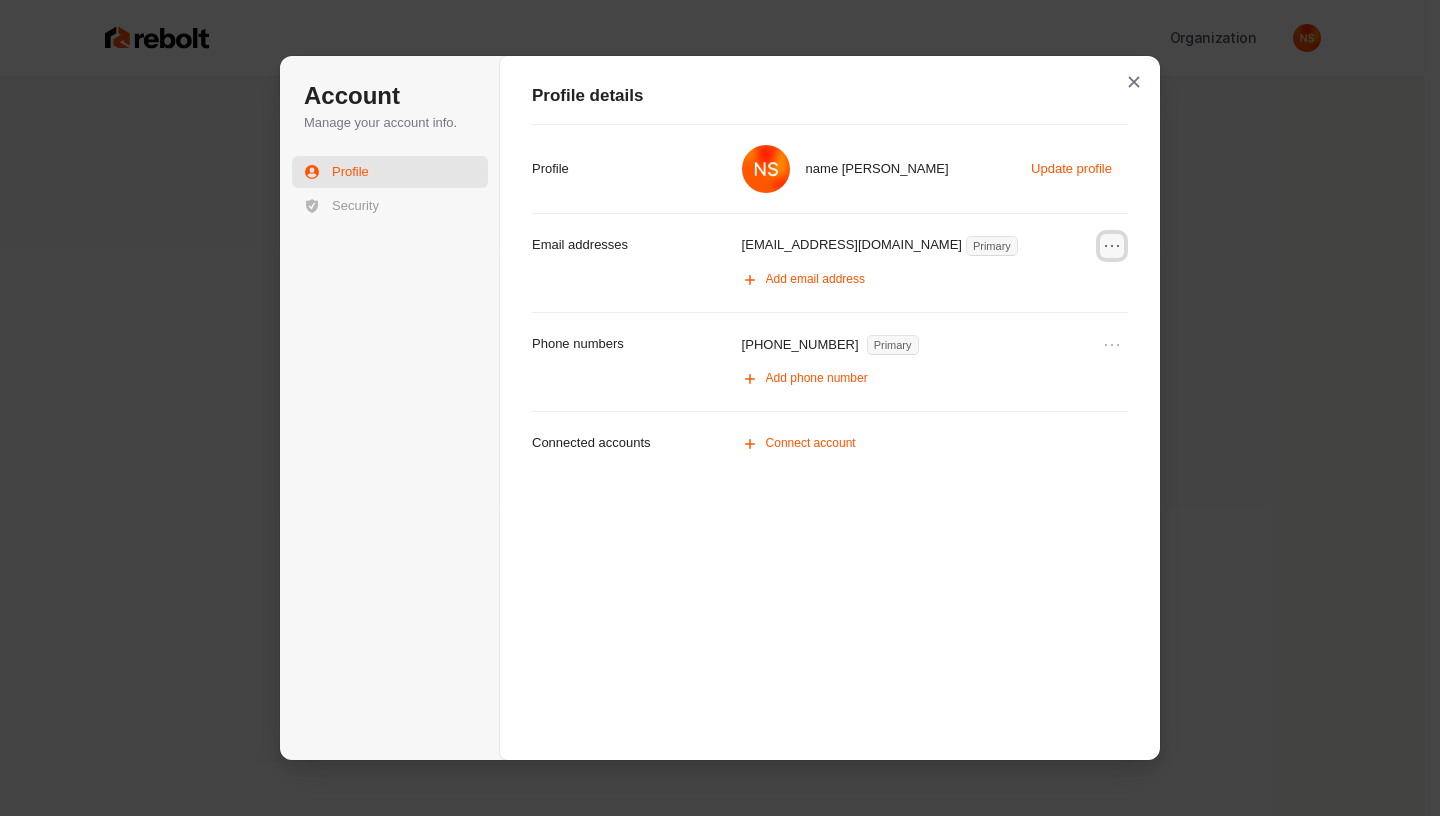 click 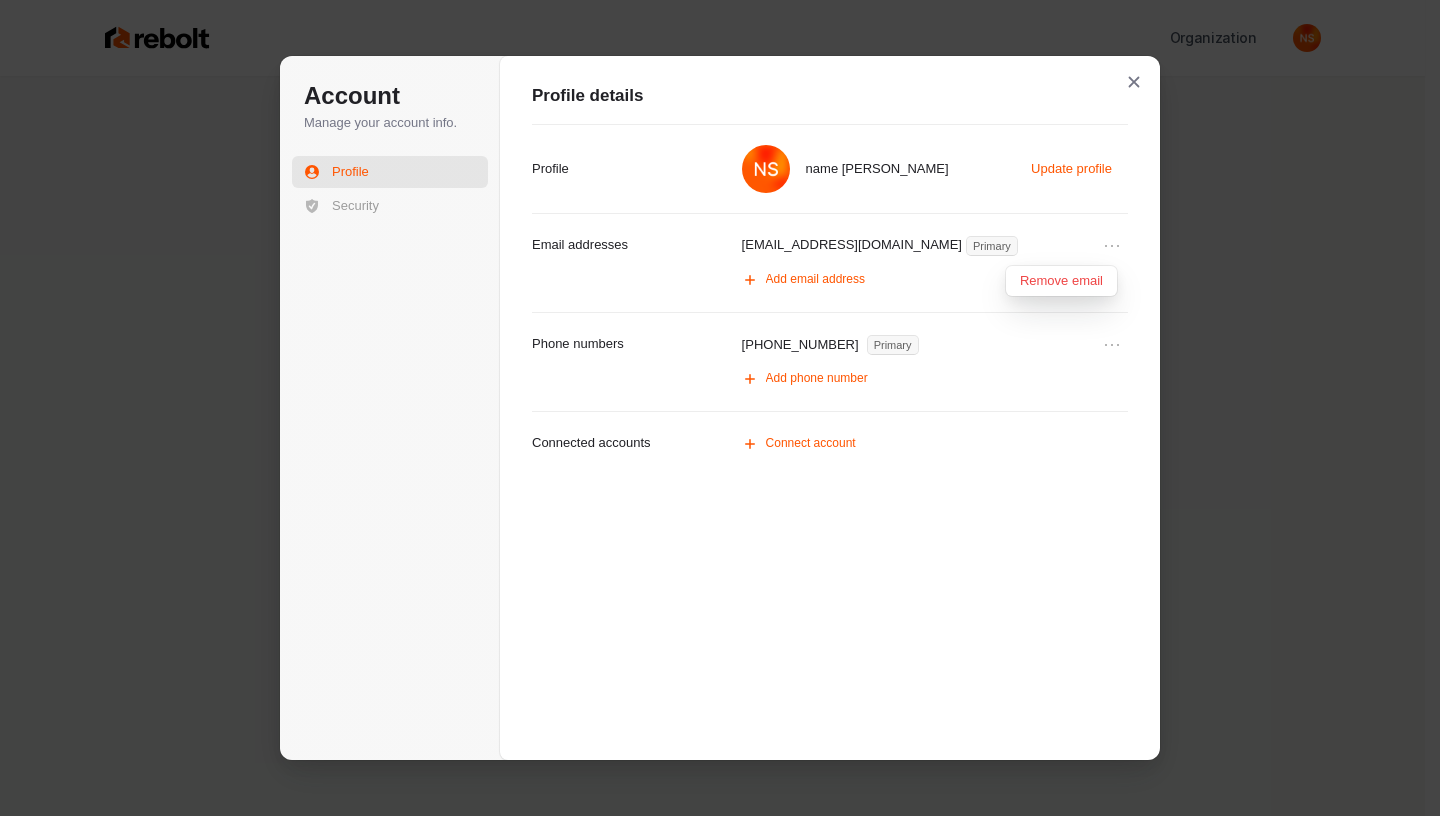 click on "+91 73503-90975 Primary" at bounding box center [930, 345] 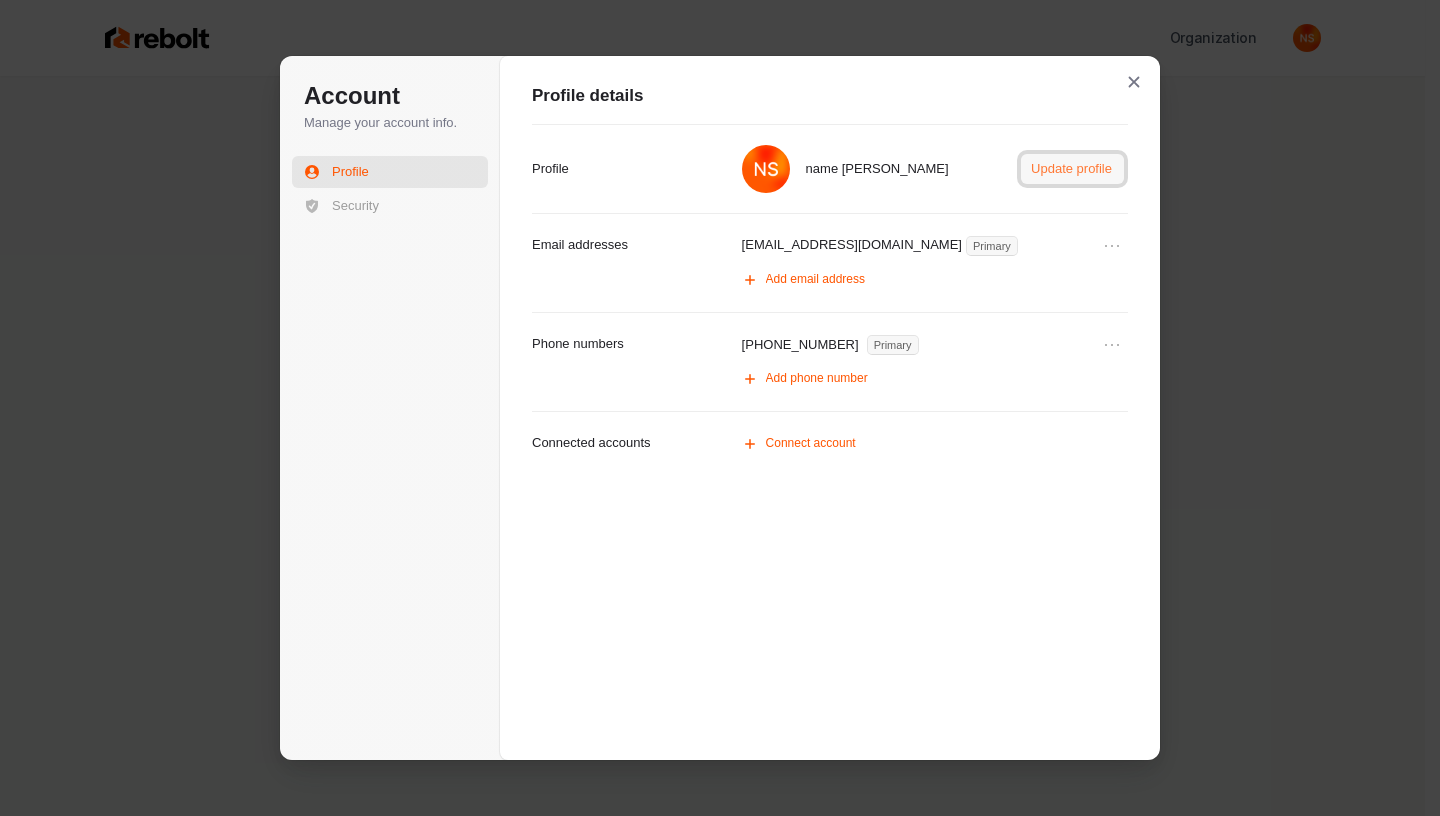click on "Update profile" at bounding box center (1072, 169) 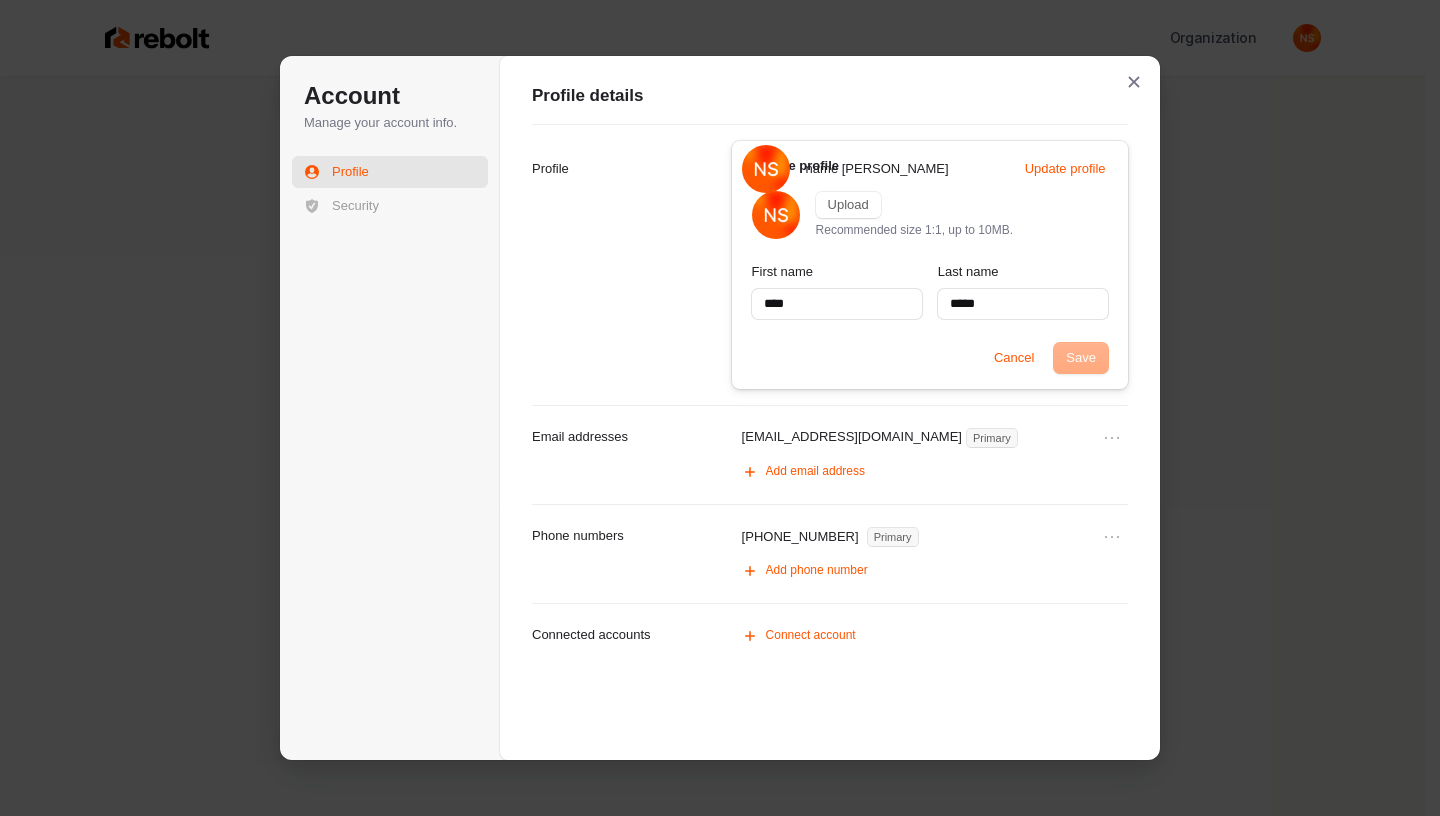 type on "****" 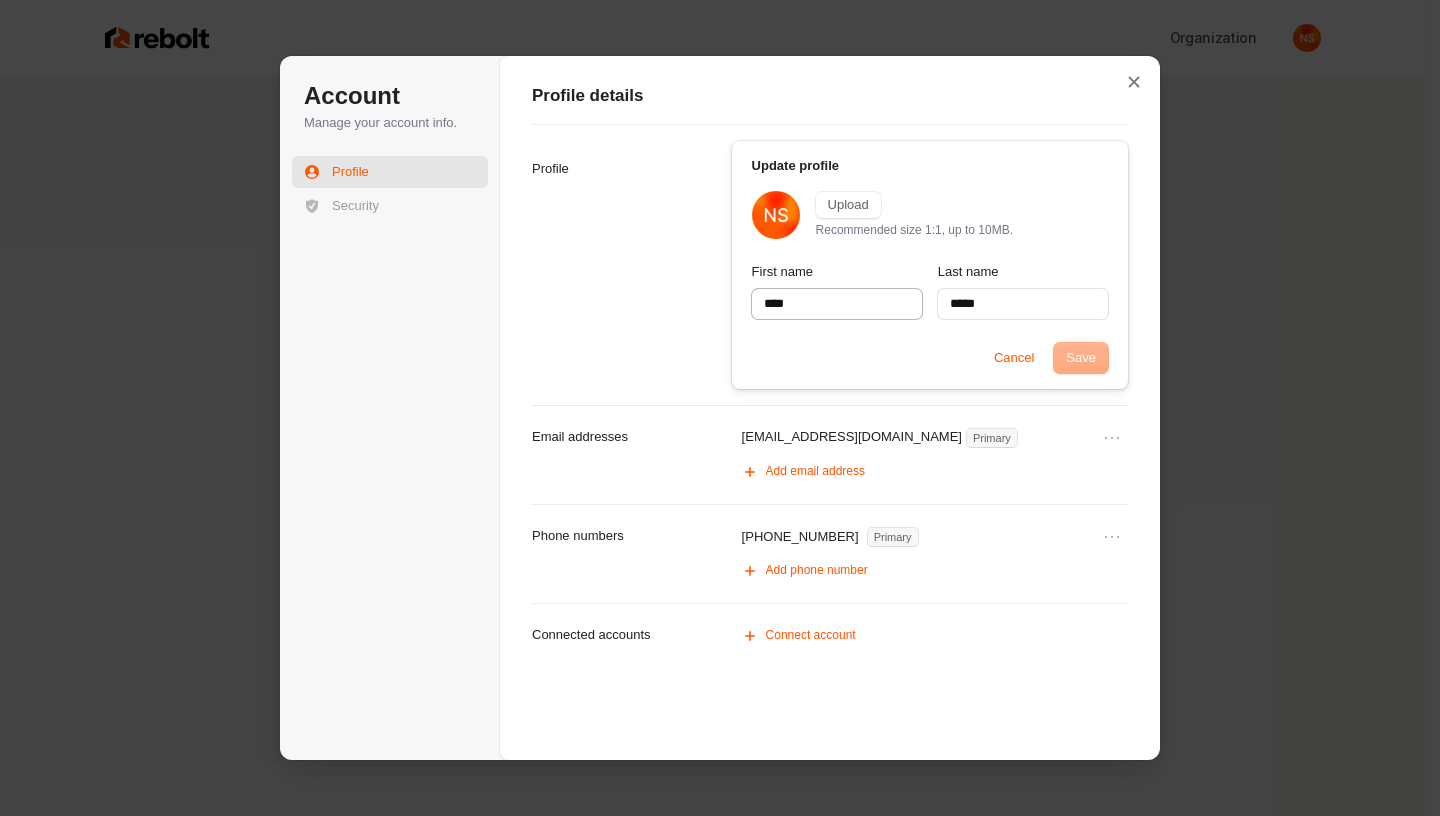 click on "****" at bounding box center [837, 304] 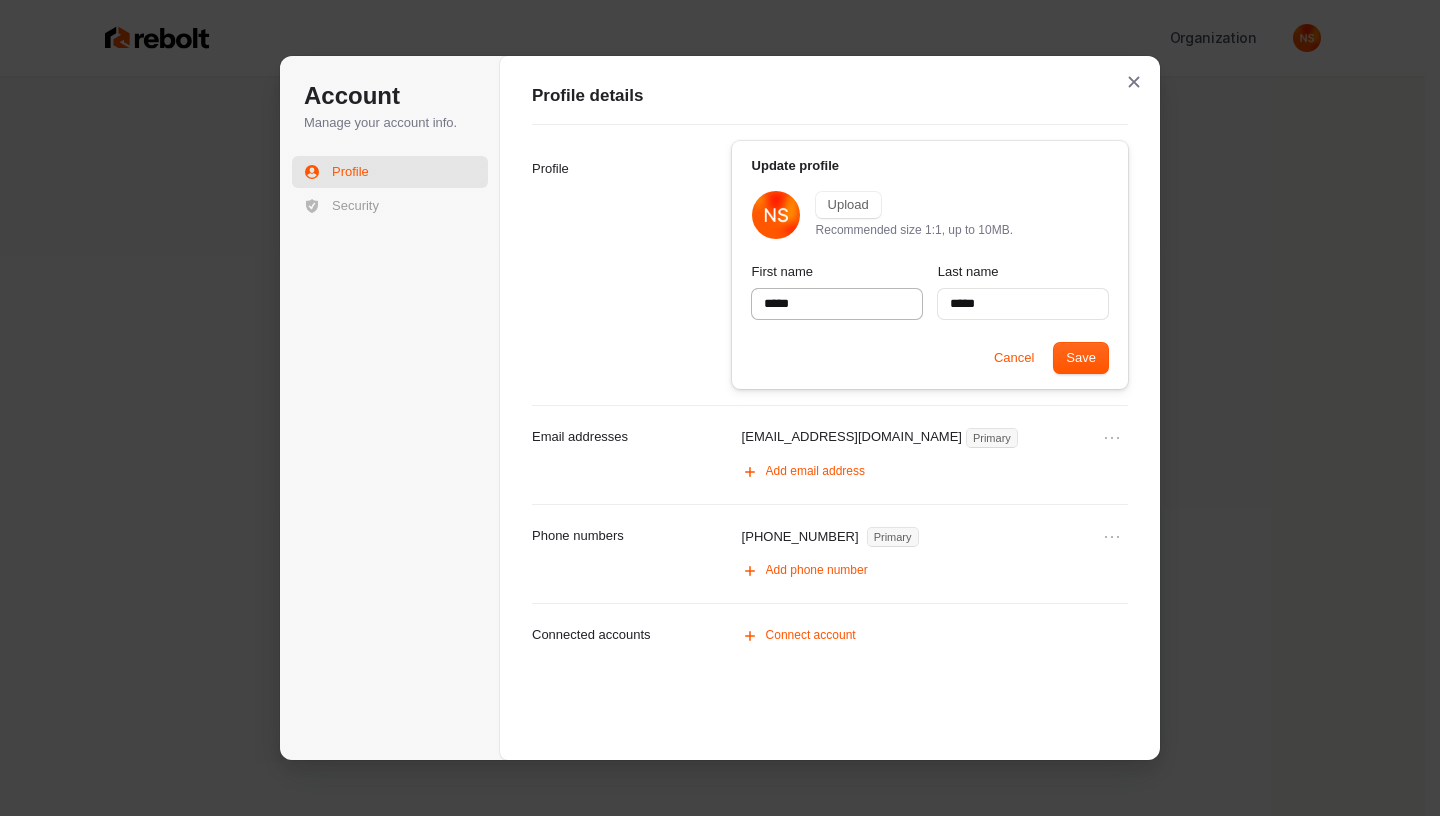 type on "*****" 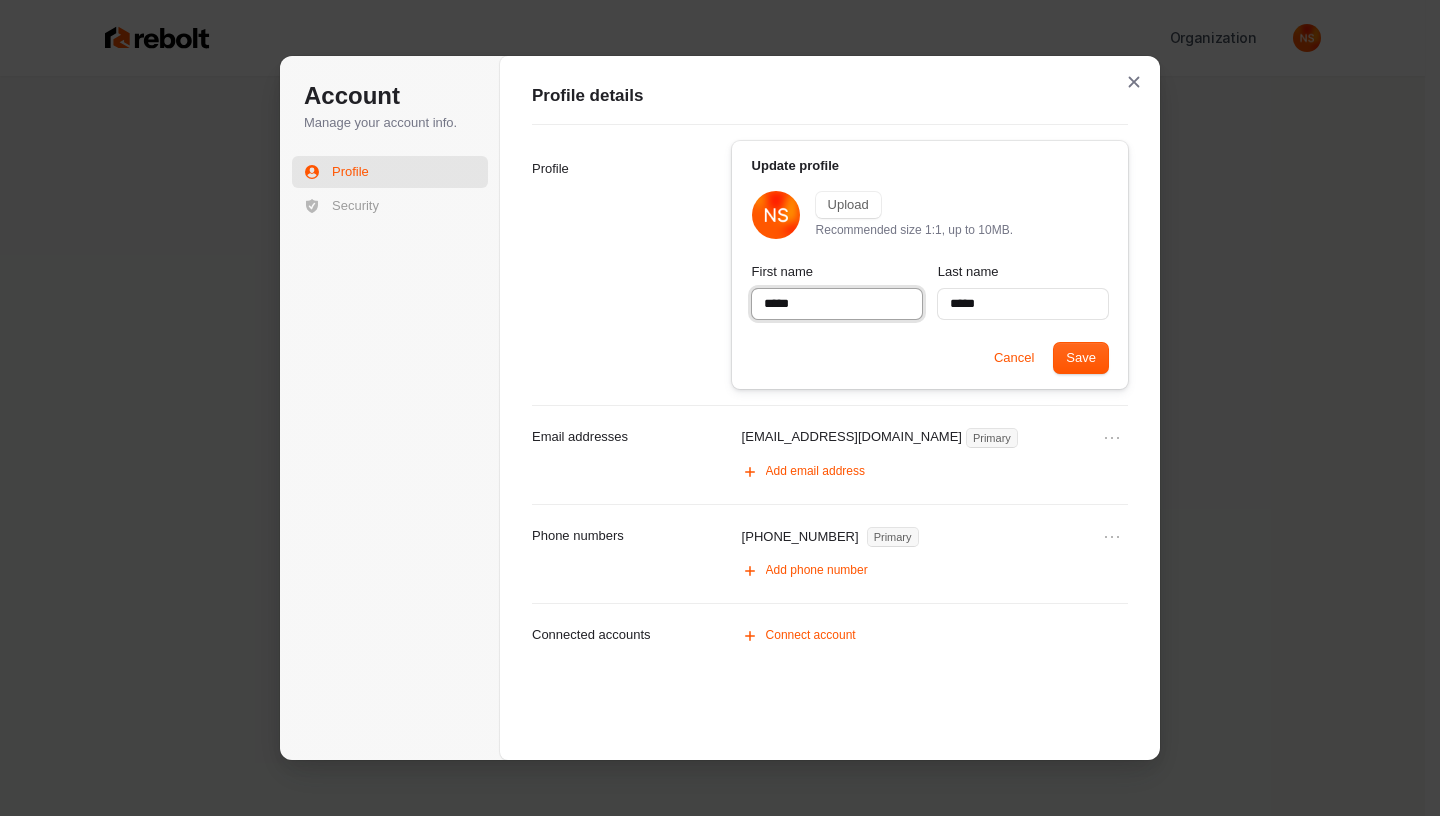 type on "*****" 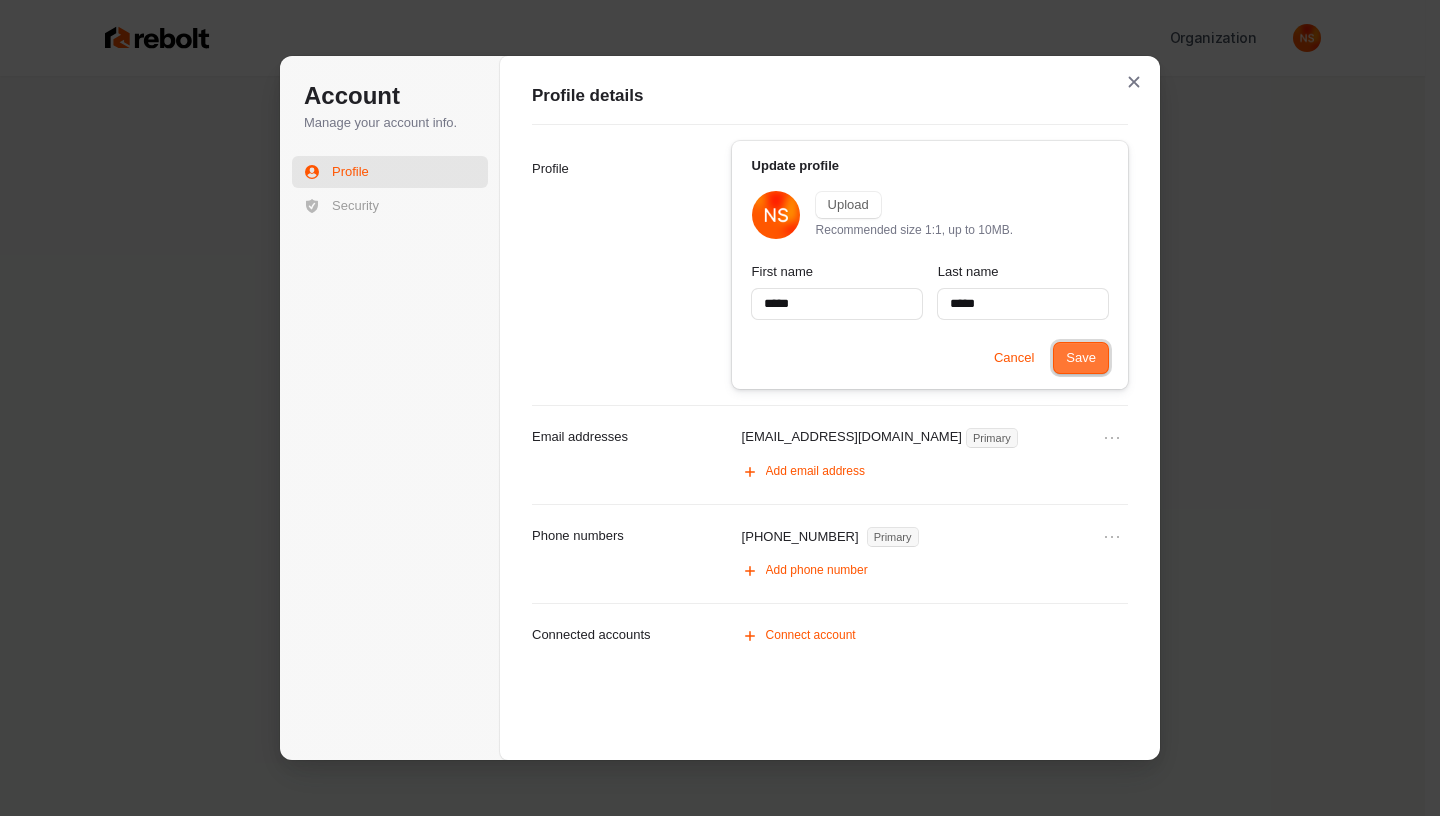type on "*****" 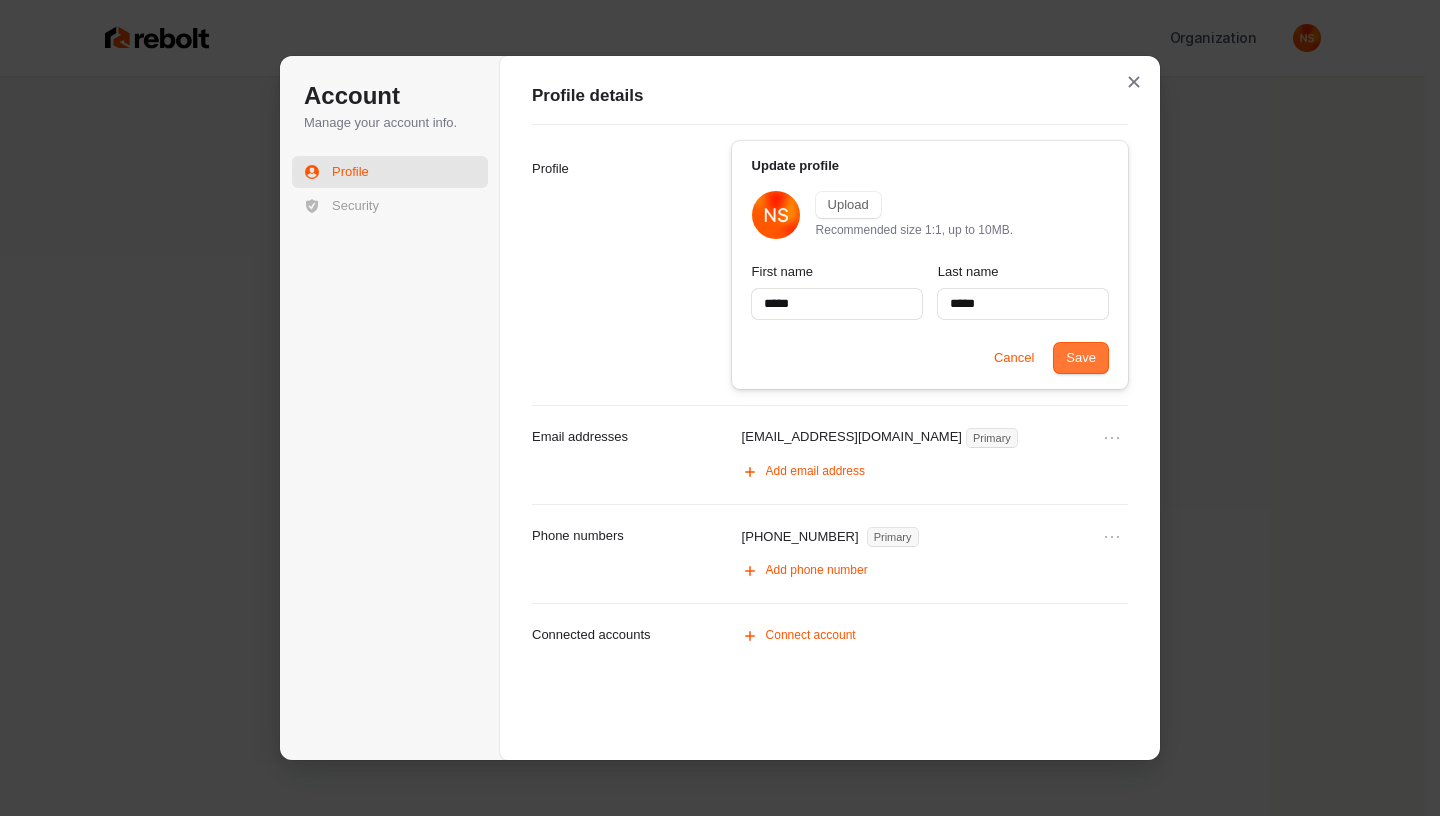 type on "*****" 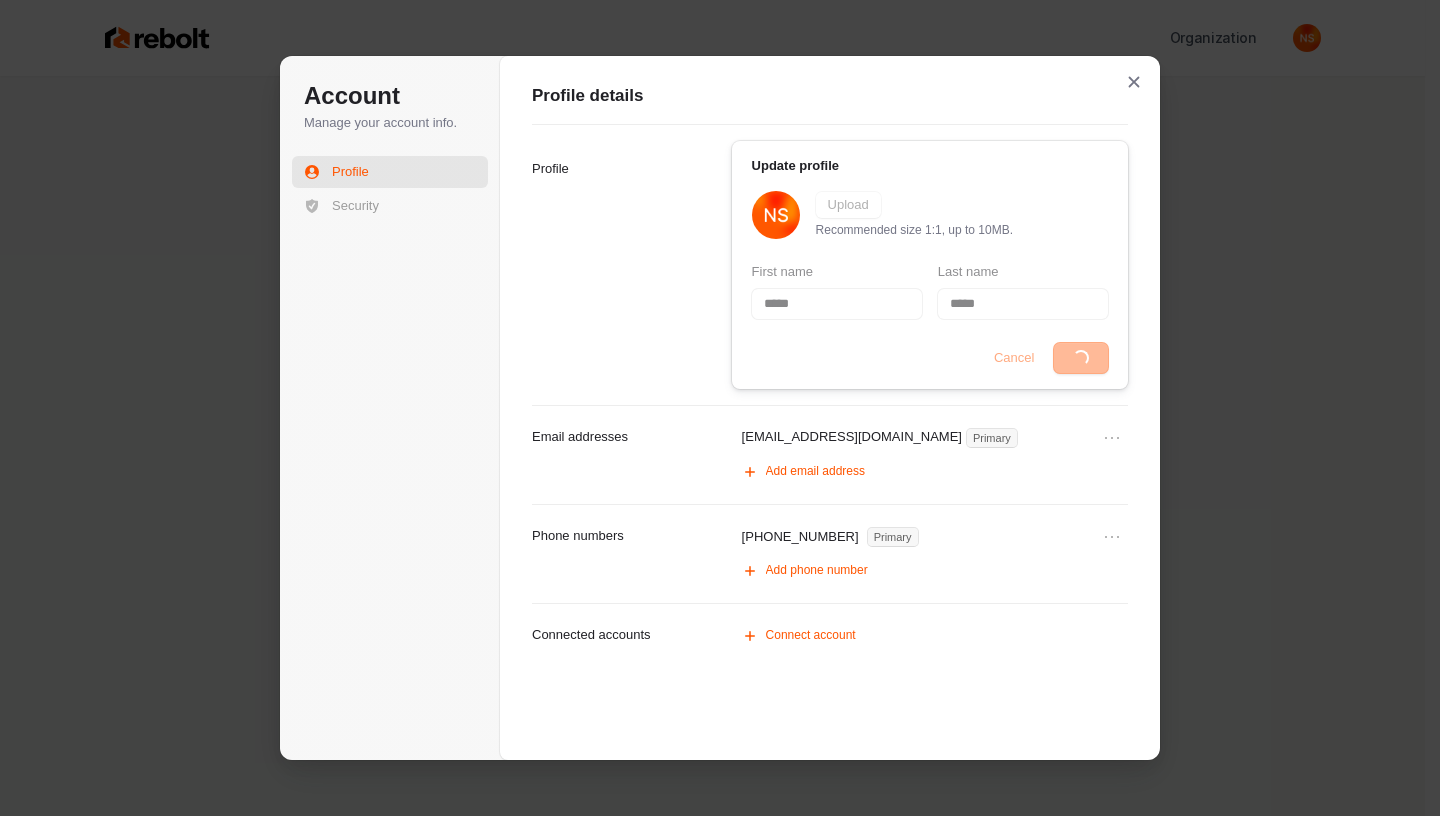 type on "*****" 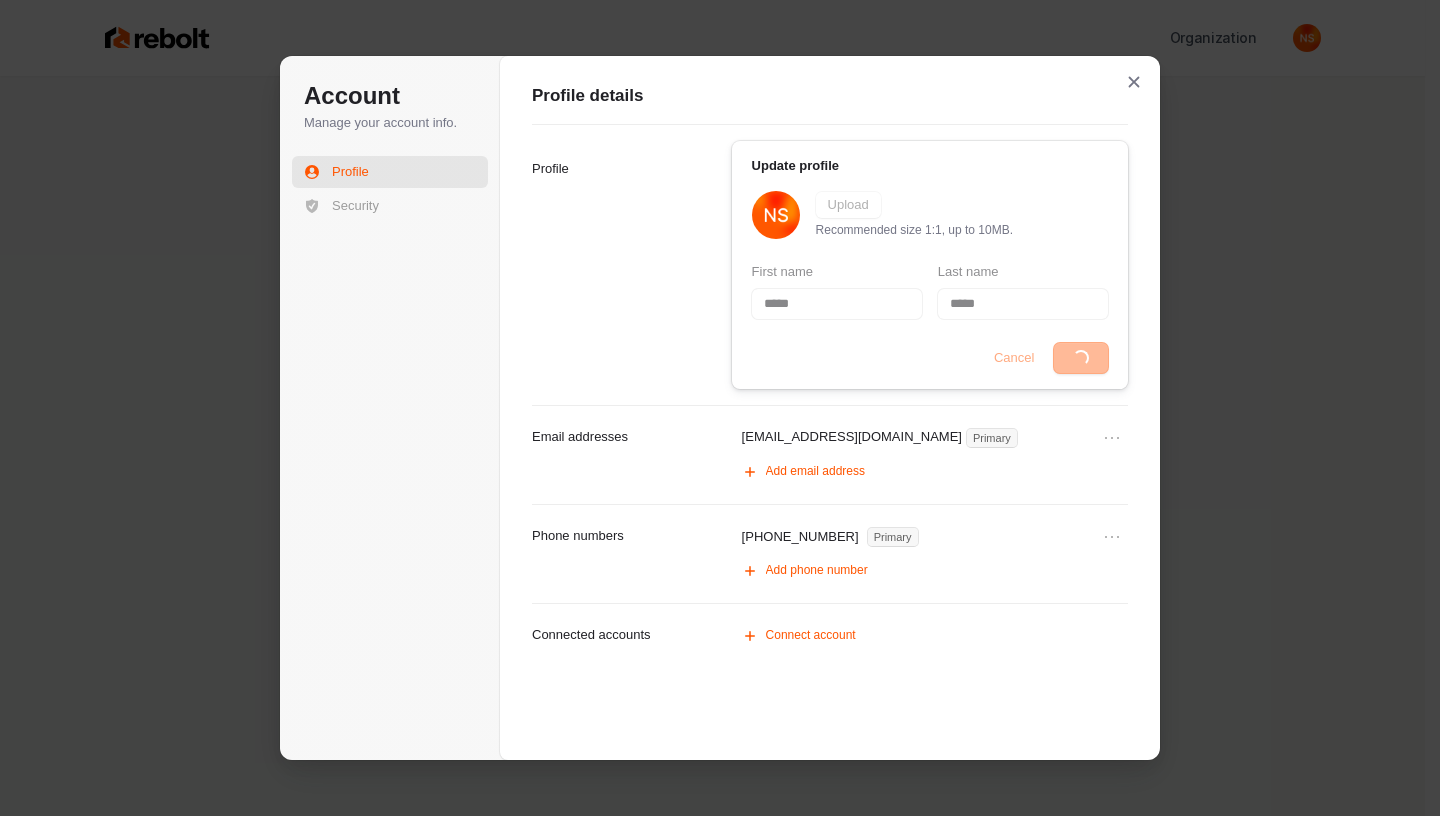 type on "*****" 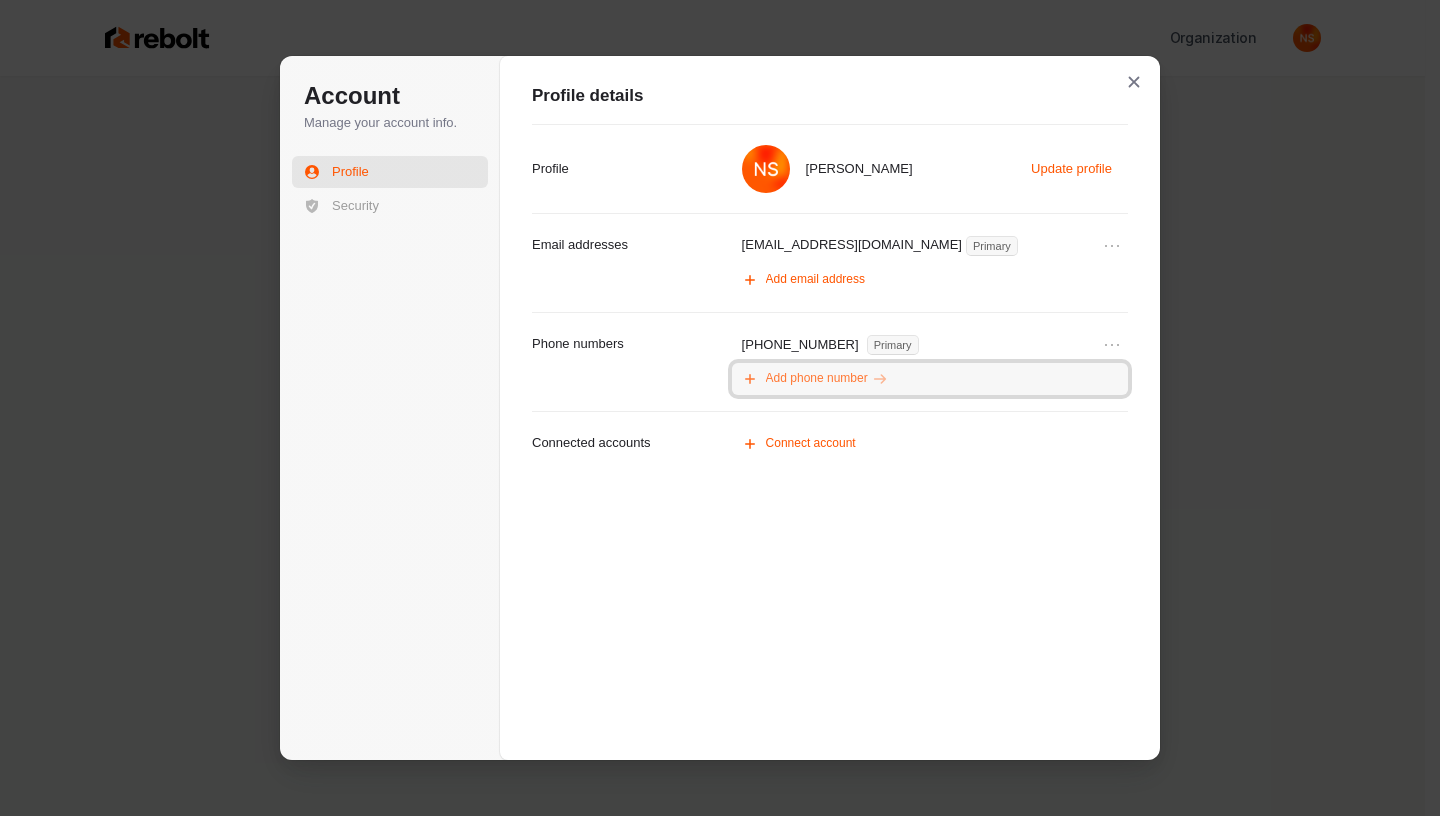 click on "Add phone number" at bounding box center [817, 379] 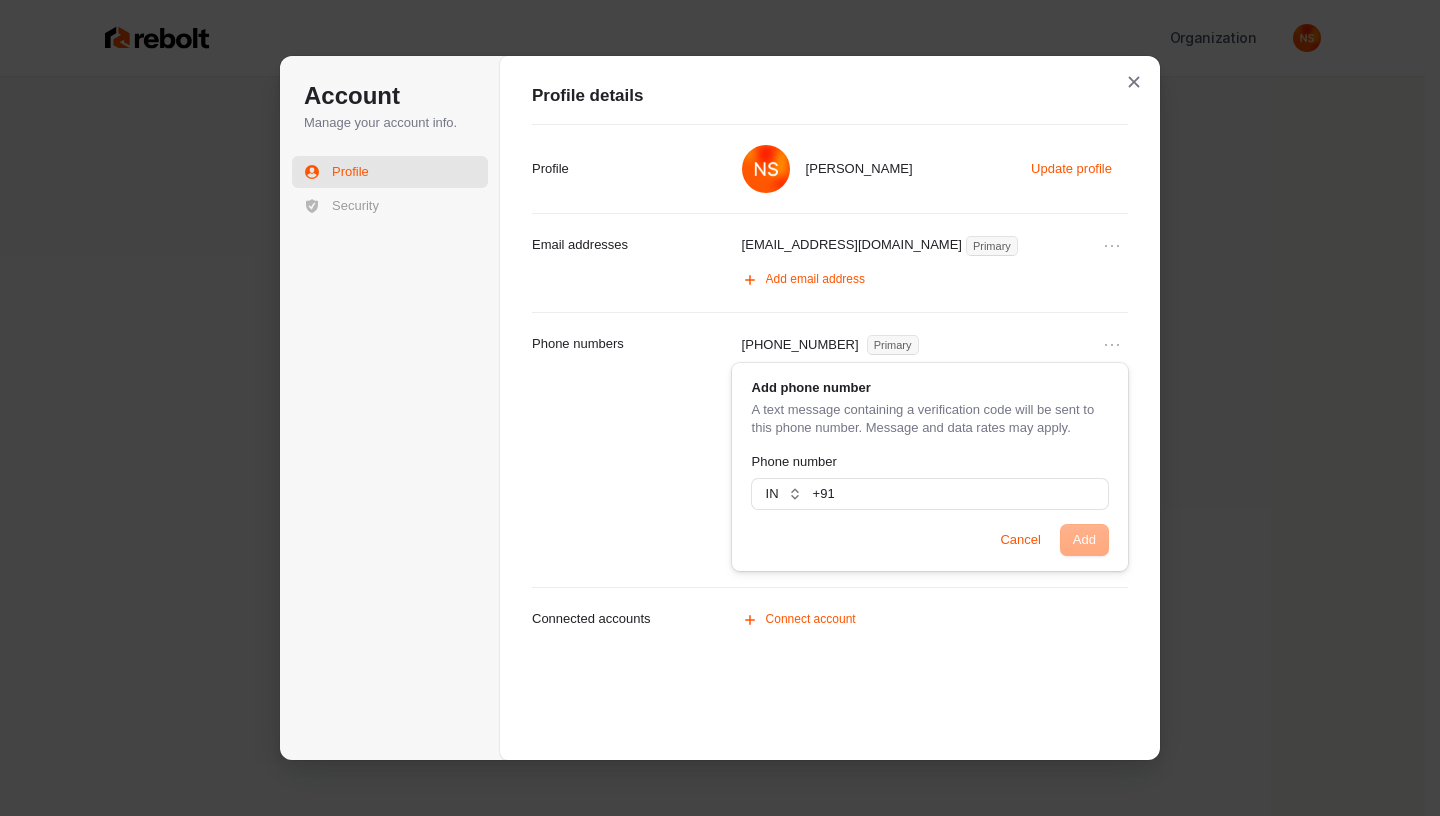 click on "+91 73503-90975 Primary Add phone number A text message containing a verification code will be sent to this phone number. Message and data rates may apply. Phone number in + 91 Add Cancel Phone numbers" at bounding box center (830, 449) 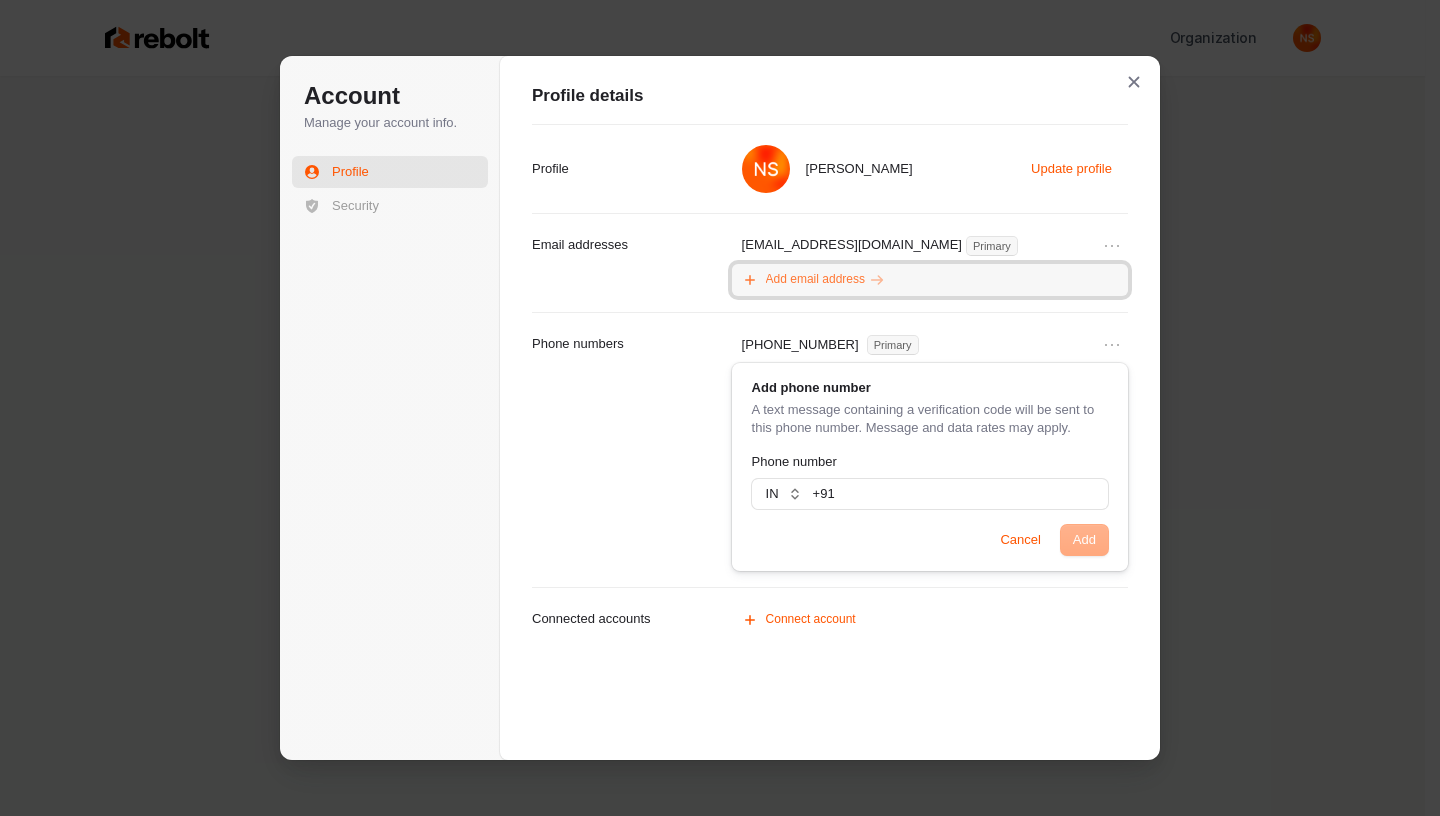 click on "Add email address" at bounding box center (815, 280) 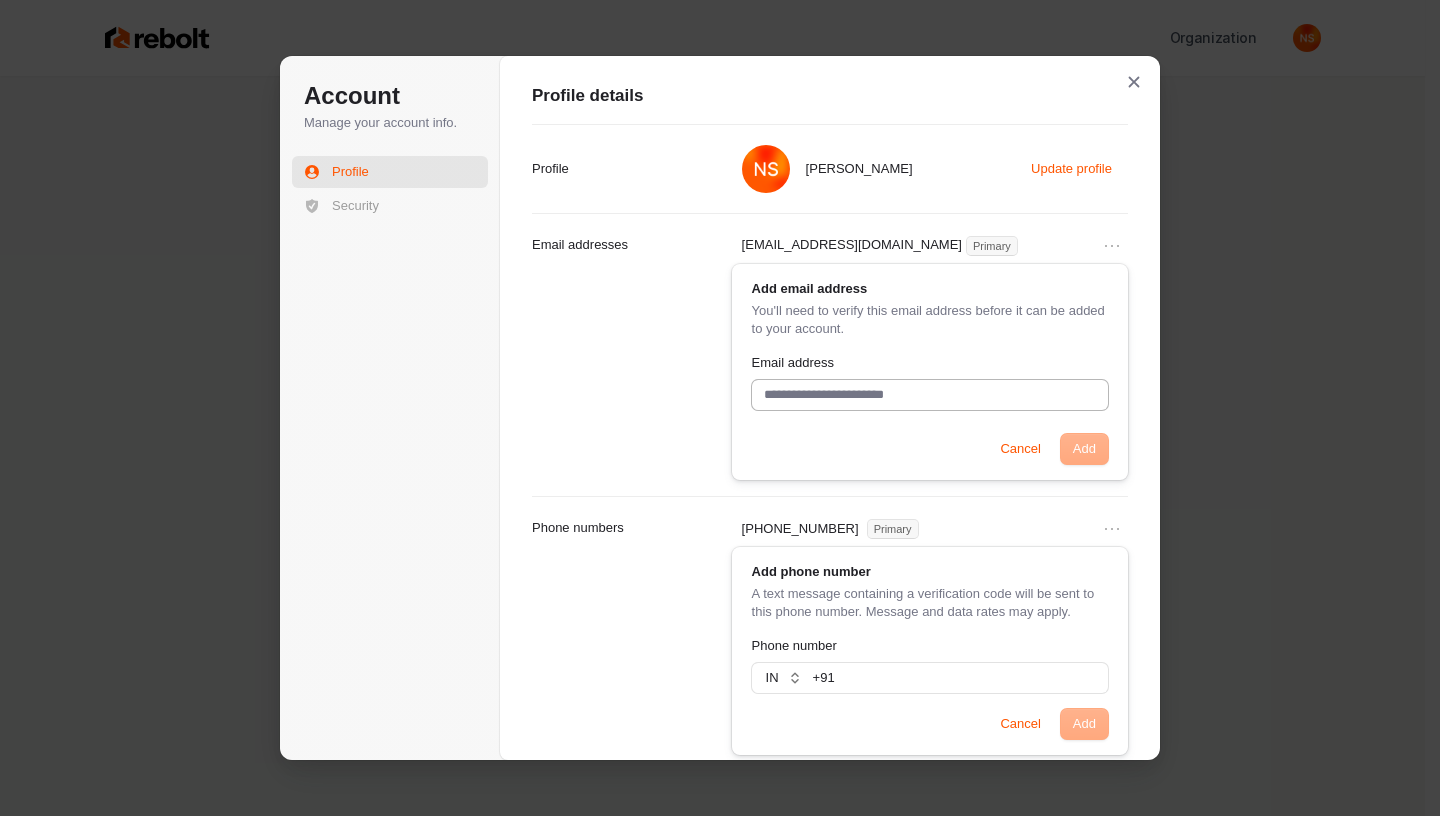click on "Email address" at bounding box center [930, 395] 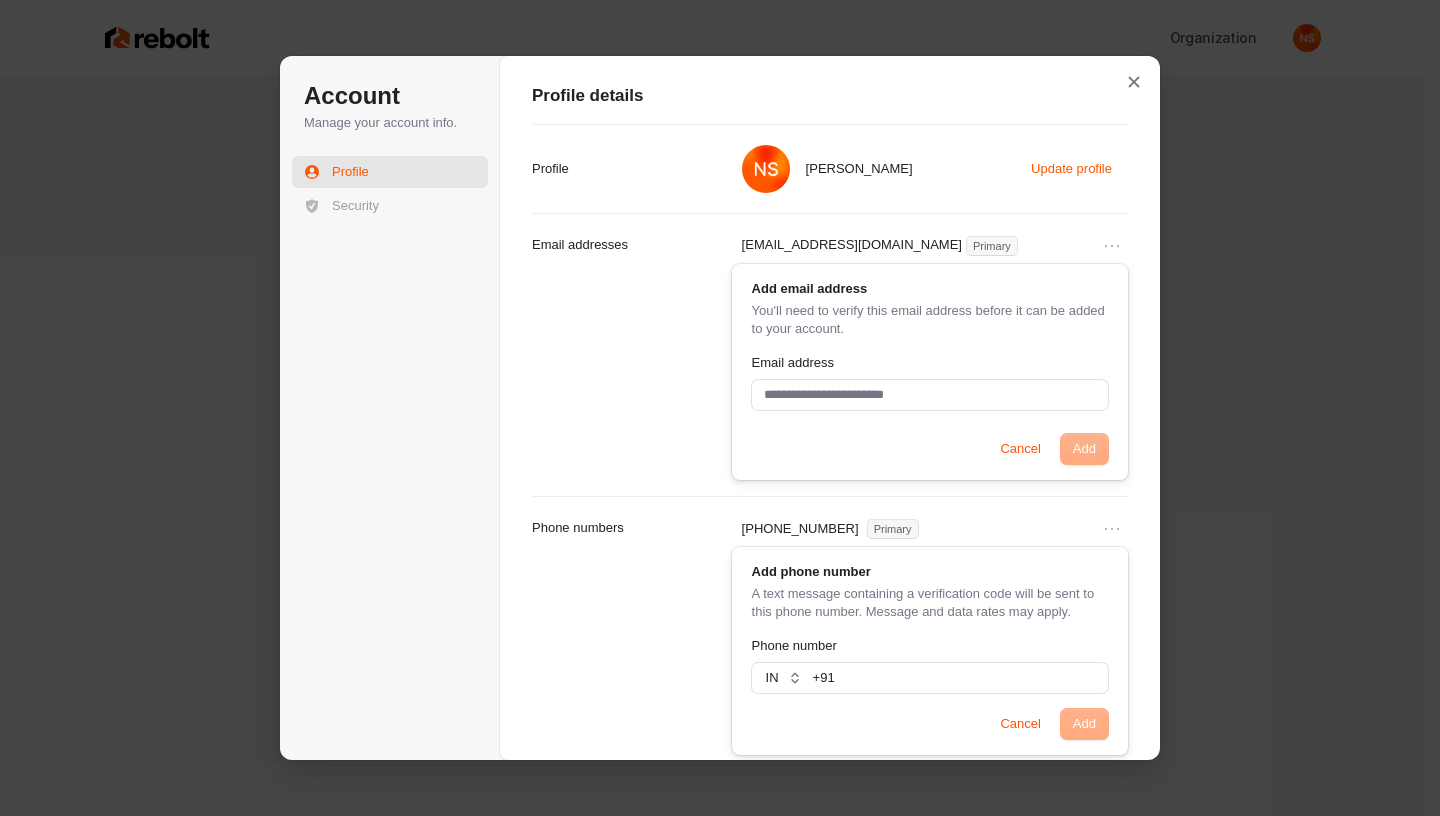 click on "shubhamdjcool7@gmail.com Primary Add email address You'll need to verify this email address before it can be added to your account. Email address Add Cancel Email addresses" at bounding box center [830, 354] 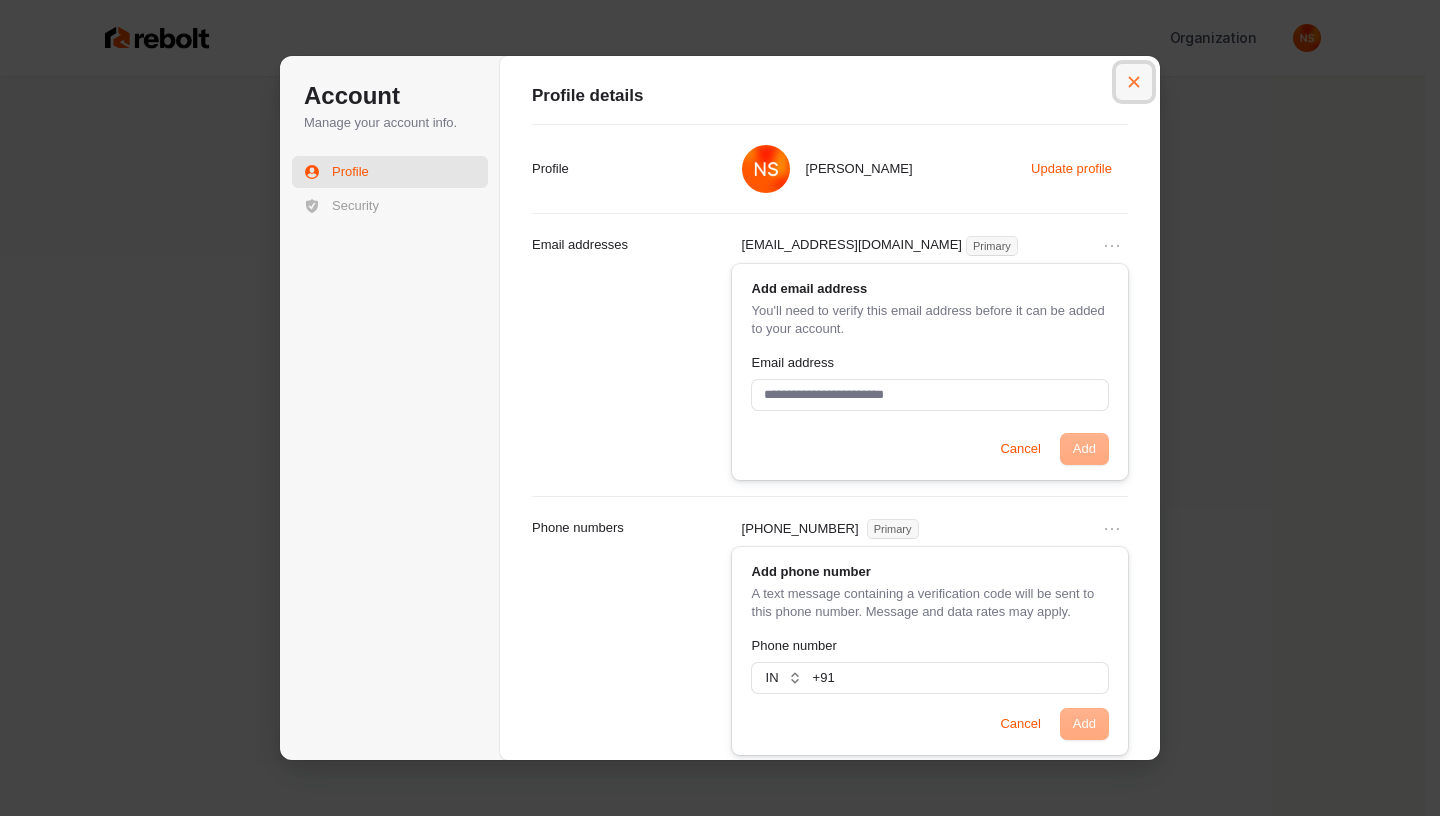 click 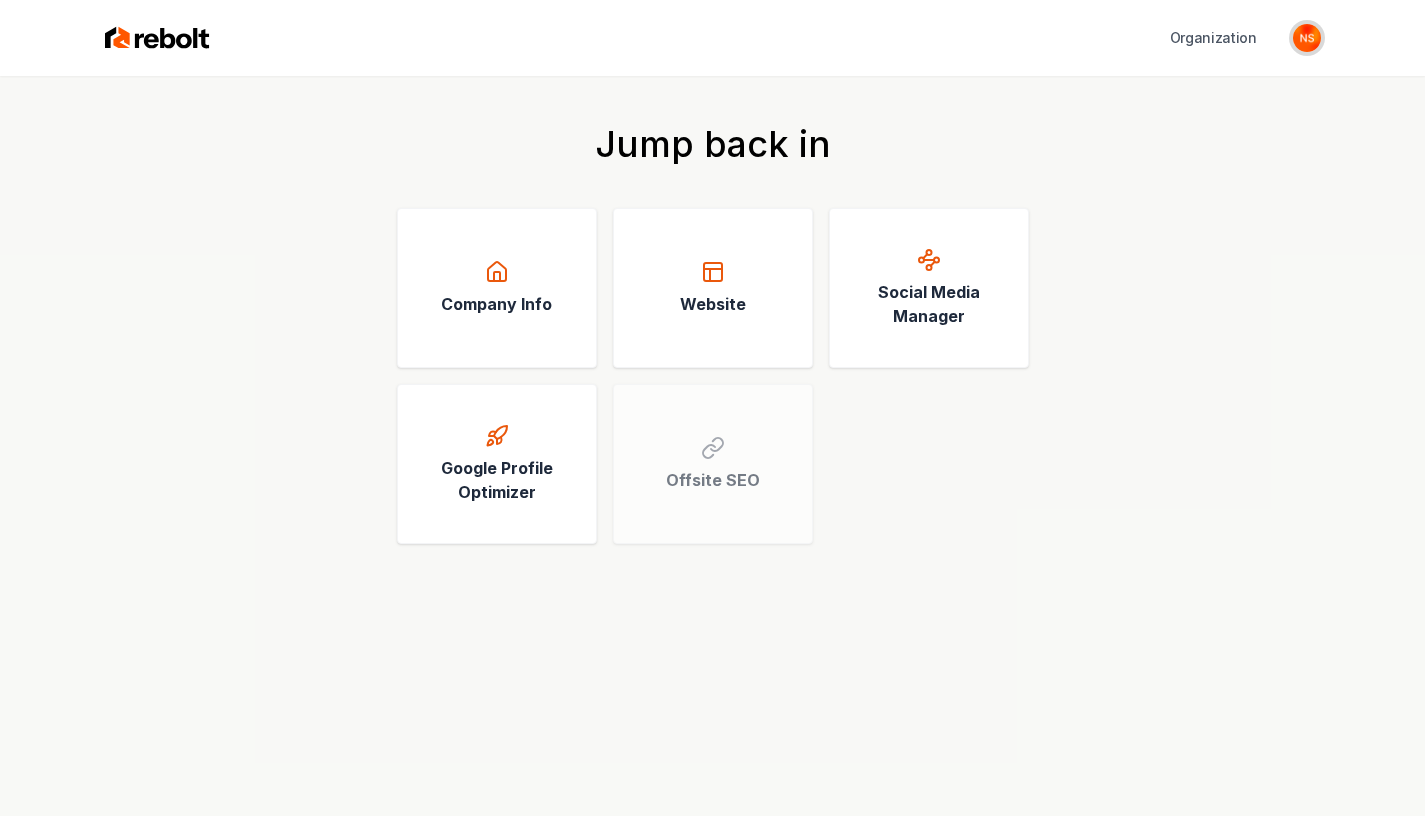 click at bounding box center [1307, 38] 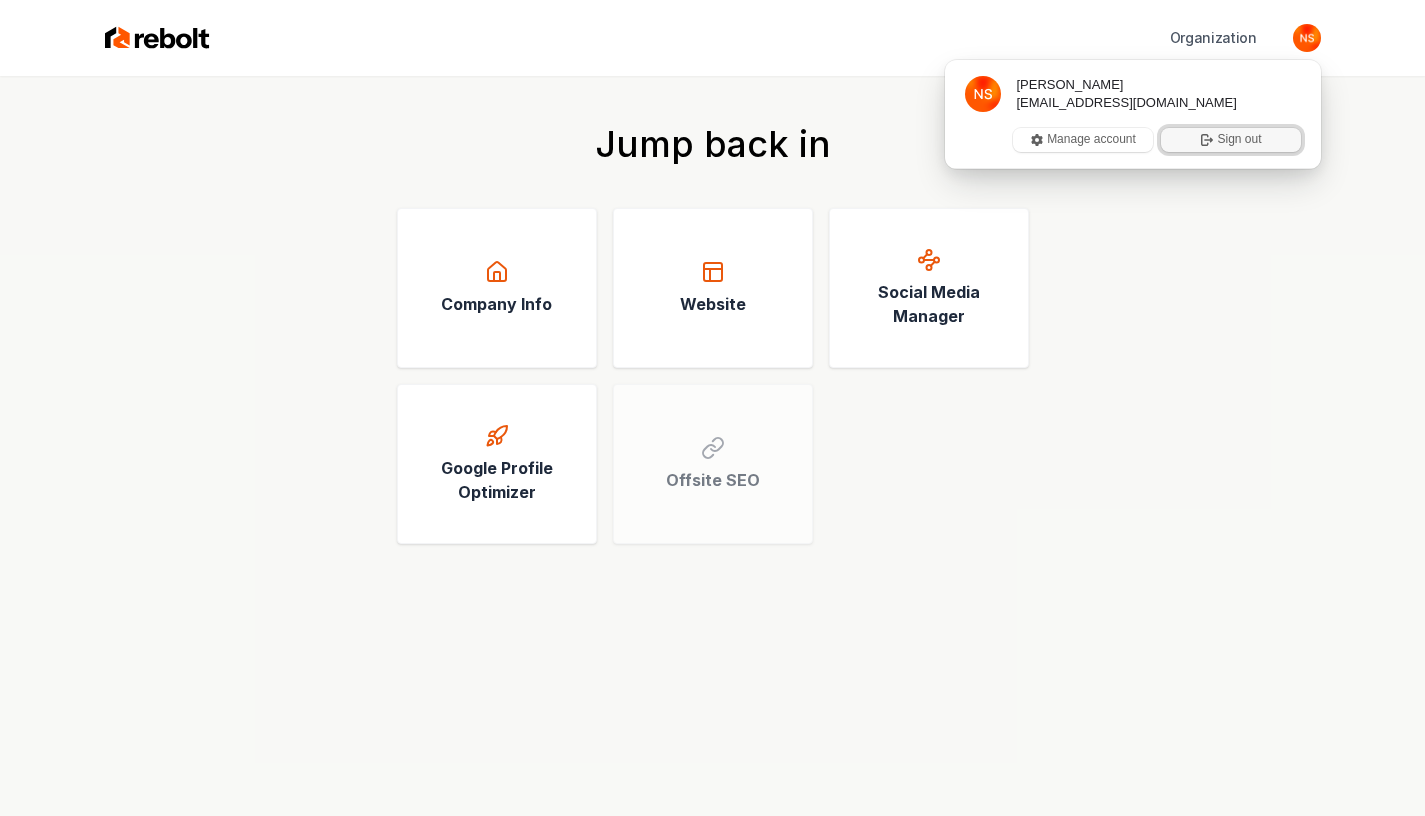 click 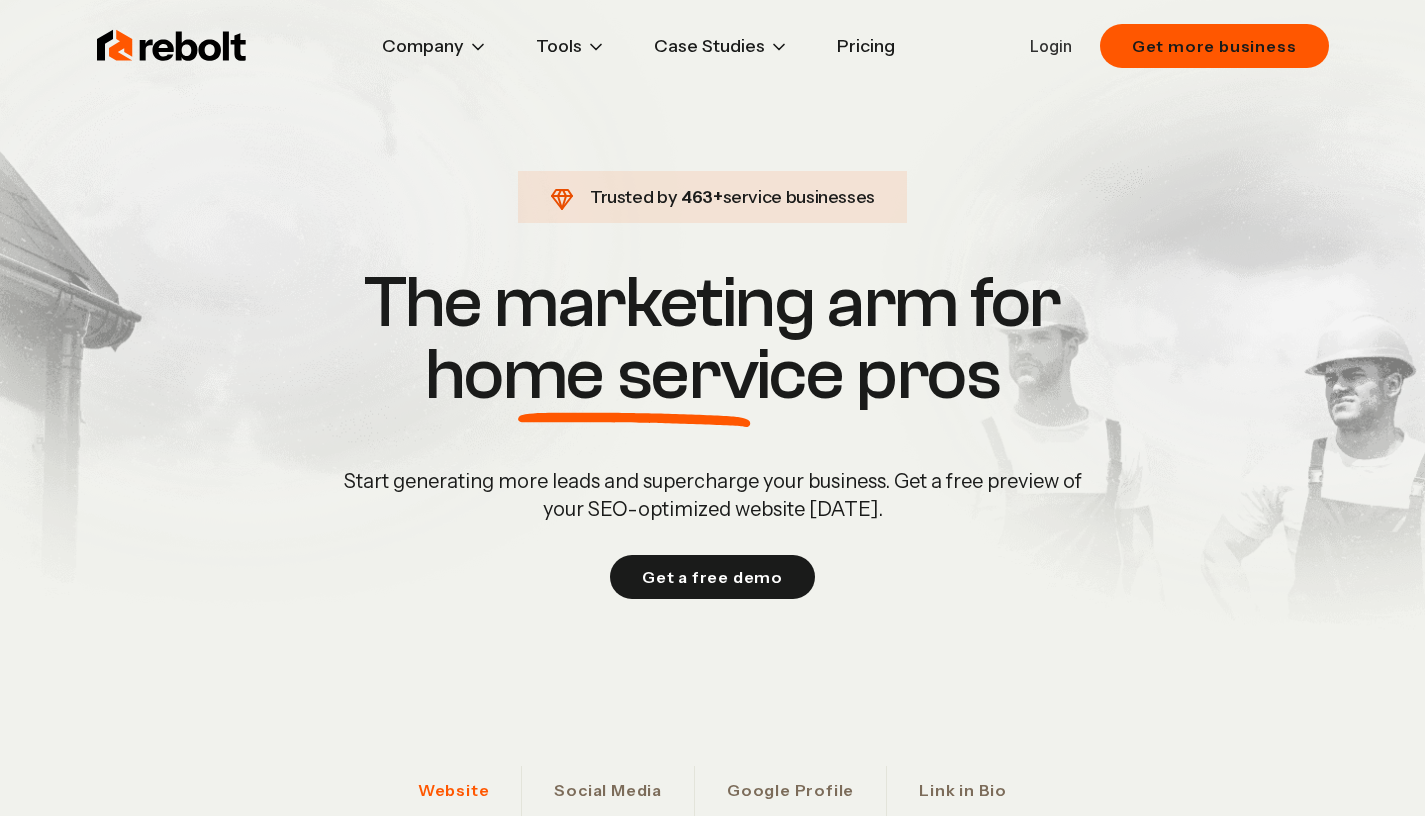 click on "Login" at bounding box center [1051, 46] 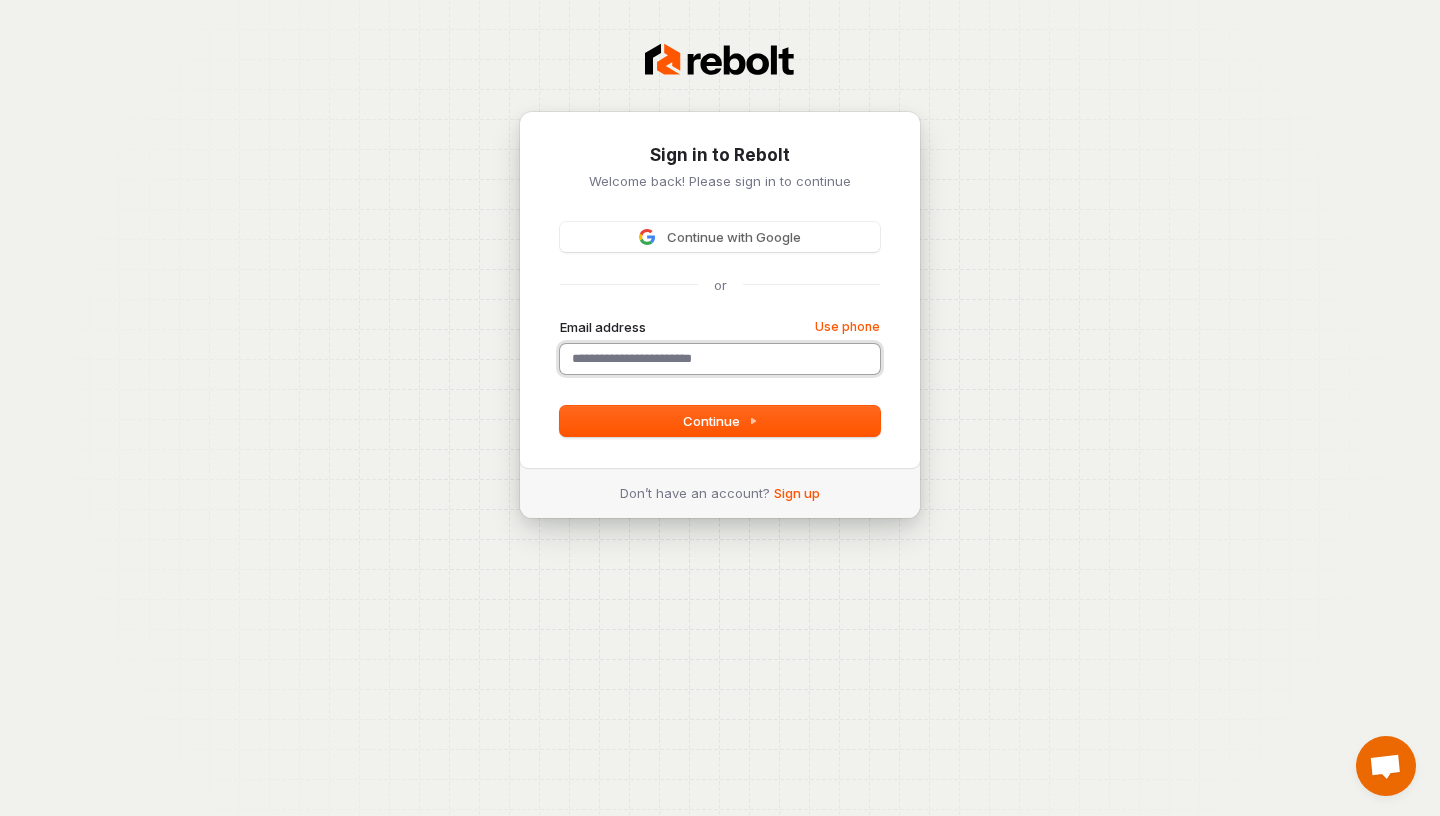 click on "Email address" at bounding box center (720, 359) 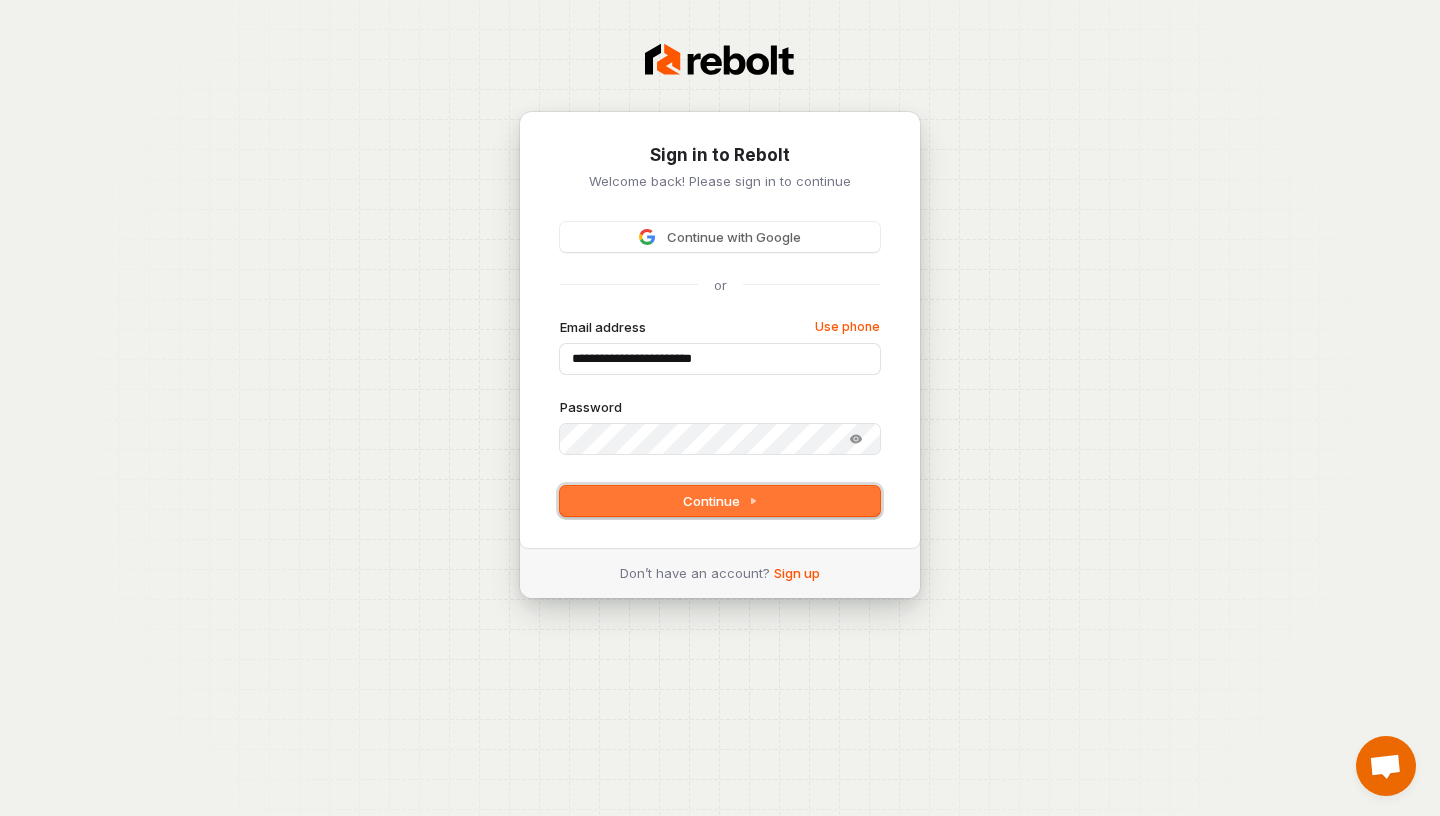 click on "Continue" at bounding box center [720, 501] 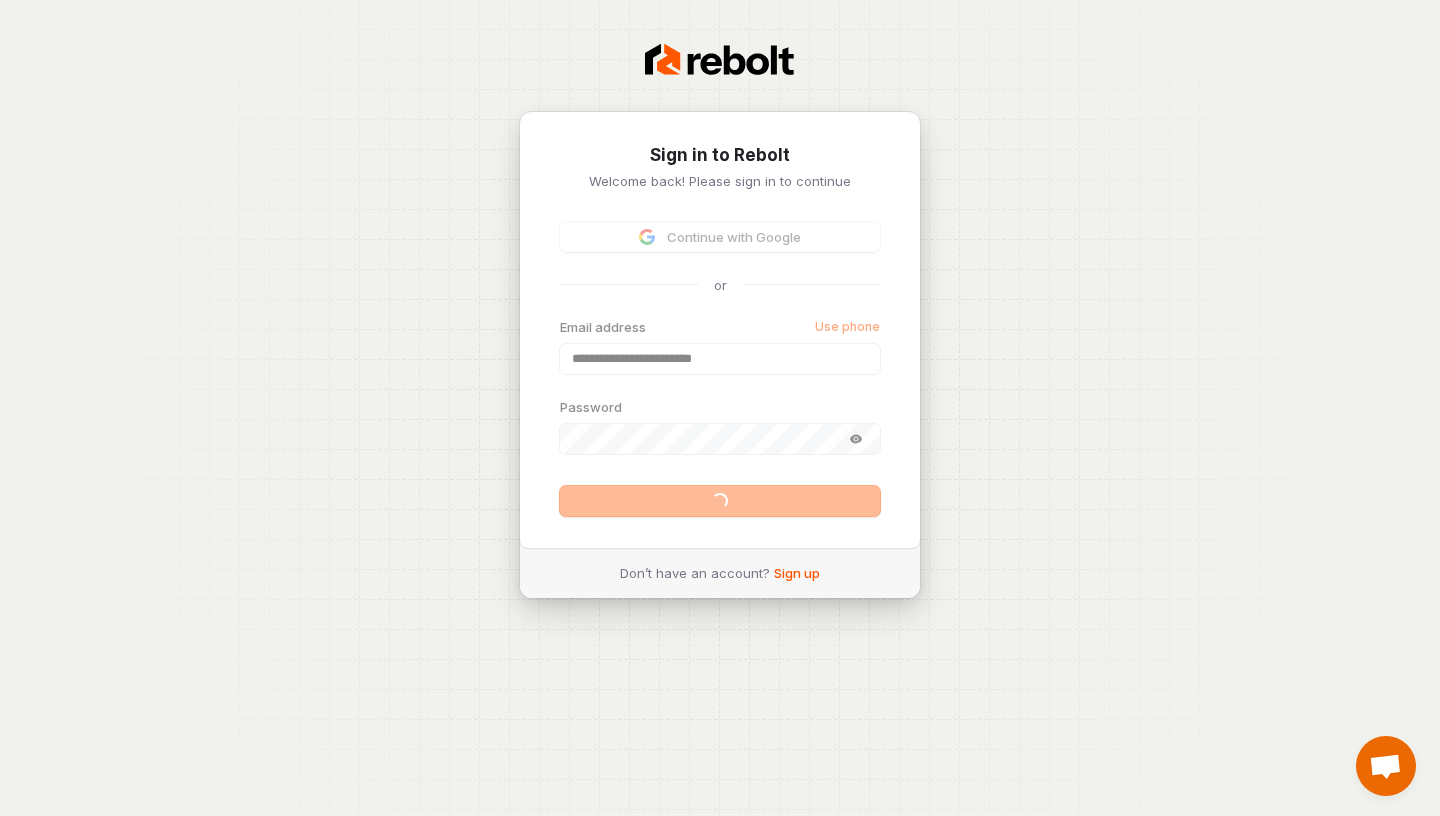 type on "**********" 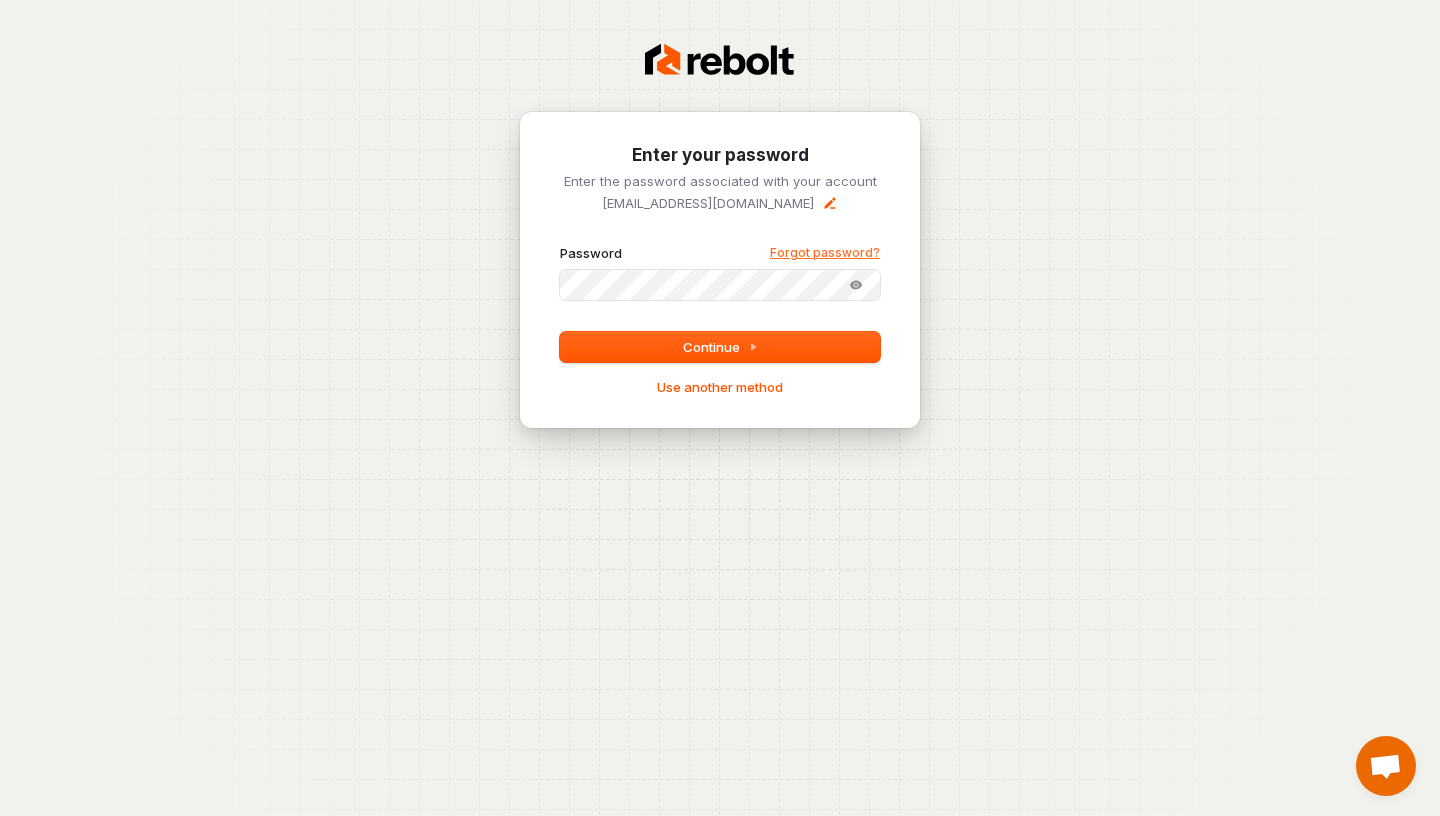 click on "Forgot password?" at bounding box center [825, 253] 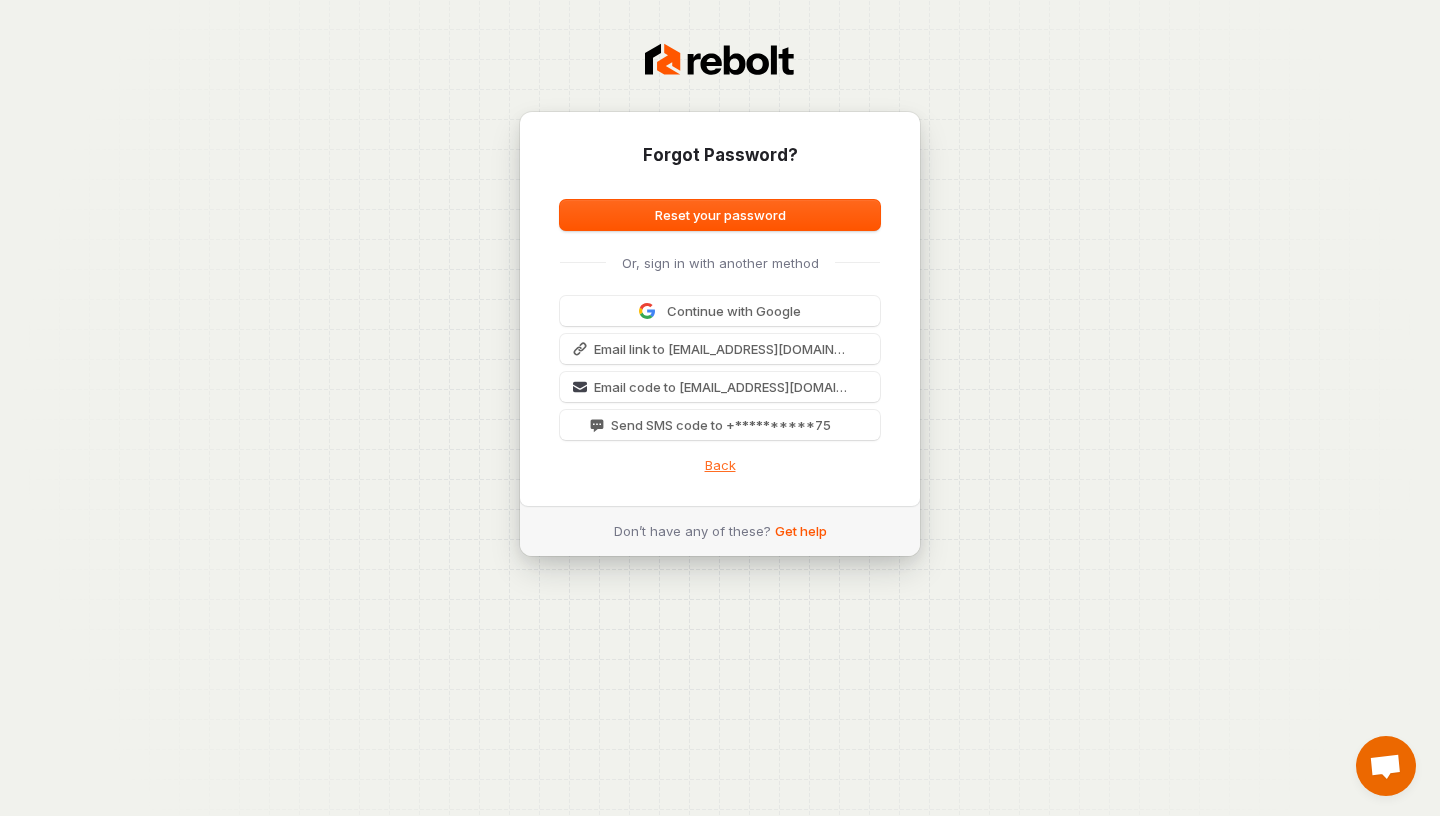 click on "Back" at bounding box center [720, 465] 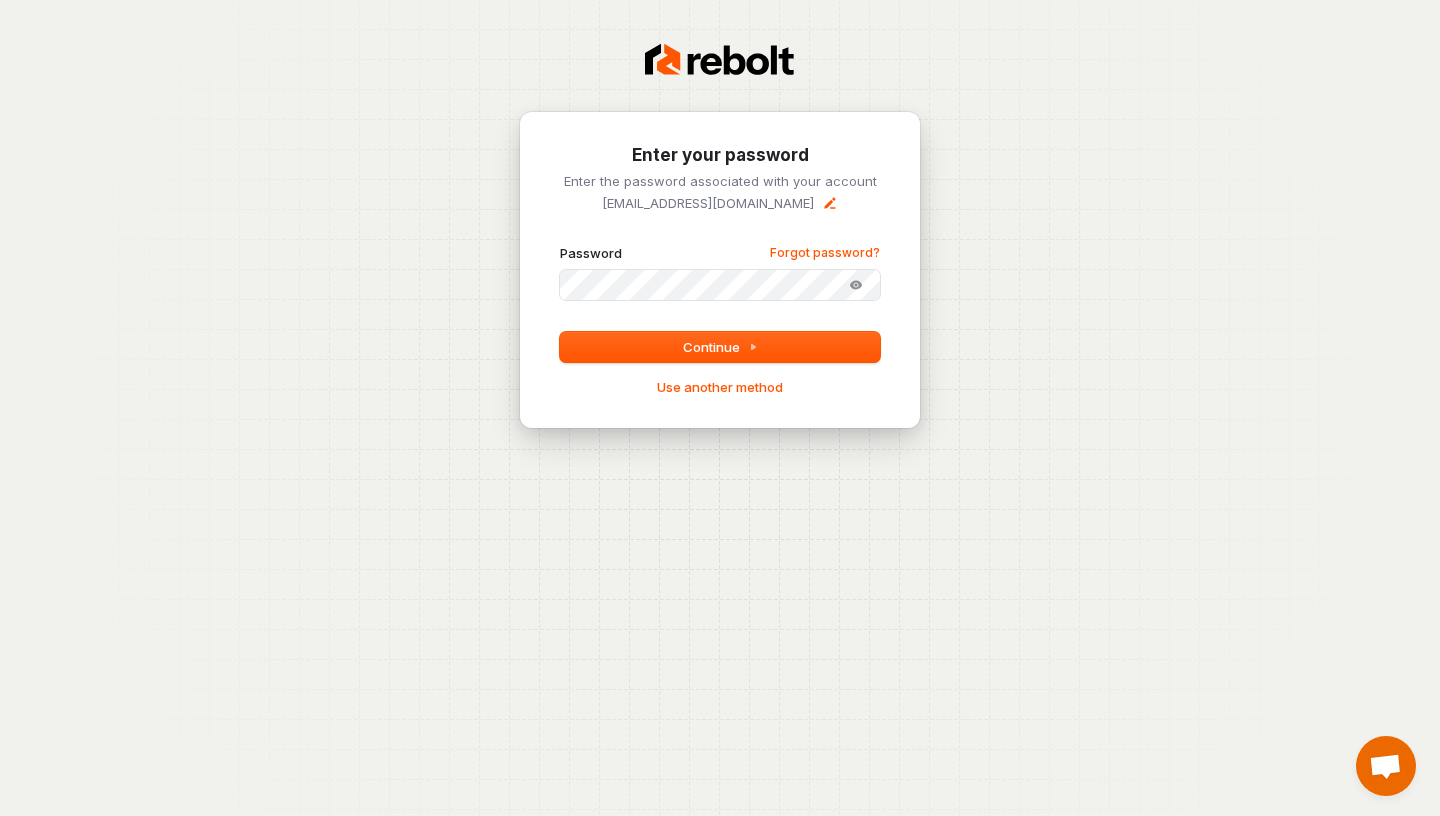 click on "**********" at bounding box center [720, 270] 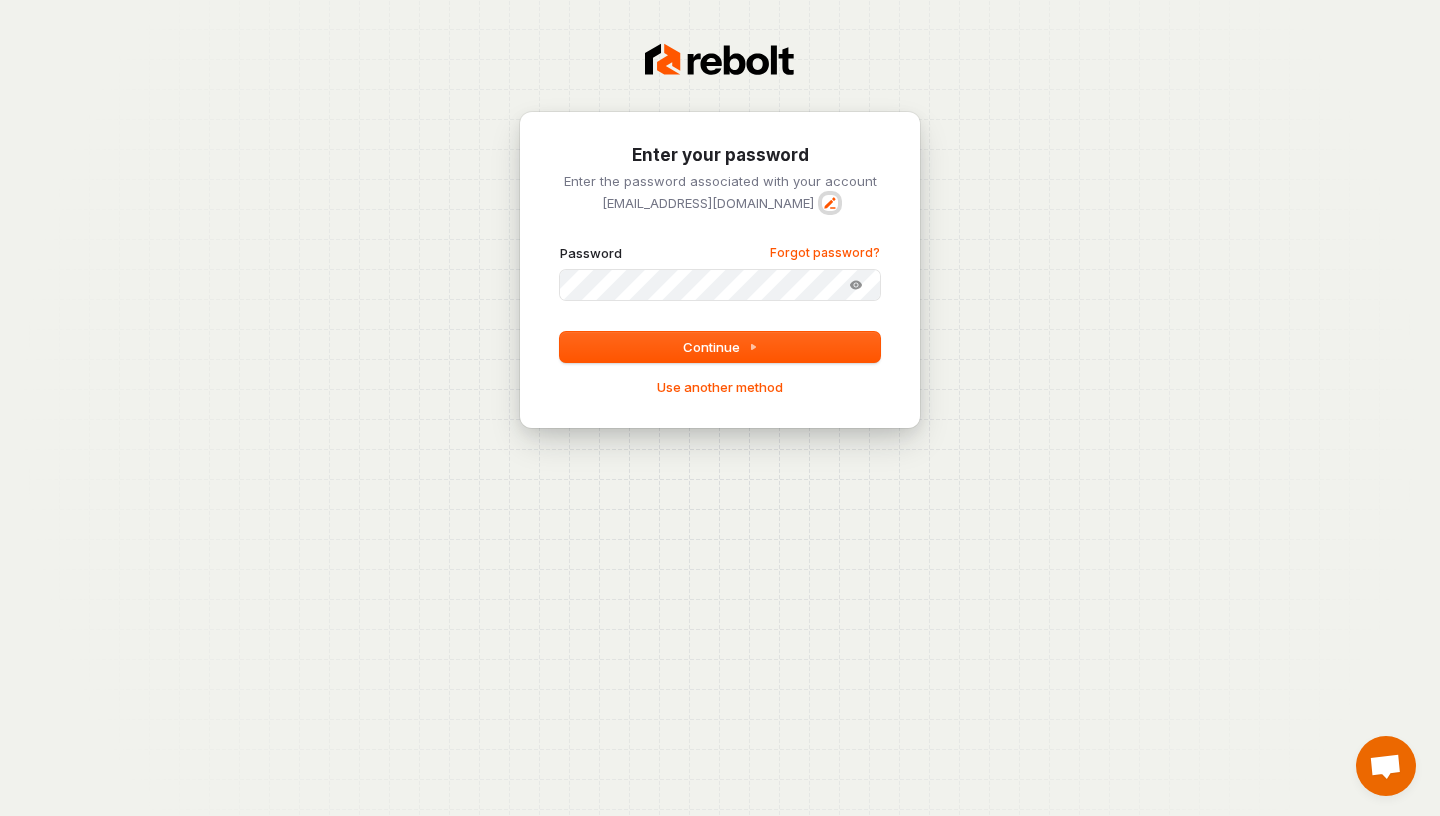 click 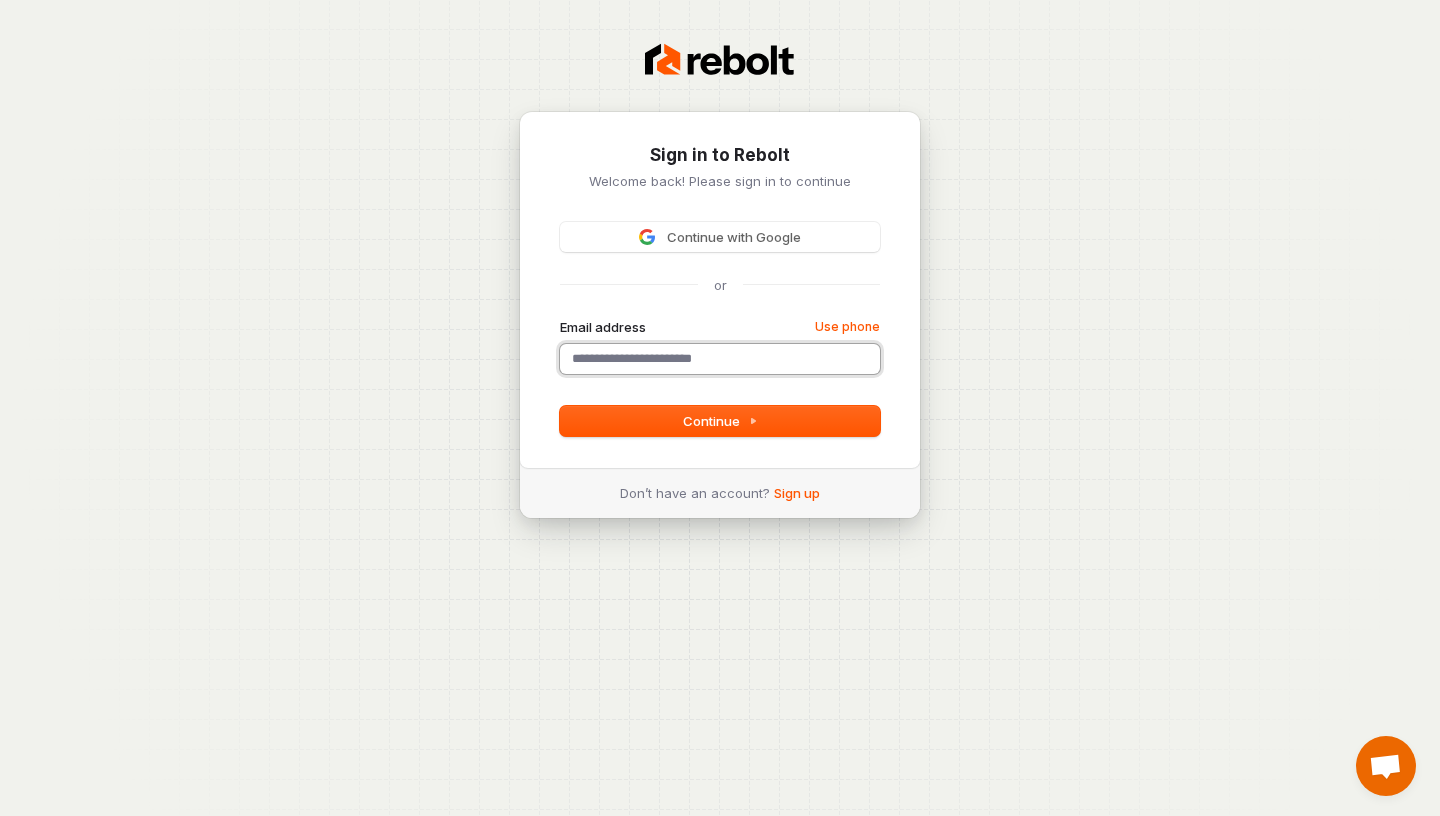 click on "Email address" at bounding box center (720, 359) 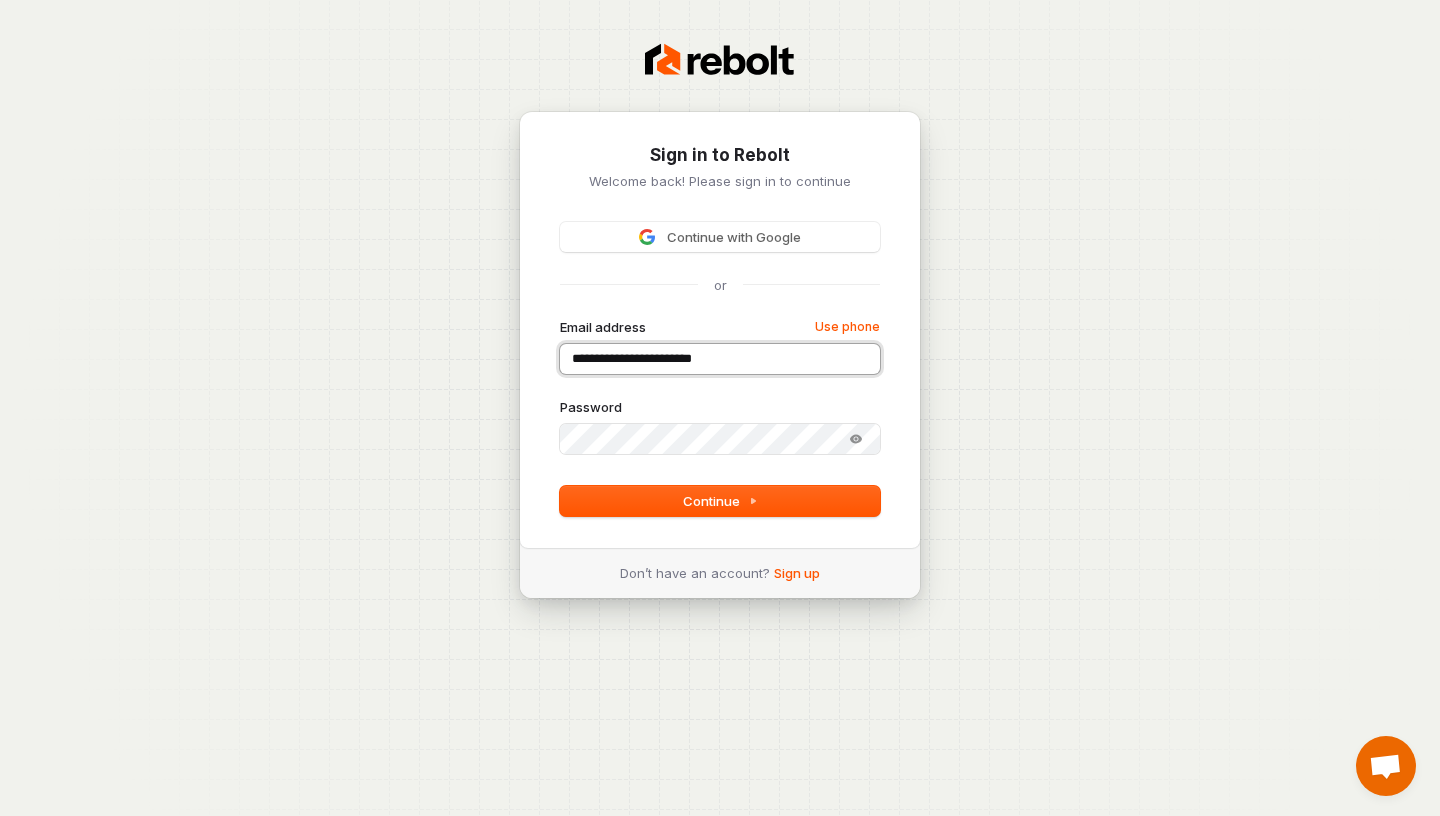 click on "**********" at bounding box center (720, 359) 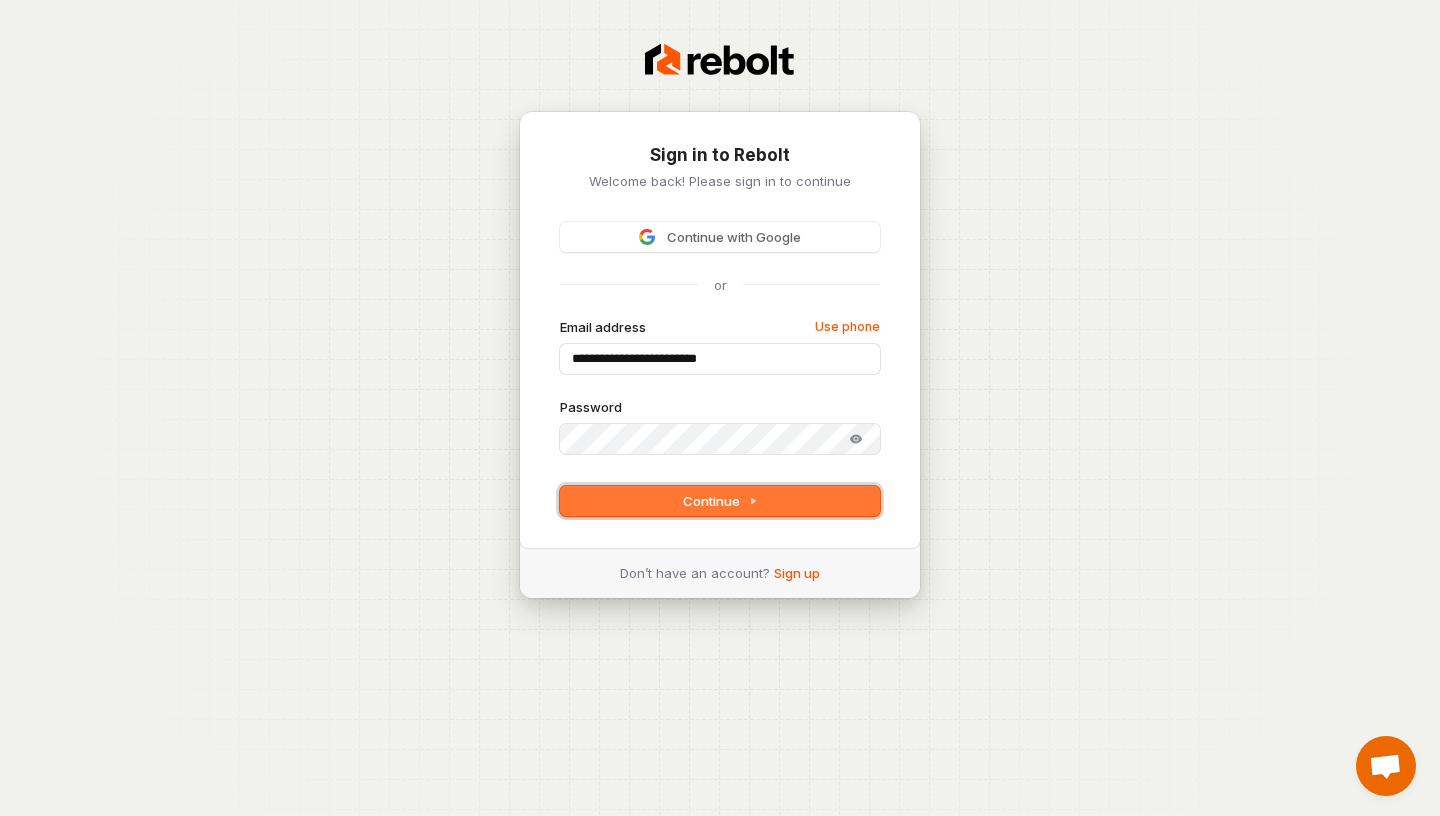 click on "Continue" at bounding box center [720, 501] 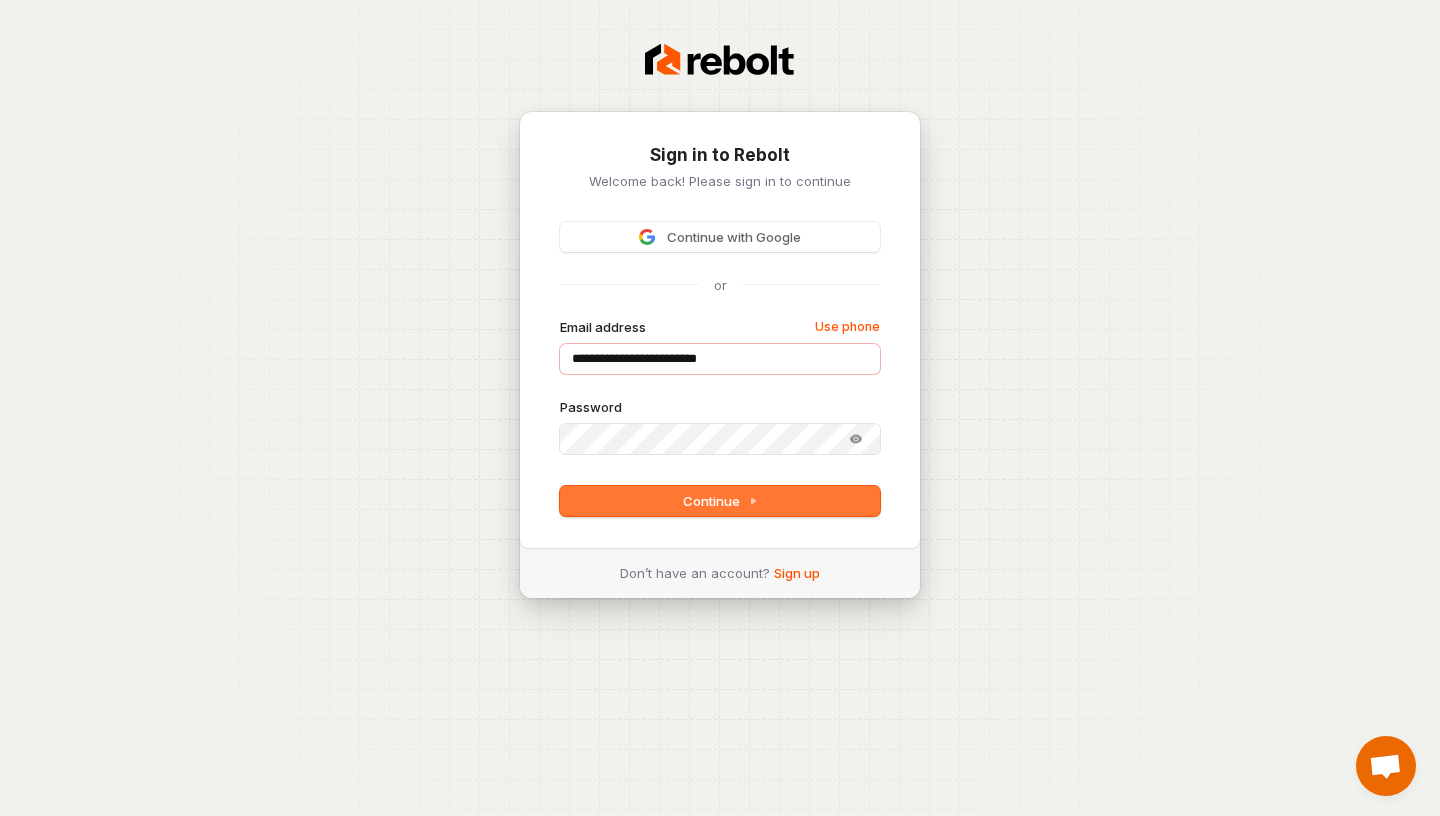 type on "**********" 